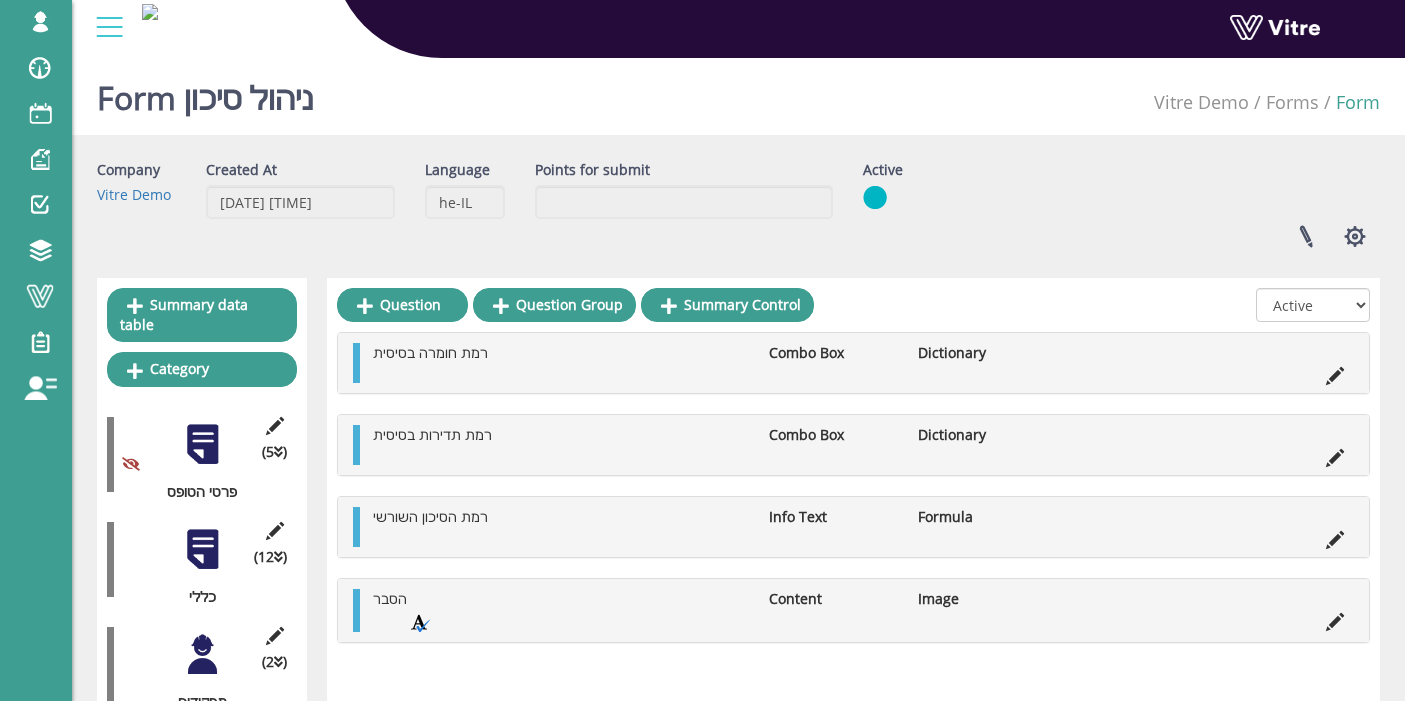 scroll, scrollTop: 0, scrollLeft: 0, axis: both 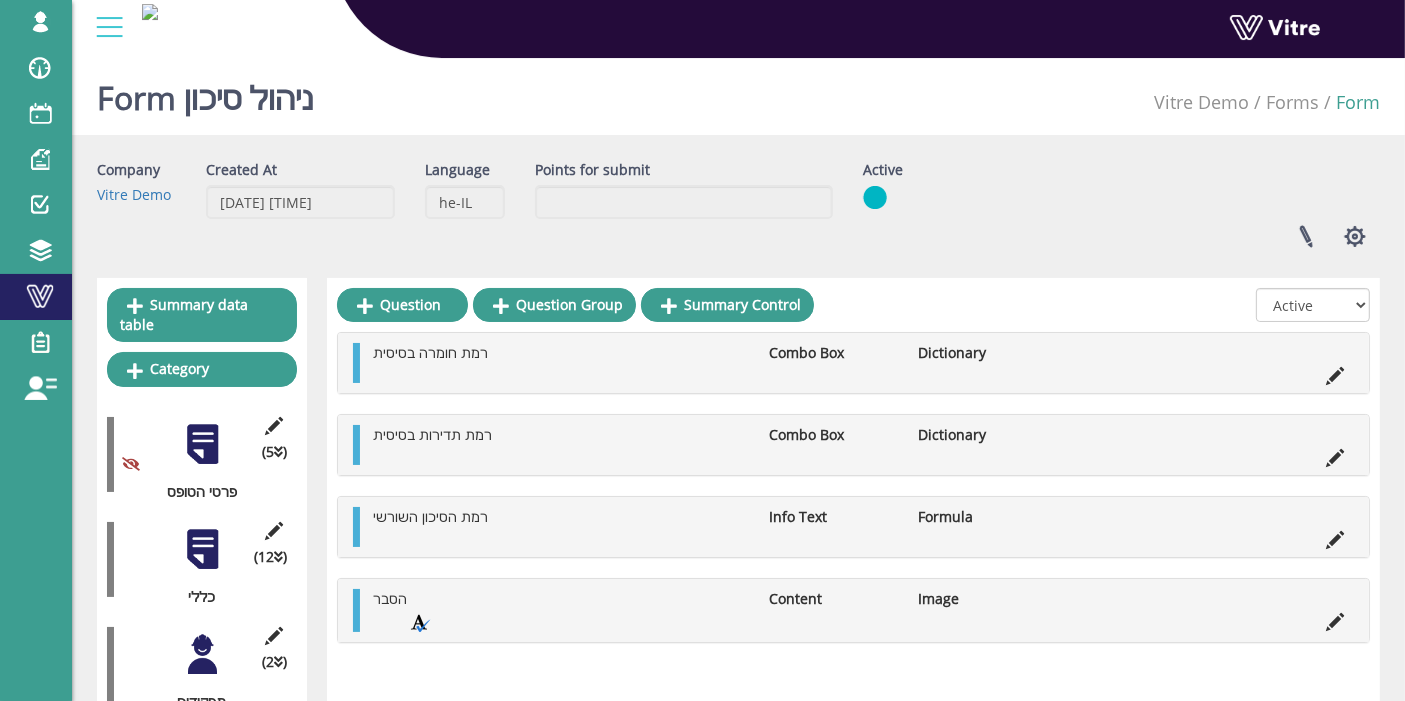 click at bounding box center [40, 296] 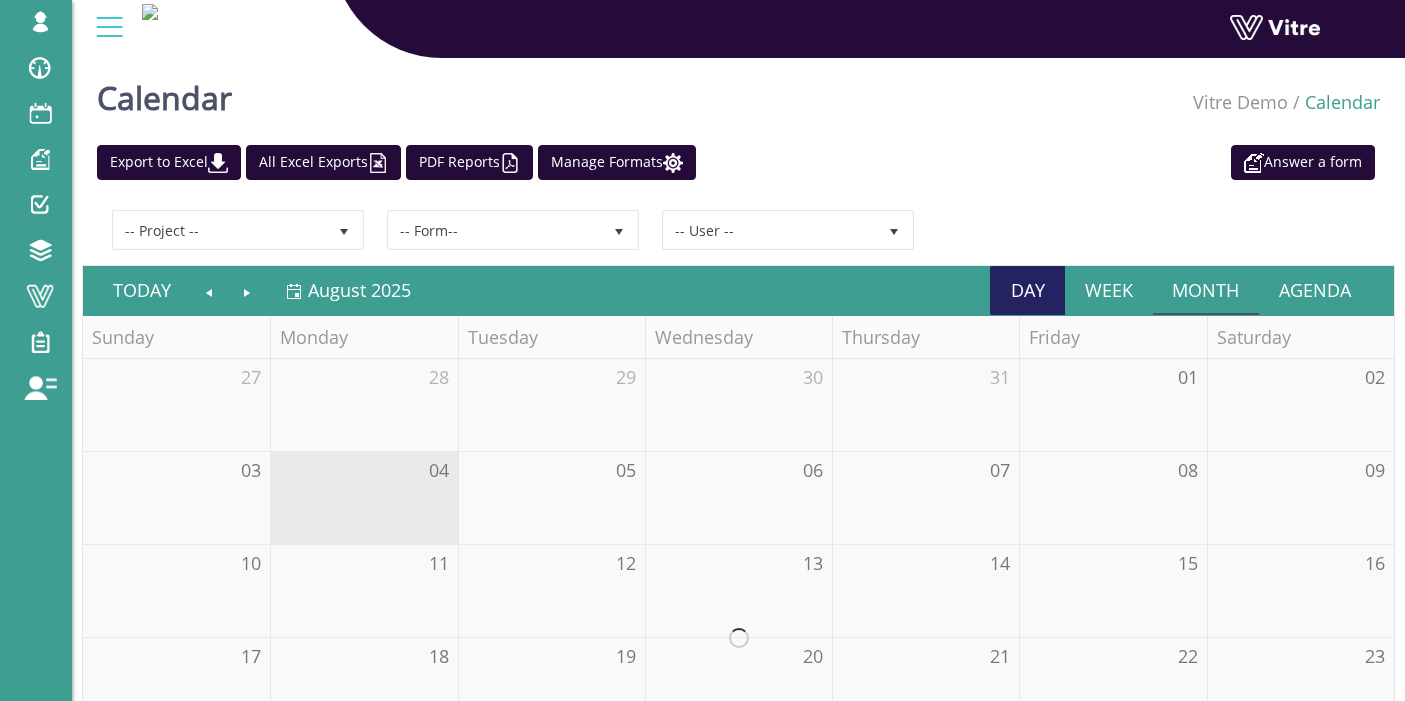 scroll, scrollTop: 0, scrollLeft: 0, axis: both 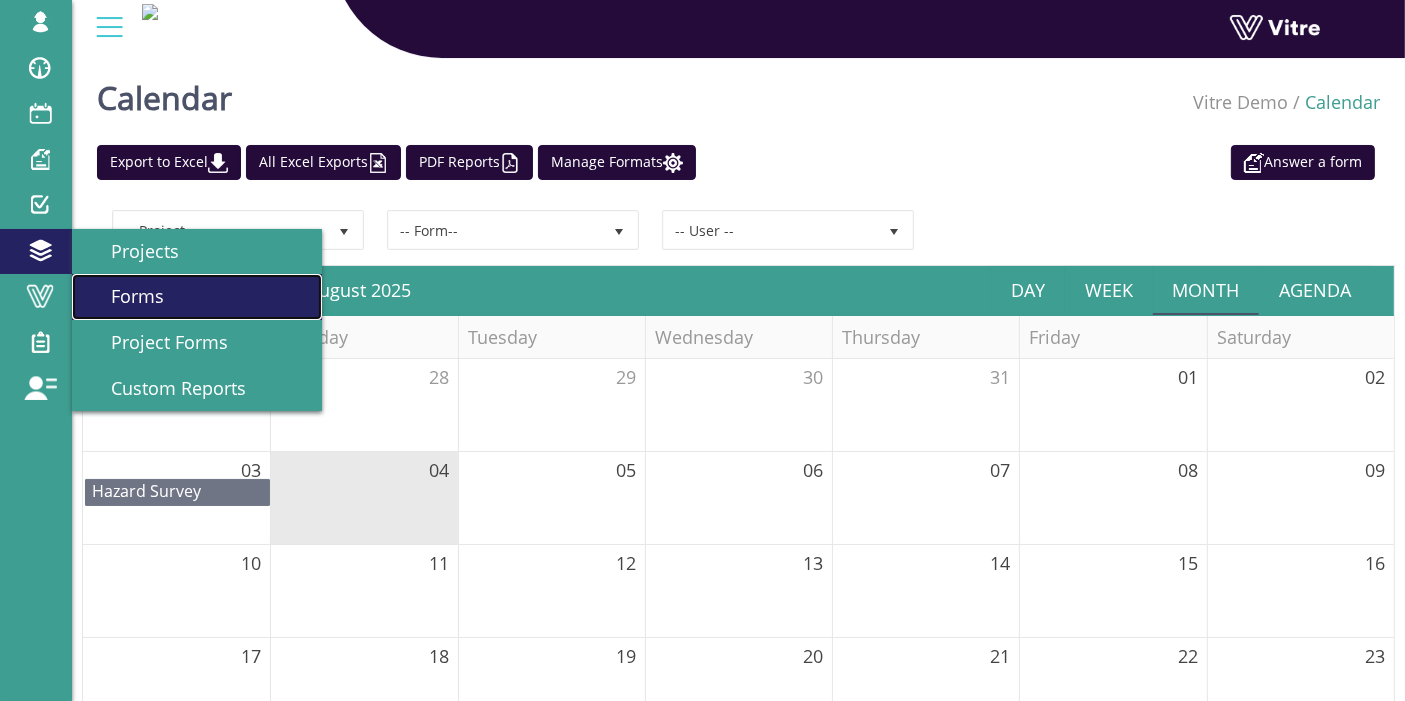 click on "Forms" at bounding box center (125, 296) 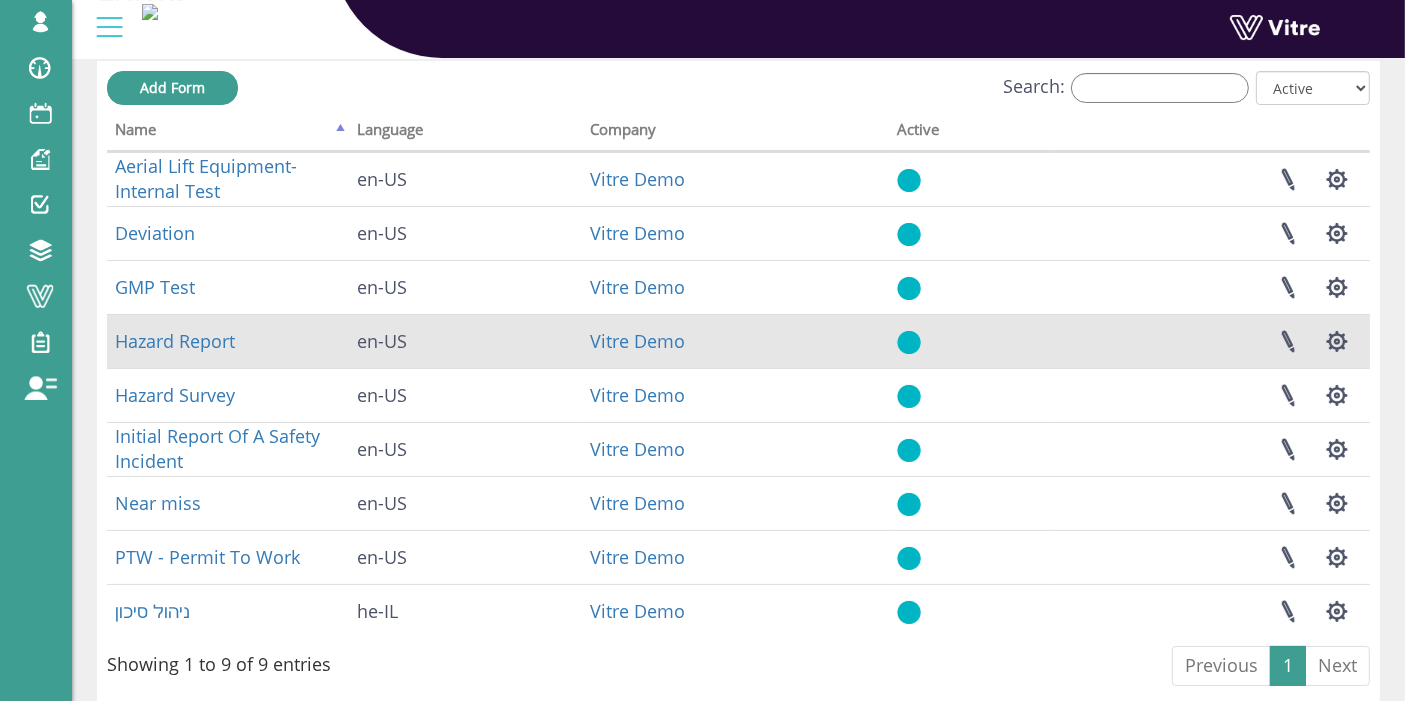 scroll, scrollTop: 171, scrollLeft: 0, axis: vertical 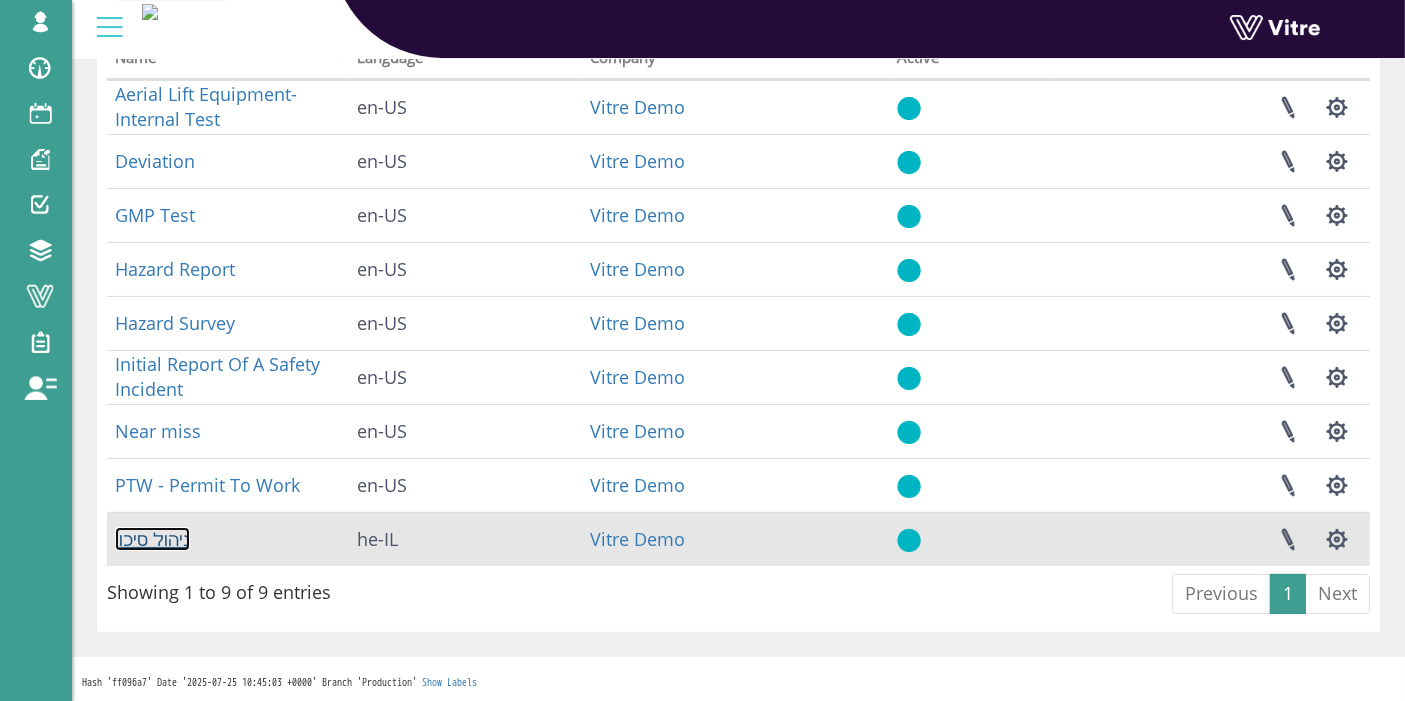 click on "ניהול סיכון" at bounding box center [152, 539] 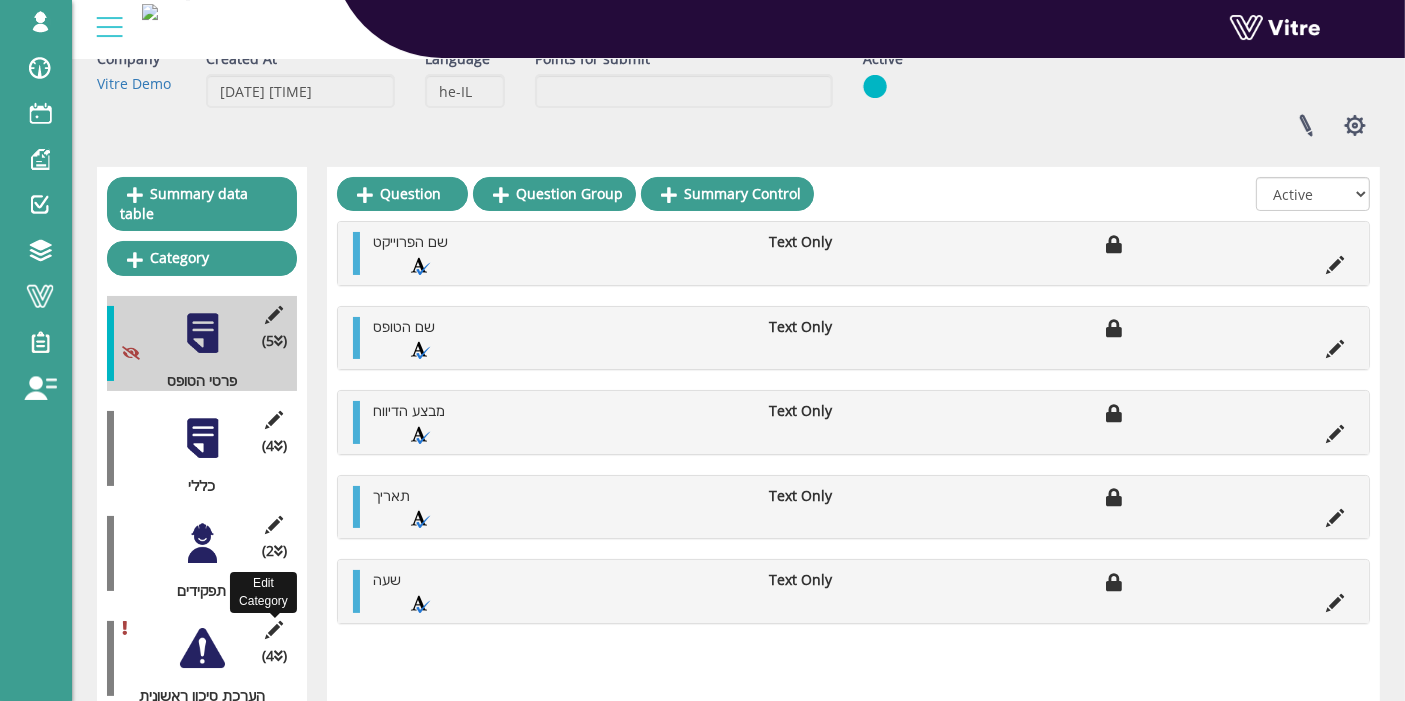 scroll, scrollTop: 222, scrollLeft: 0, axis: vertical 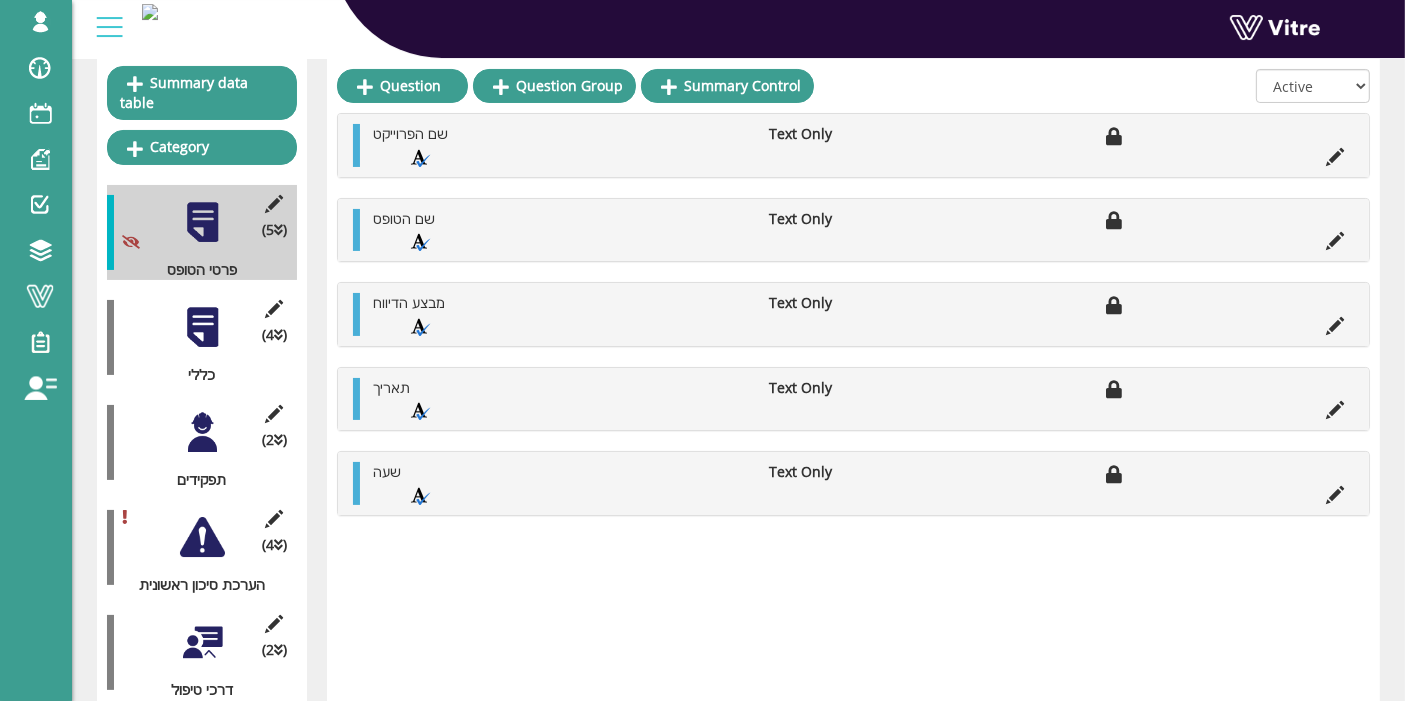 click at bounding box center (202, 537) 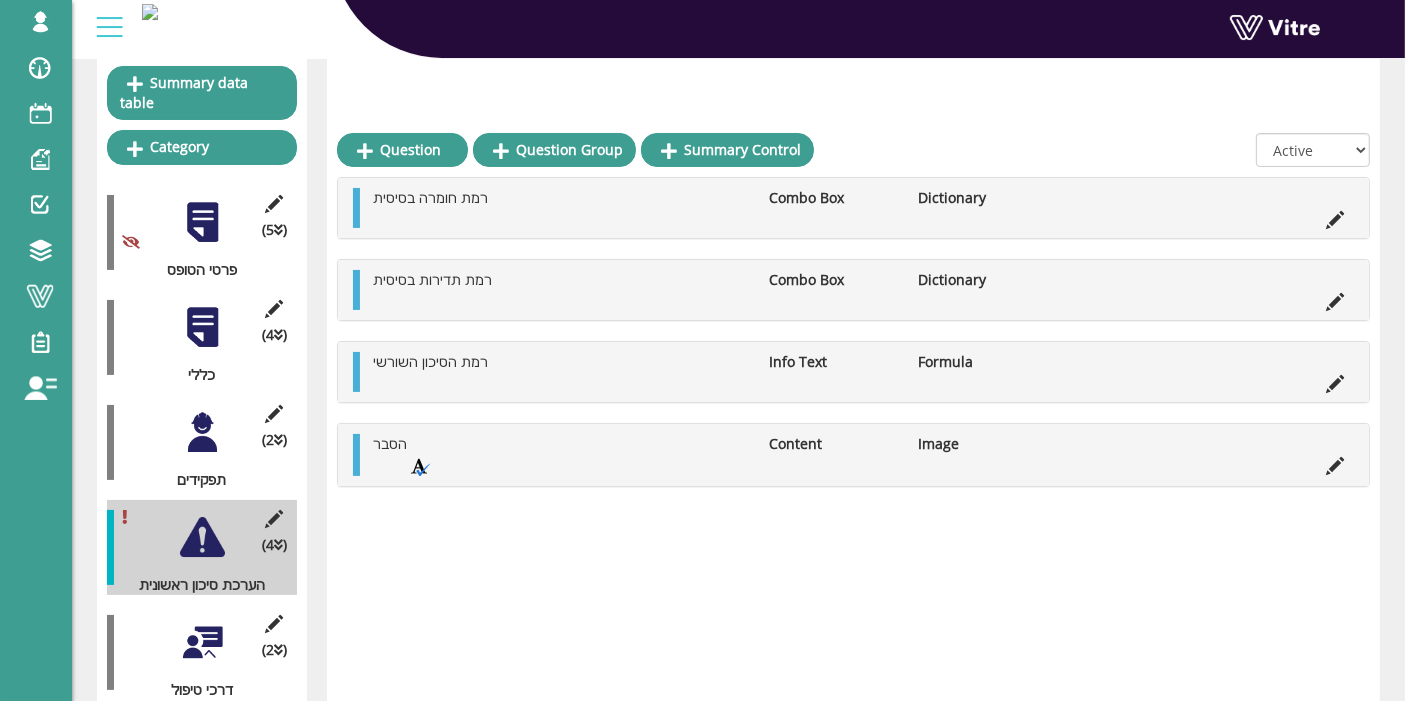 scroll, scrollTop: 333, scrollLeft: 0, axis: vertical 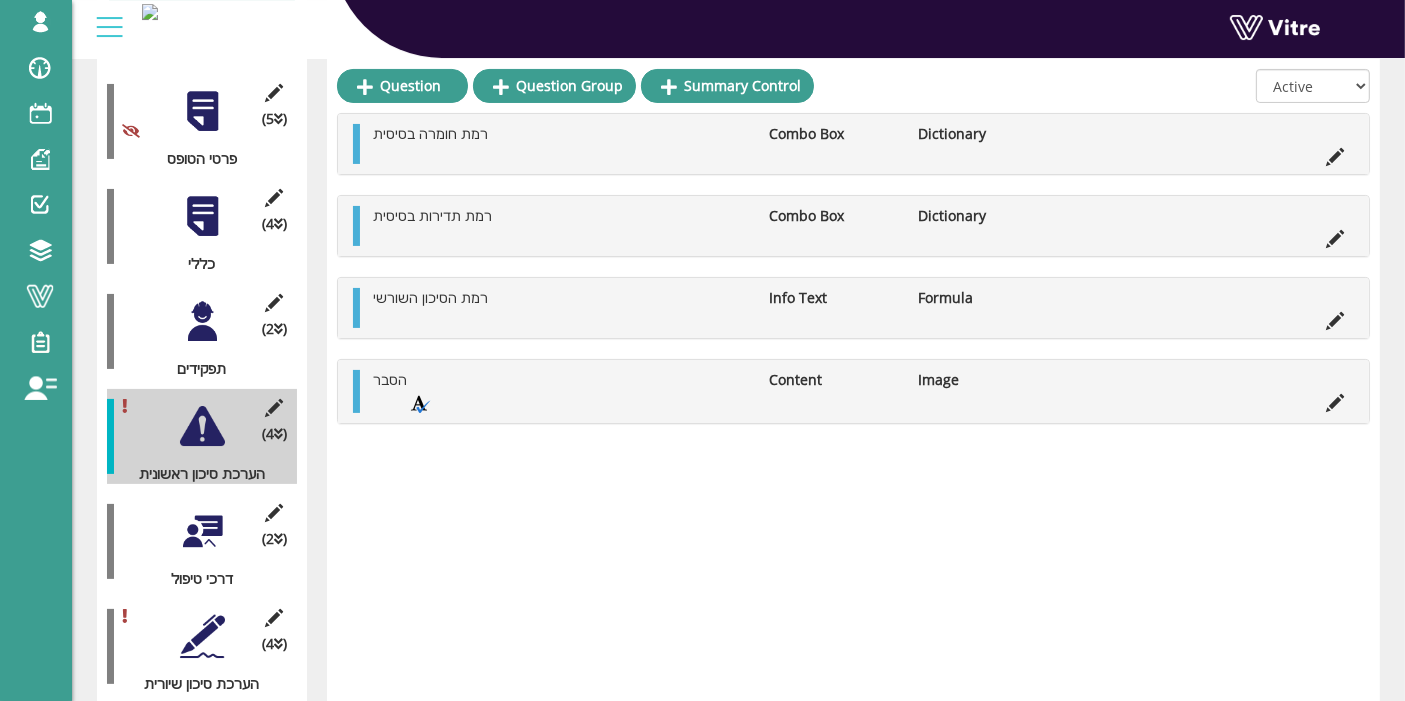 click at bounding box center [202, 636] 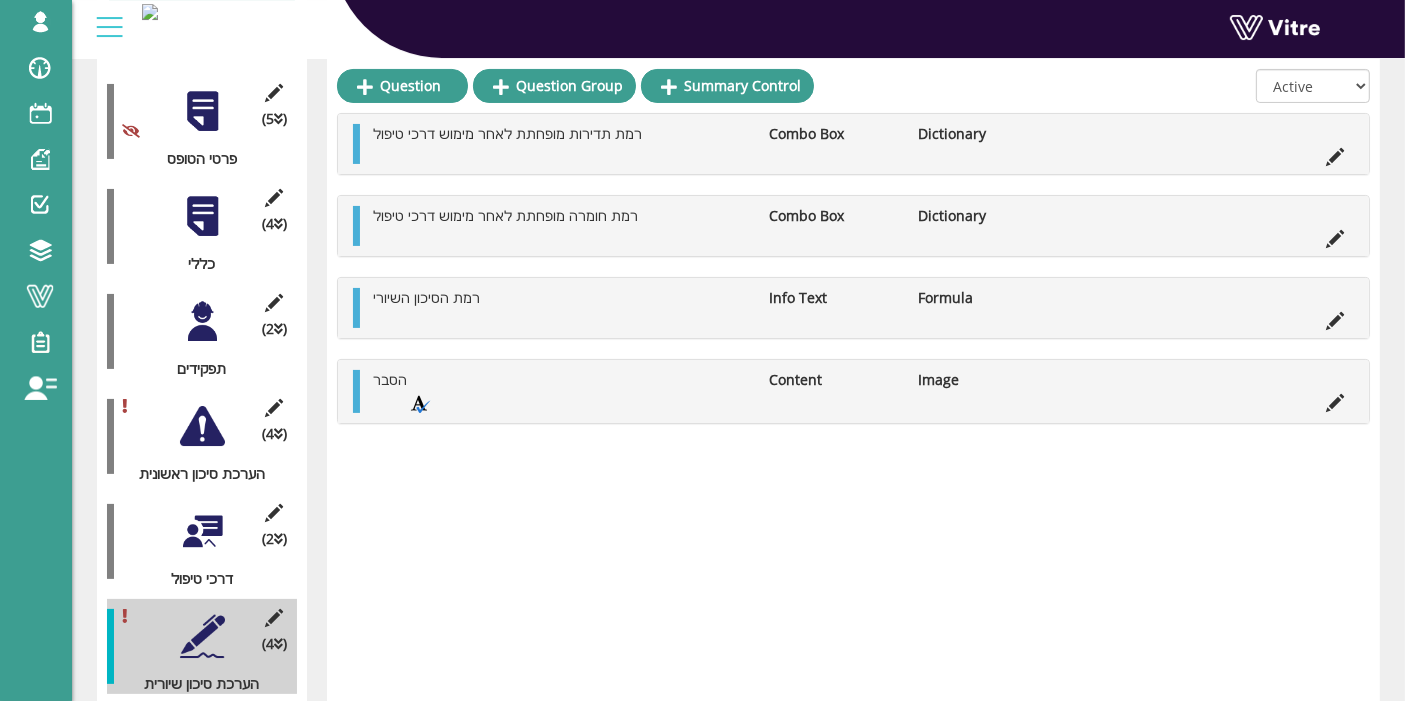 click at bounding box center (202, 426) 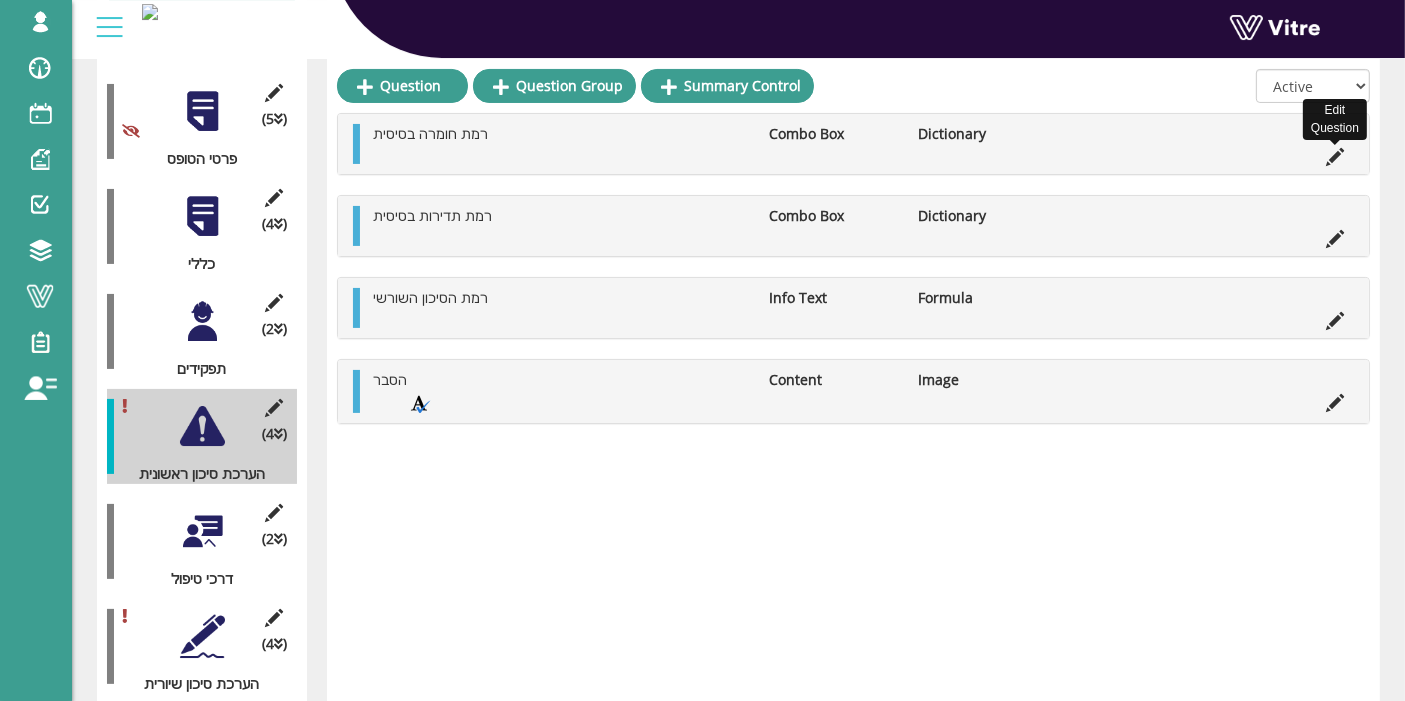 click at bounding box center [1335, 157] 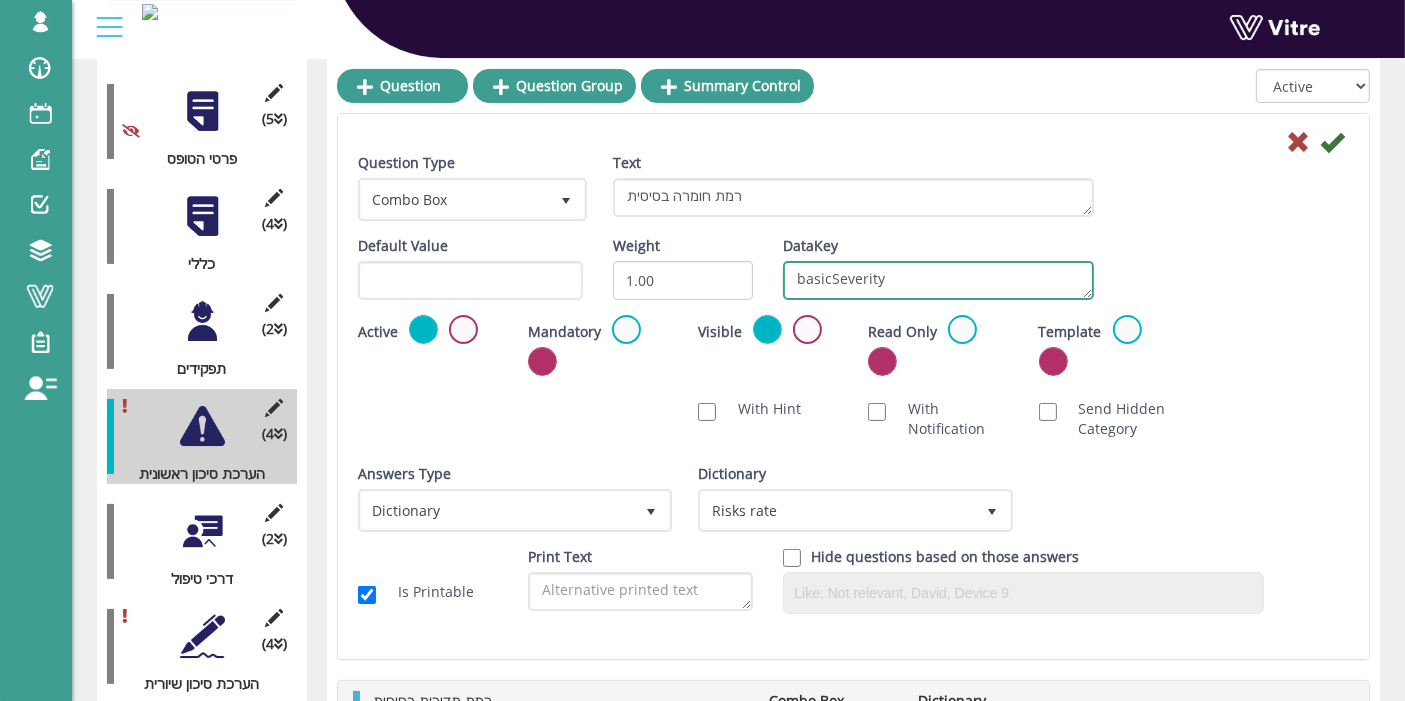 drag, startPoint x: 939, startPoint y: 279, endPoint x: 774, endPoint y: 272, distance: 165.14842 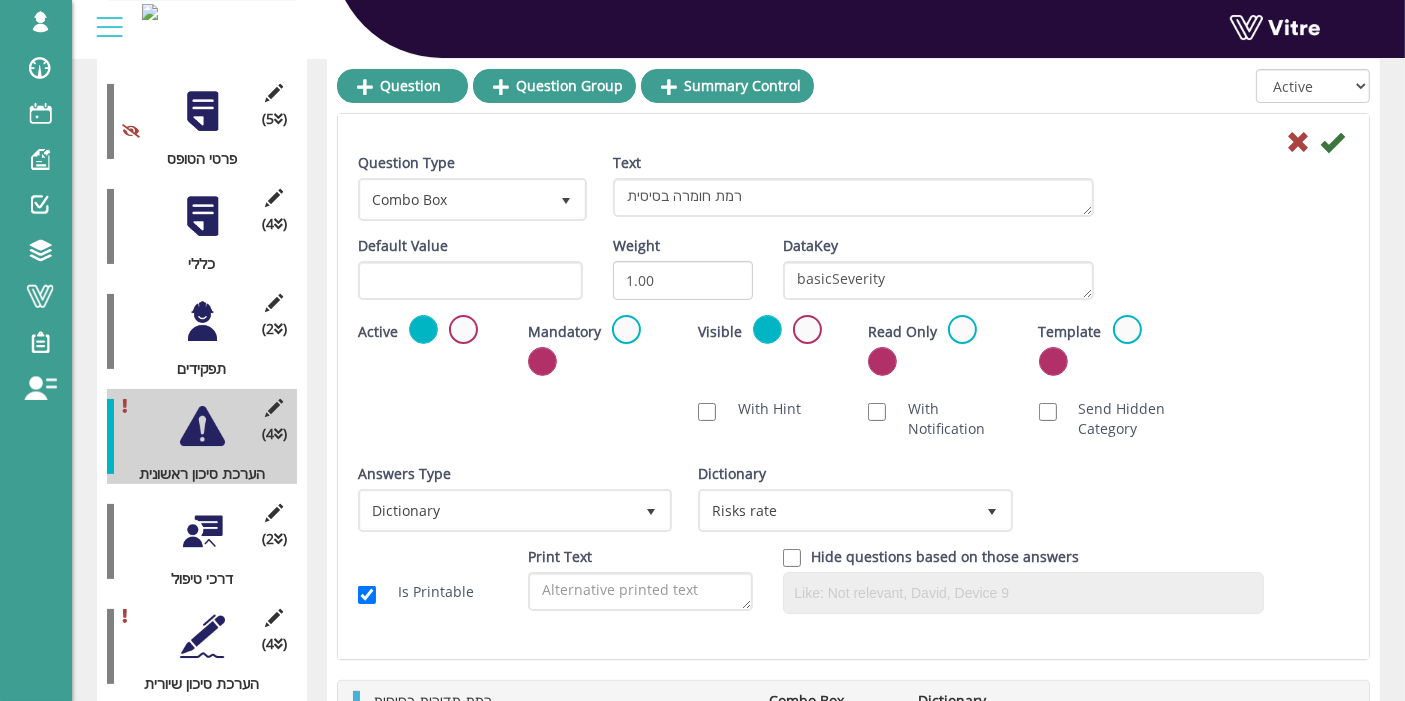 click on "Default Value
Weight
1.00
DataKey basicSeverity" at bounding box center (853, 275) 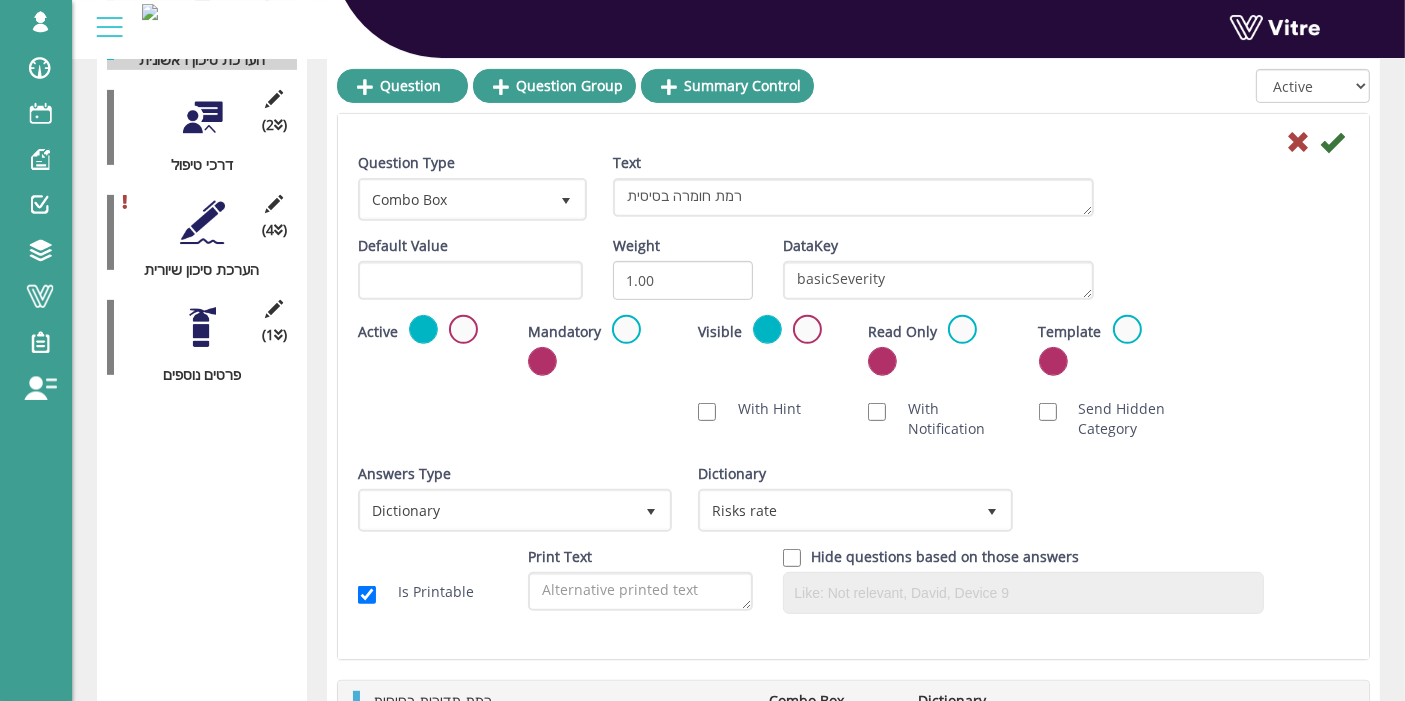scroll, scrollTop: 777, scrollLeft: 0, axis: vertical 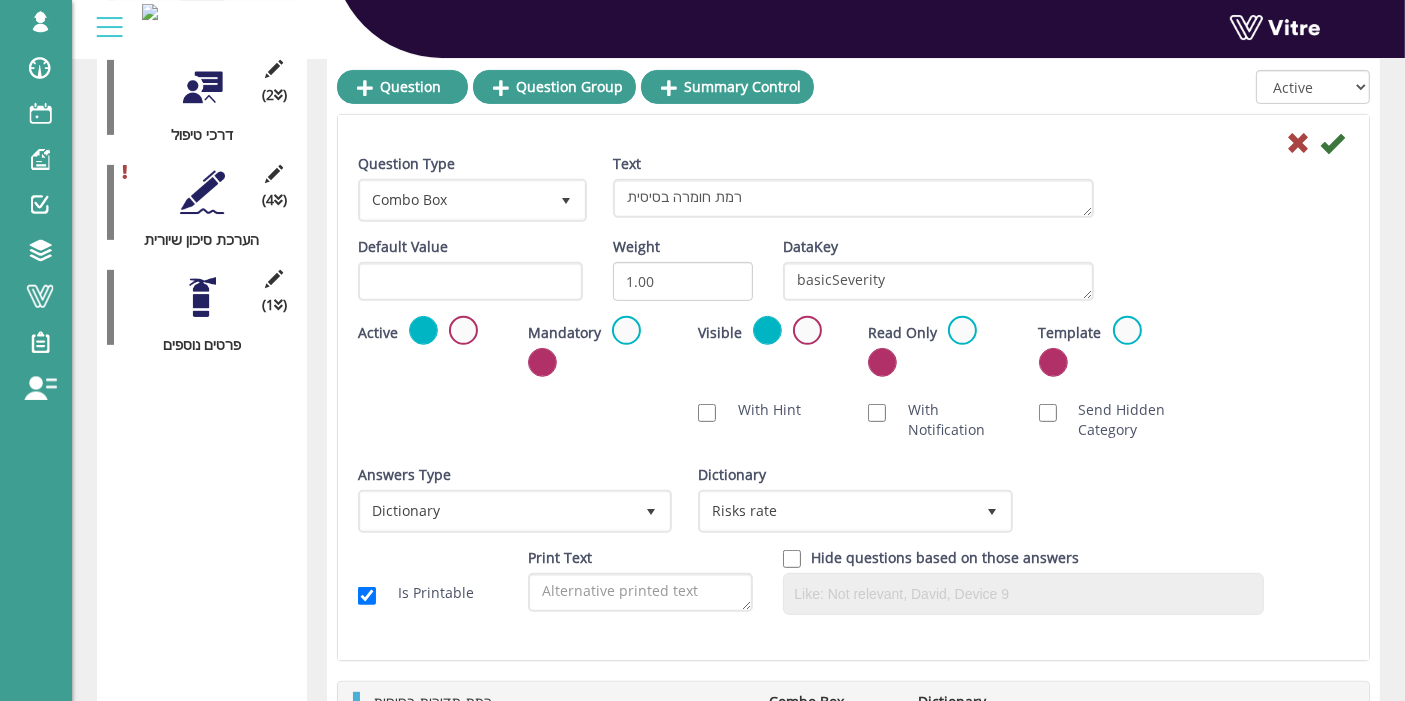click at bounding box center (1298, 143) 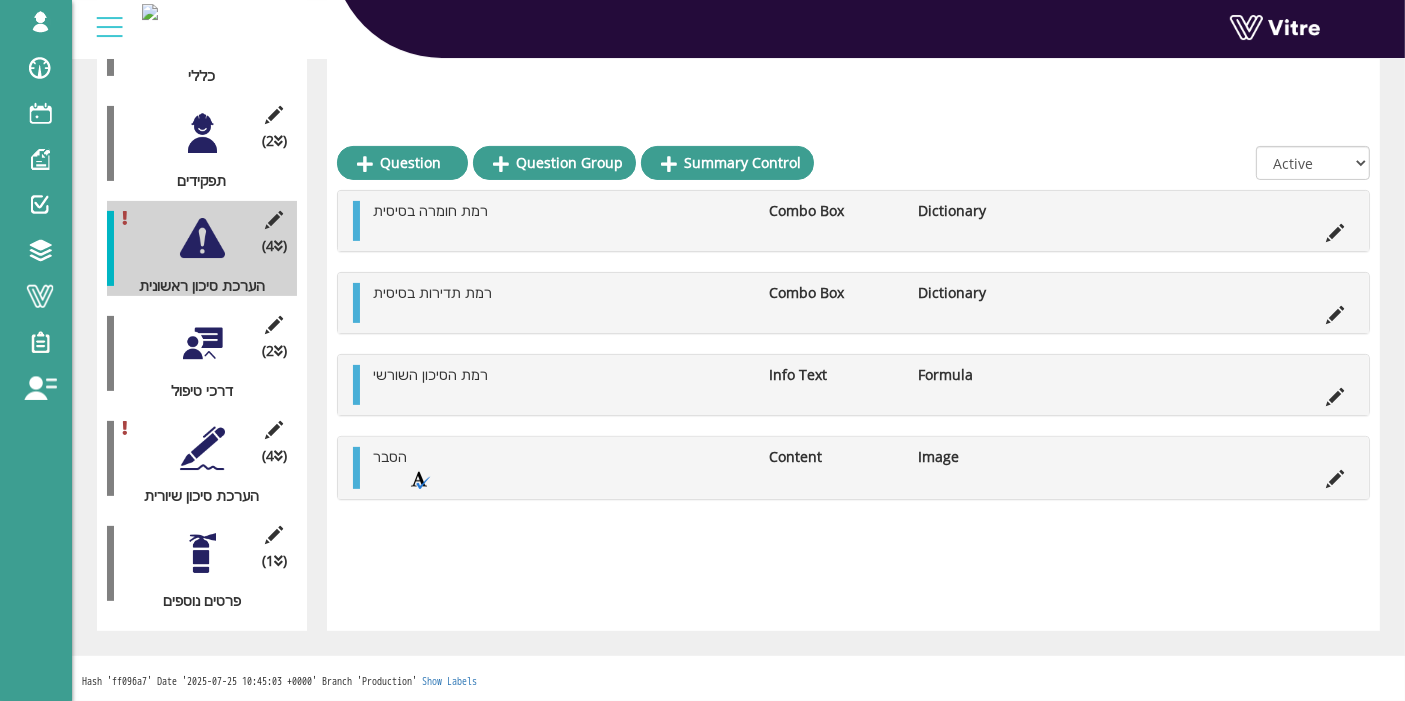scroll, scrollTop: 498, scrollLeft: 0, axis: vertical 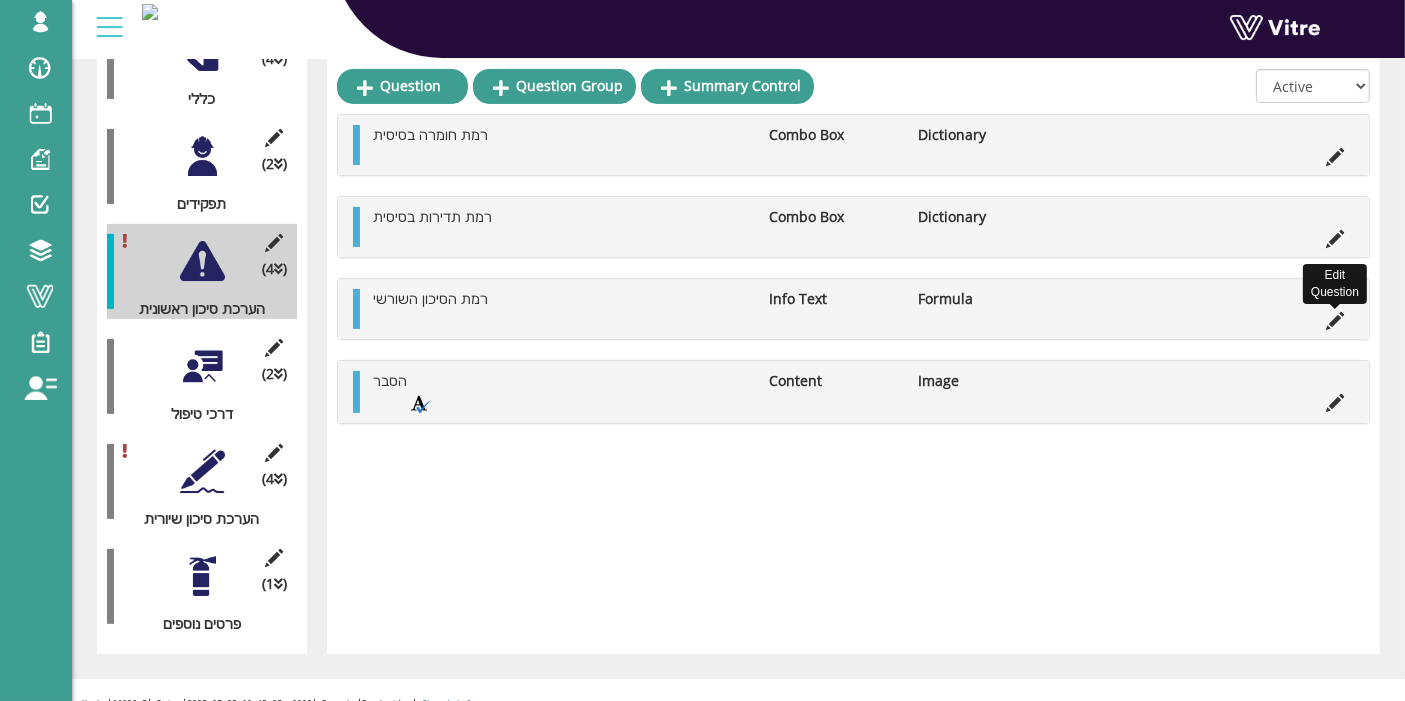 click at bounding box center (1335, 321) 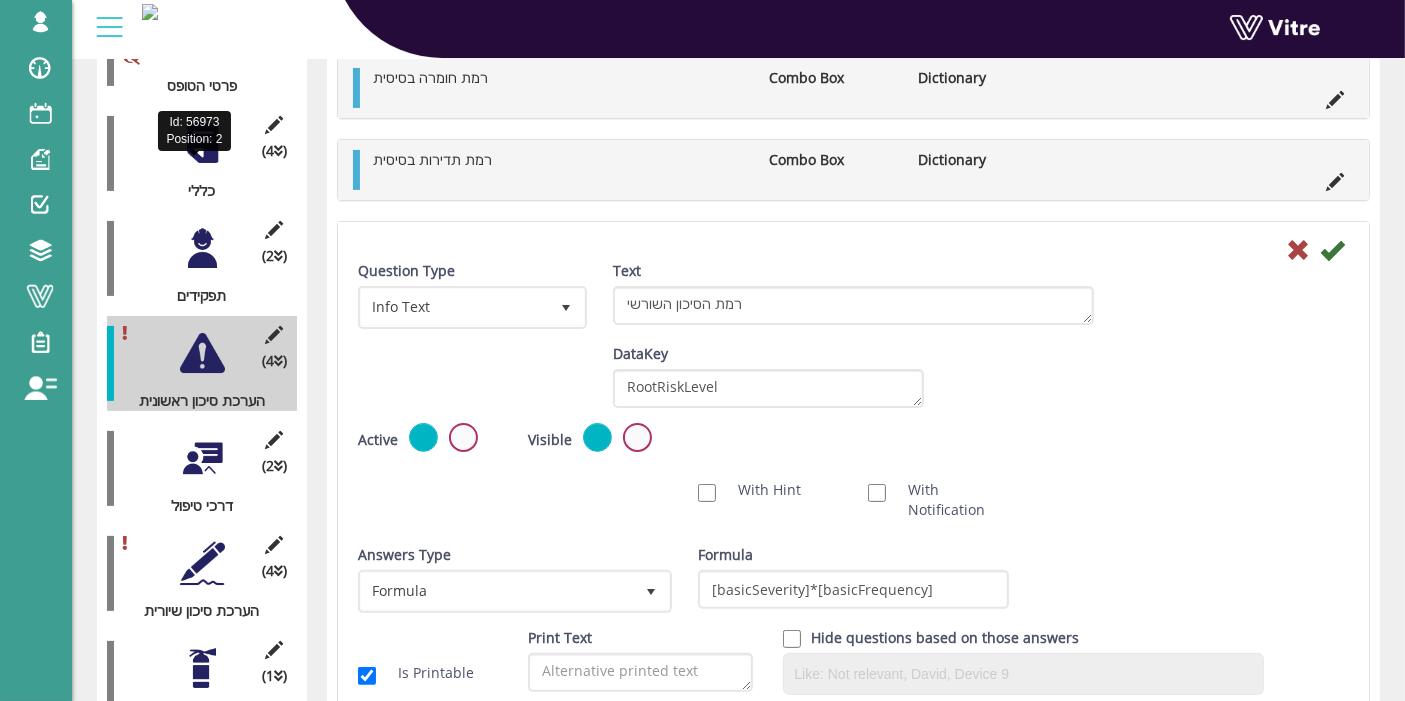 scroll, scrollTop: 555, scrollLeft: 0, axis: vertical 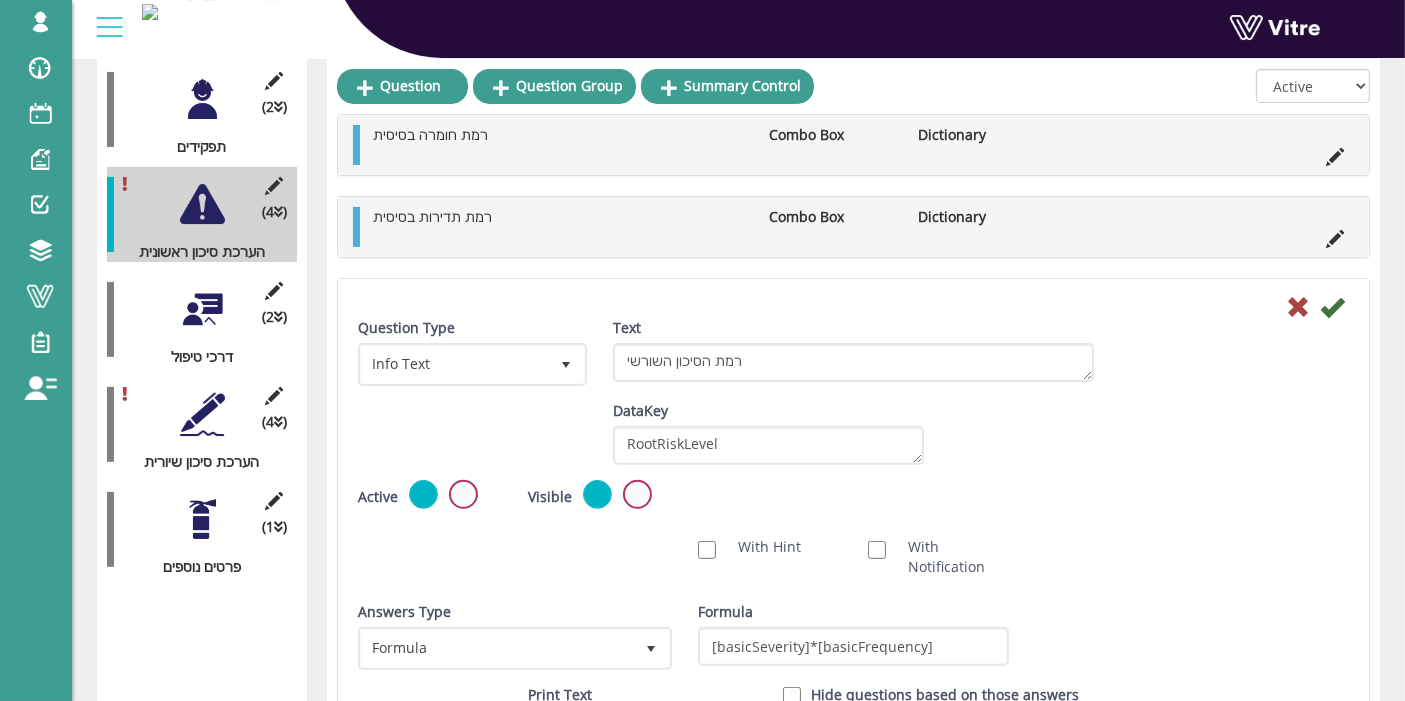 click at bounding box center [202, 414] 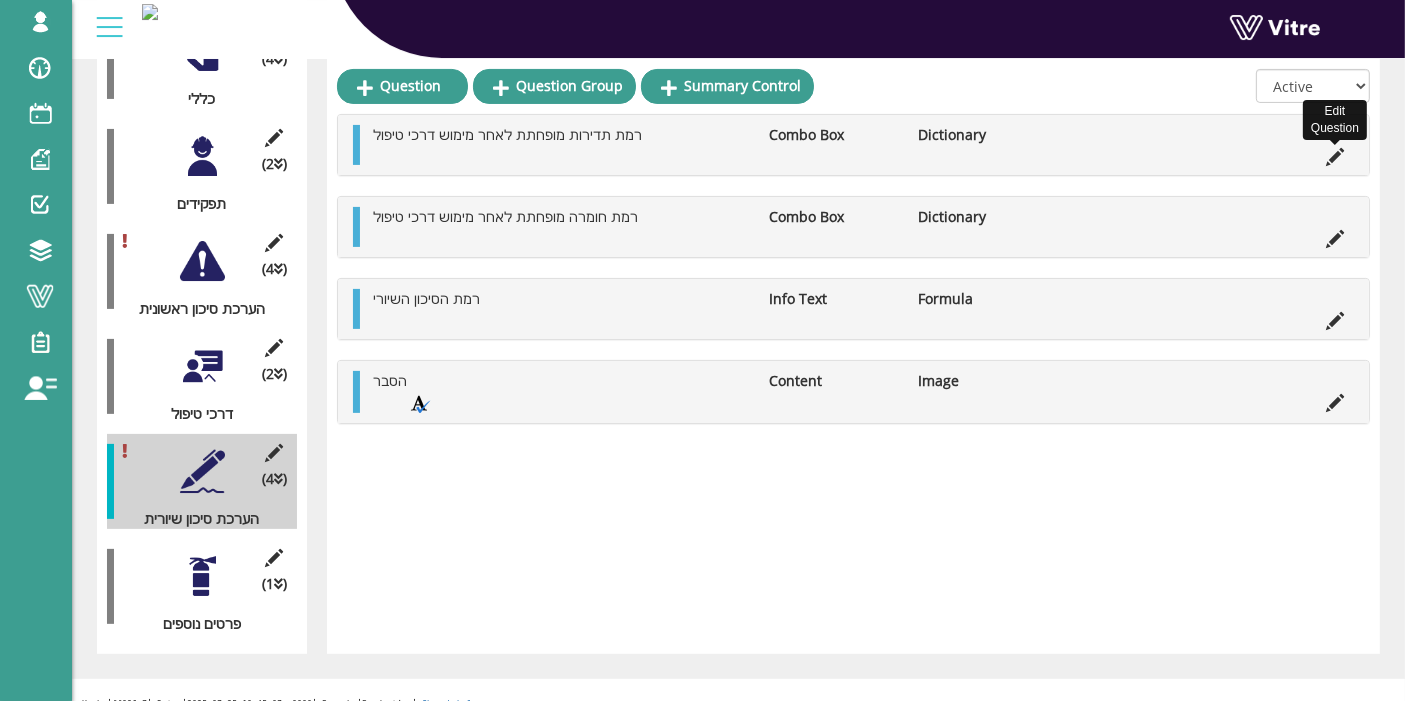 click at bounding box center (1335, 157) 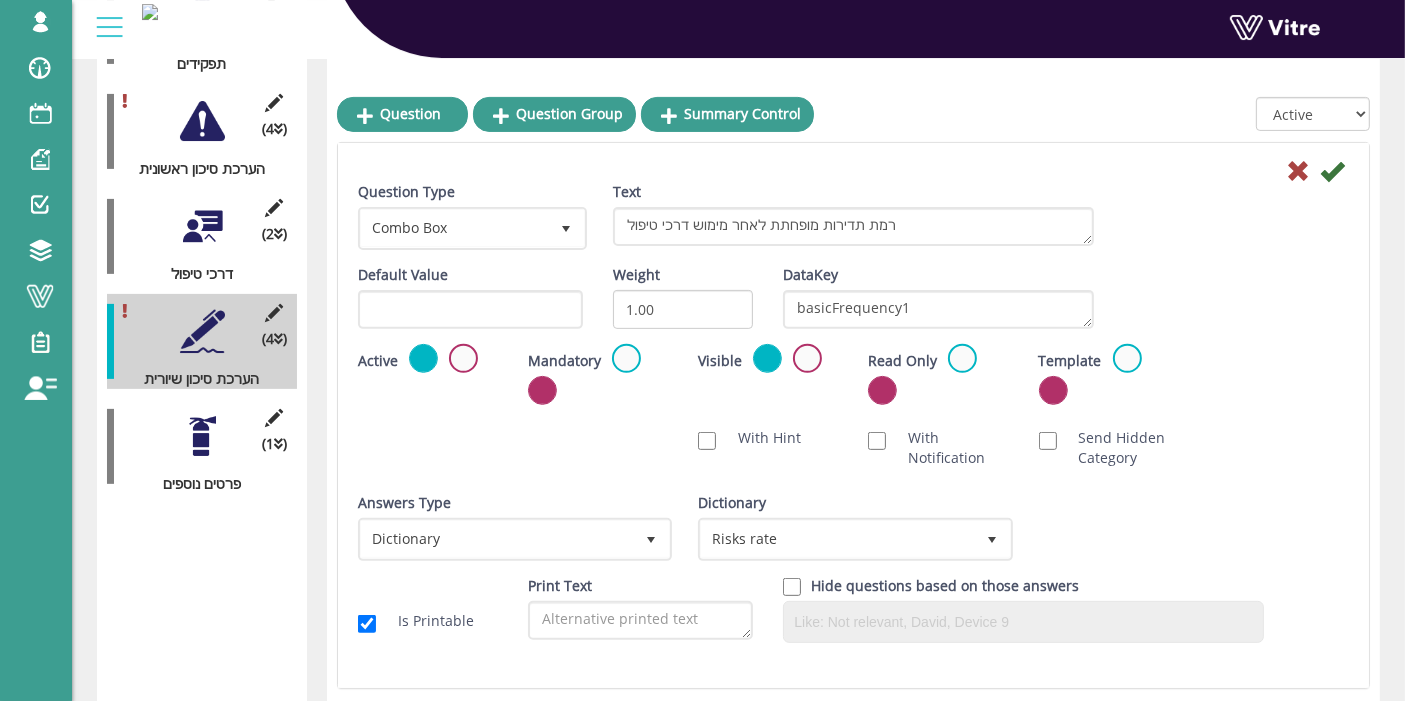 scroll, scrollTop: 666, scrollLeft: 0, axis: vertical 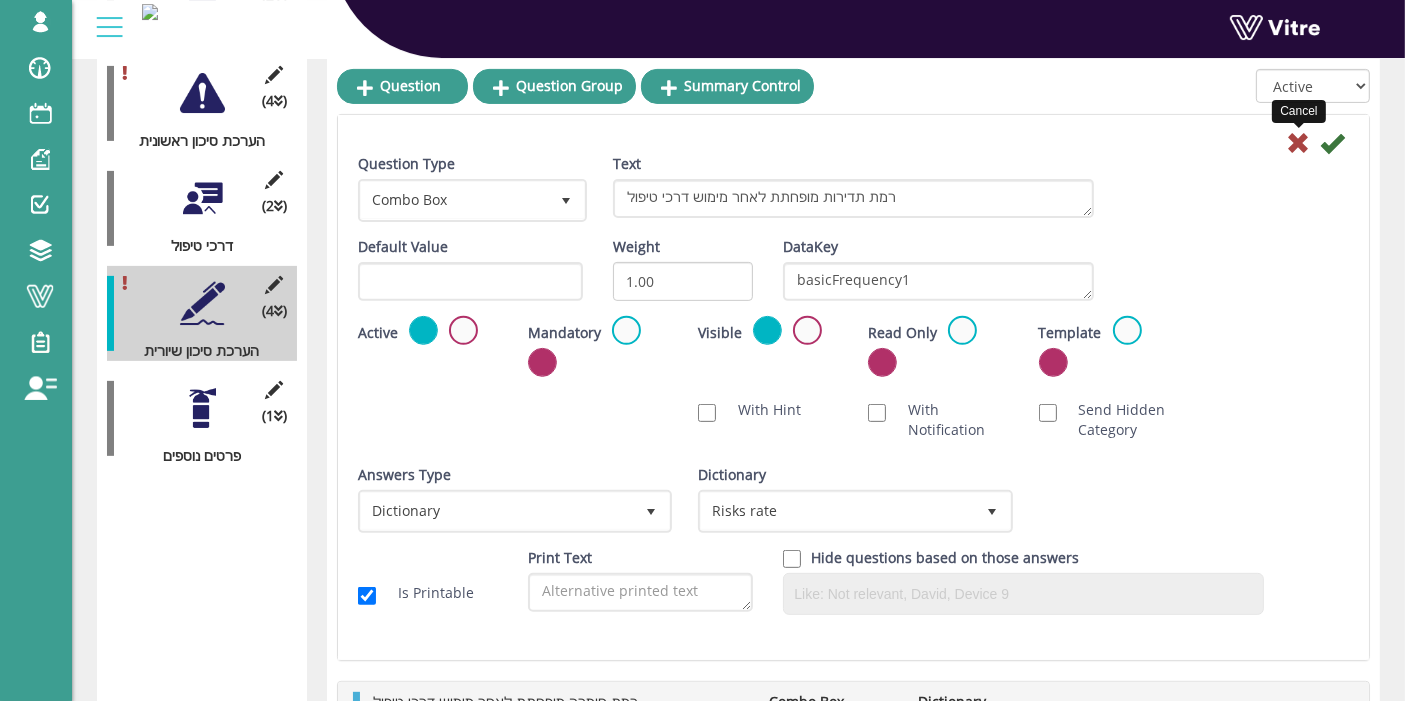 click at bounding box center [1298, 143] 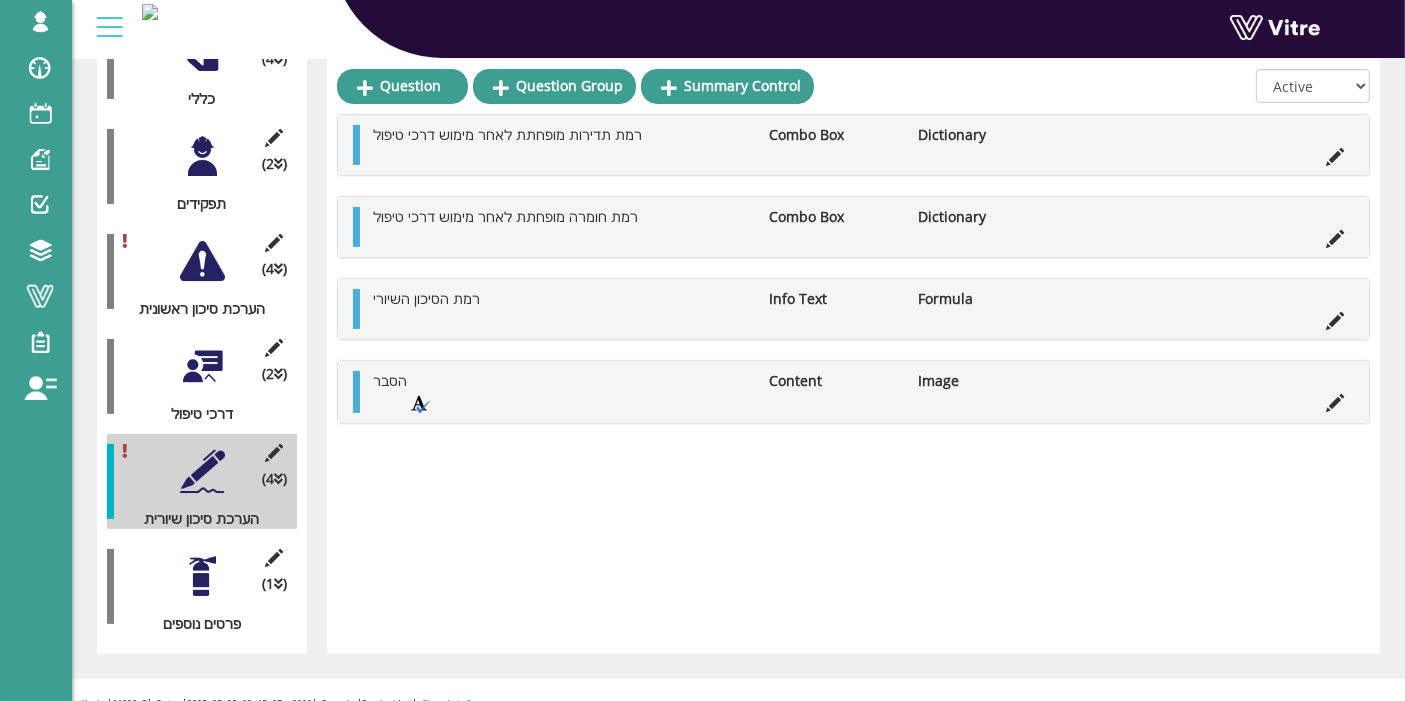 click at bounding box center (202, 366) 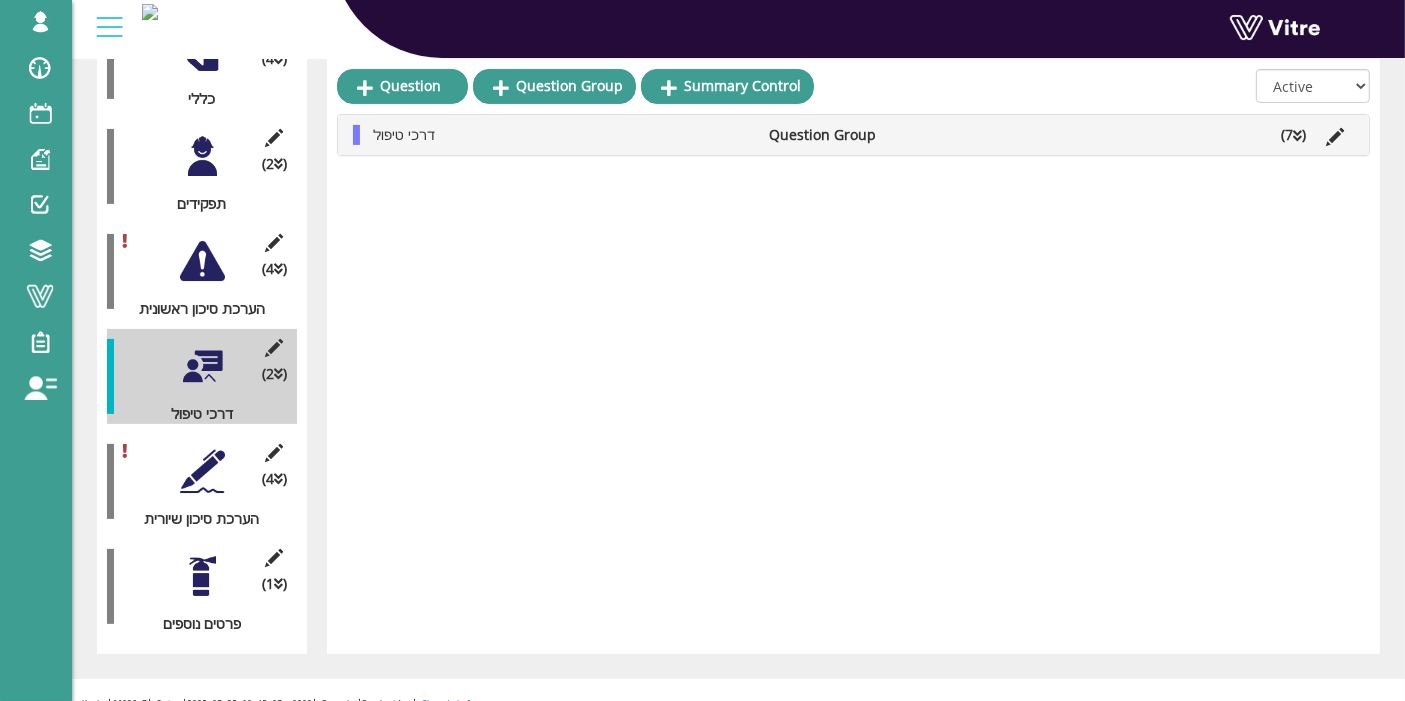 click on "(7 )" at bounding box center (1293, 135) 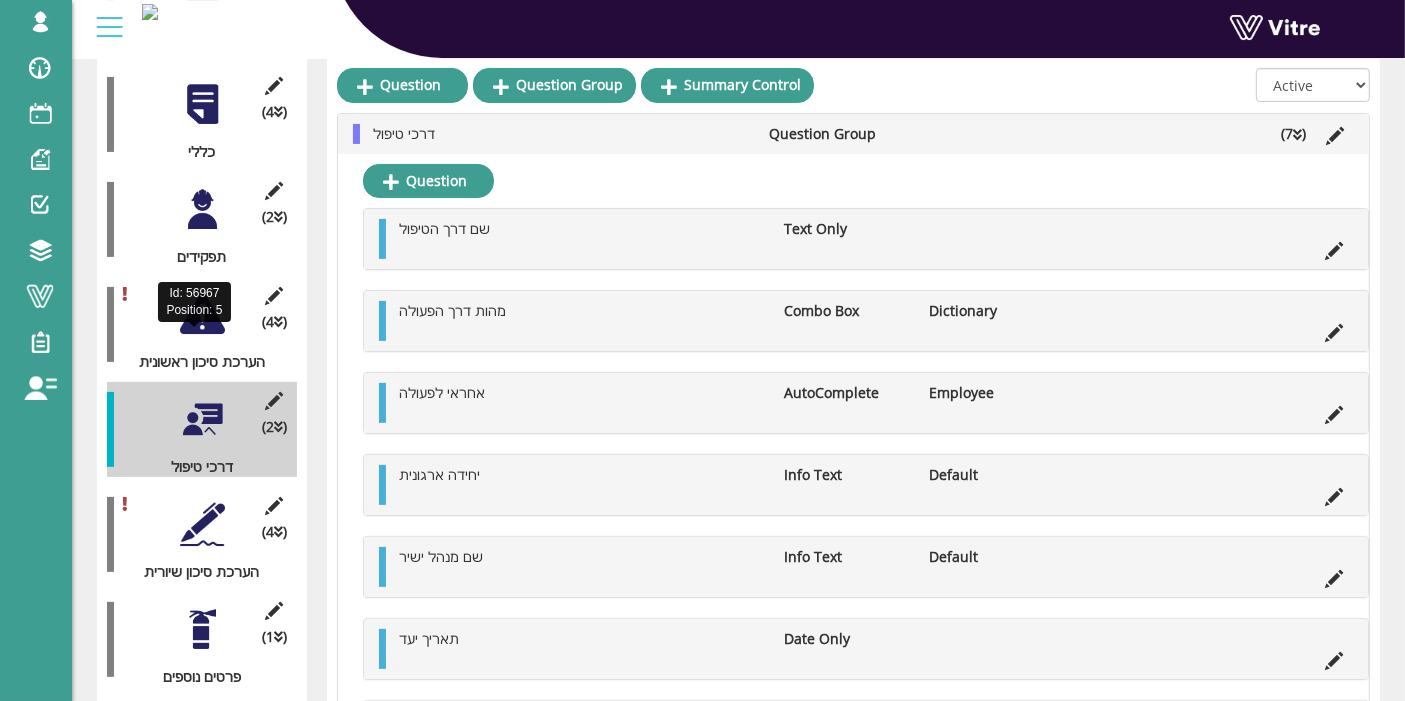 scroll, scrollTop: 555, scrollLeft: 0, axis: vertical 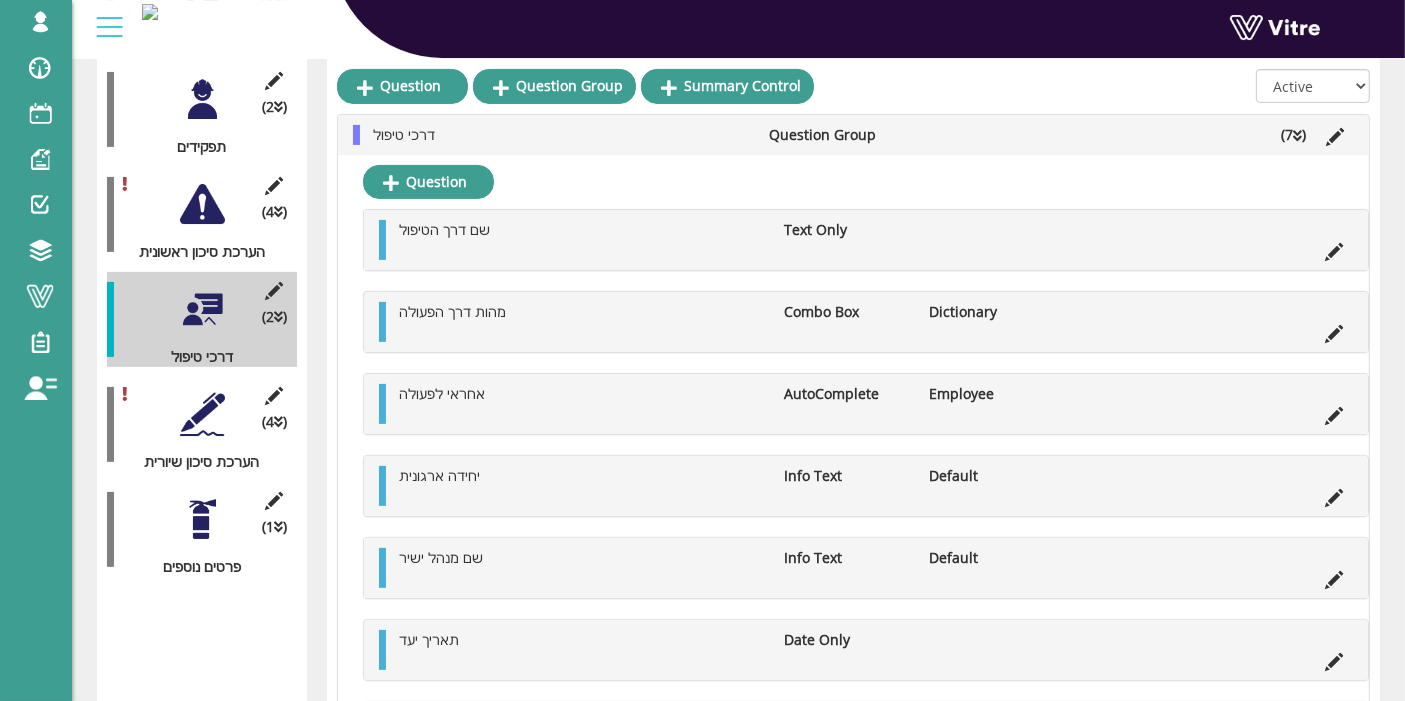 click at bounding box center (202, 414) 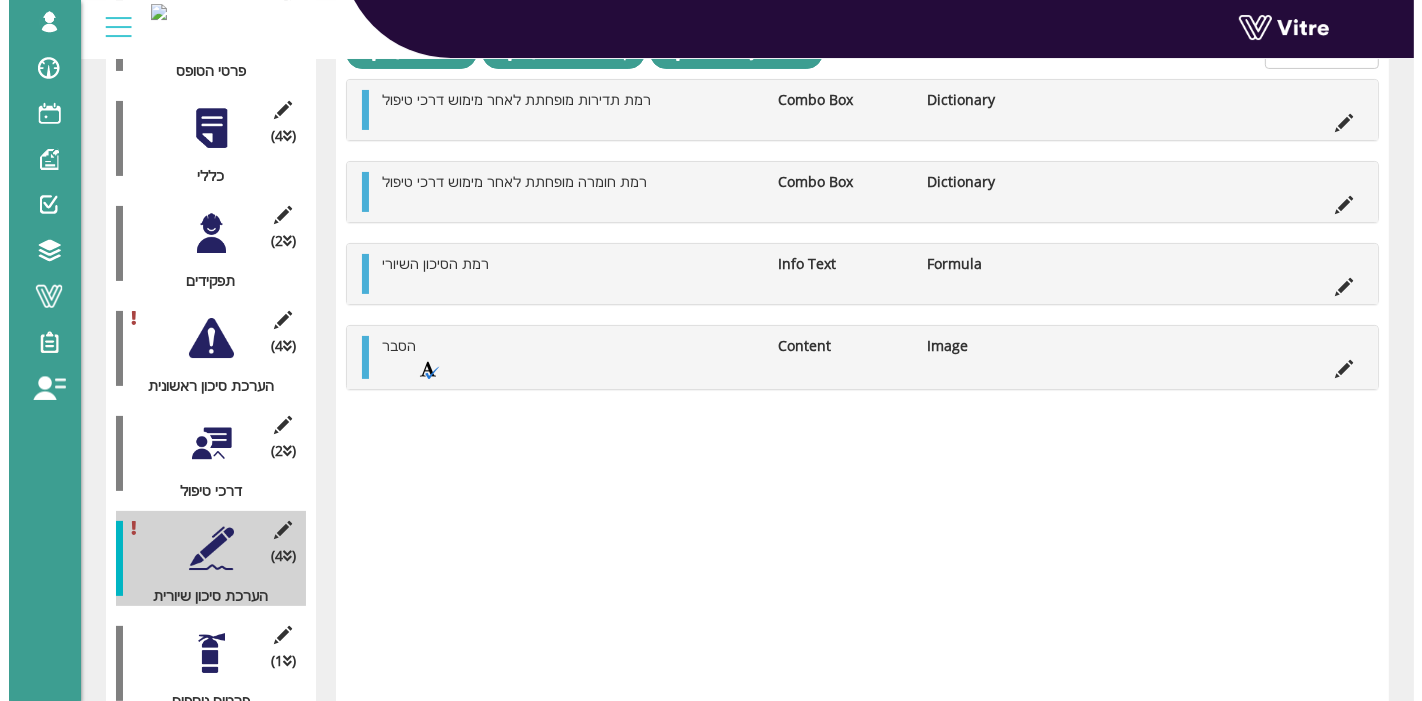 scroll, scrollTop: 387, scrollLeft: 0, axis: vertical 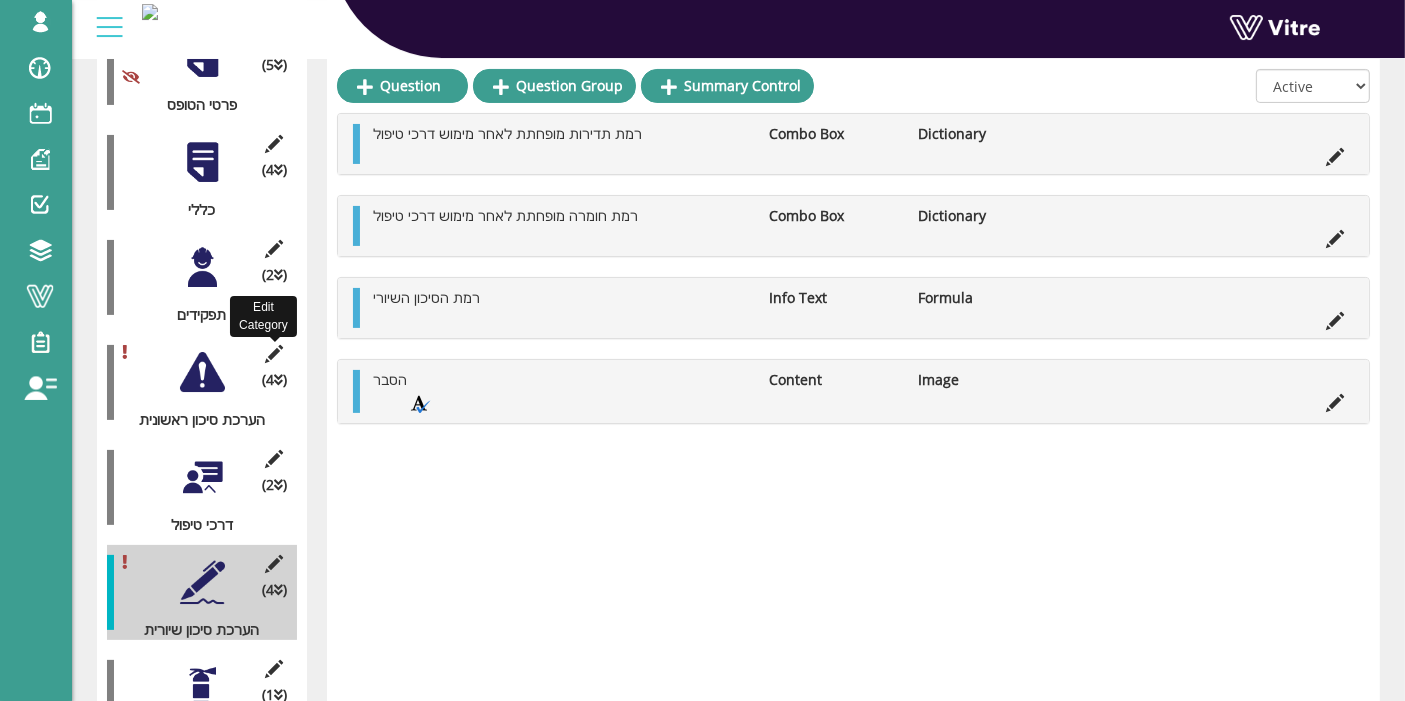click at bounding box center [274, 354] 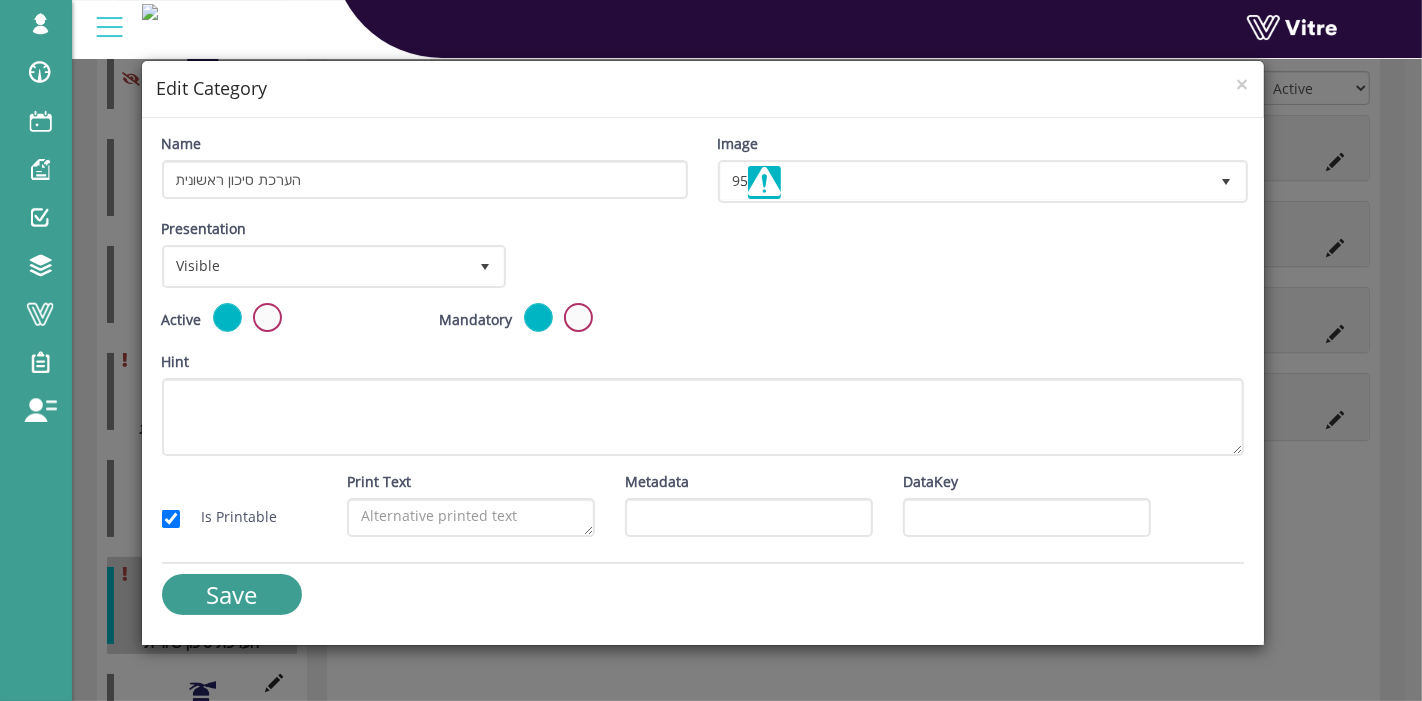 click at bounding box center (578, 317) 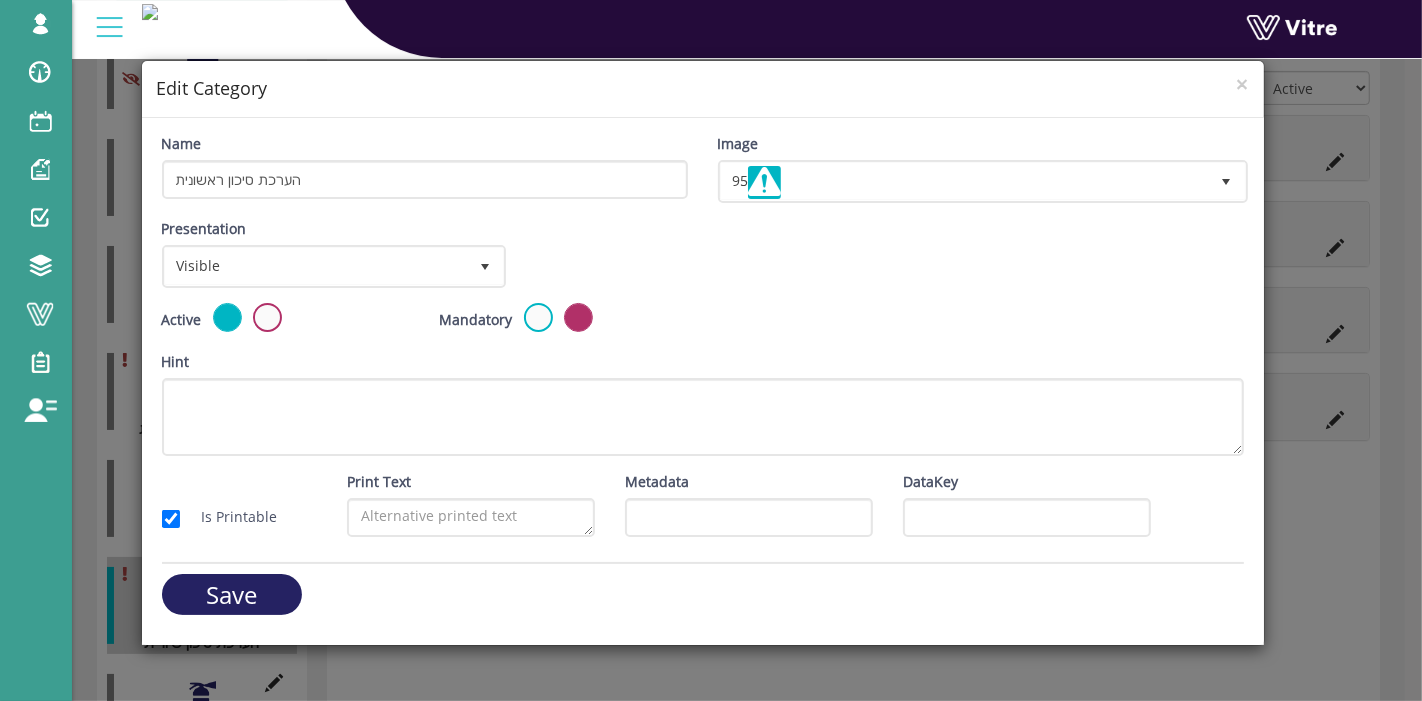 click on "Save" at bounding box center (232, 594) 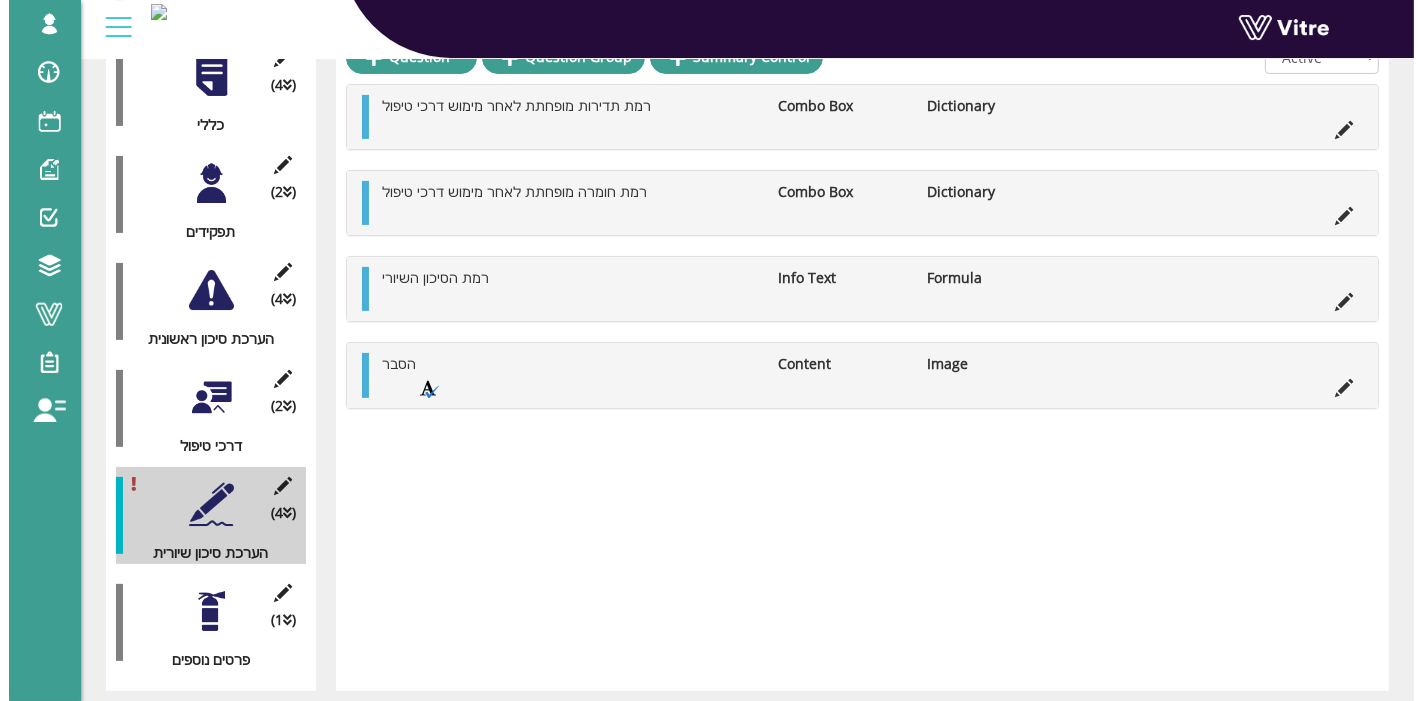 scroll, scrollTop: 498, scrollLeft: 0, axis: vertical 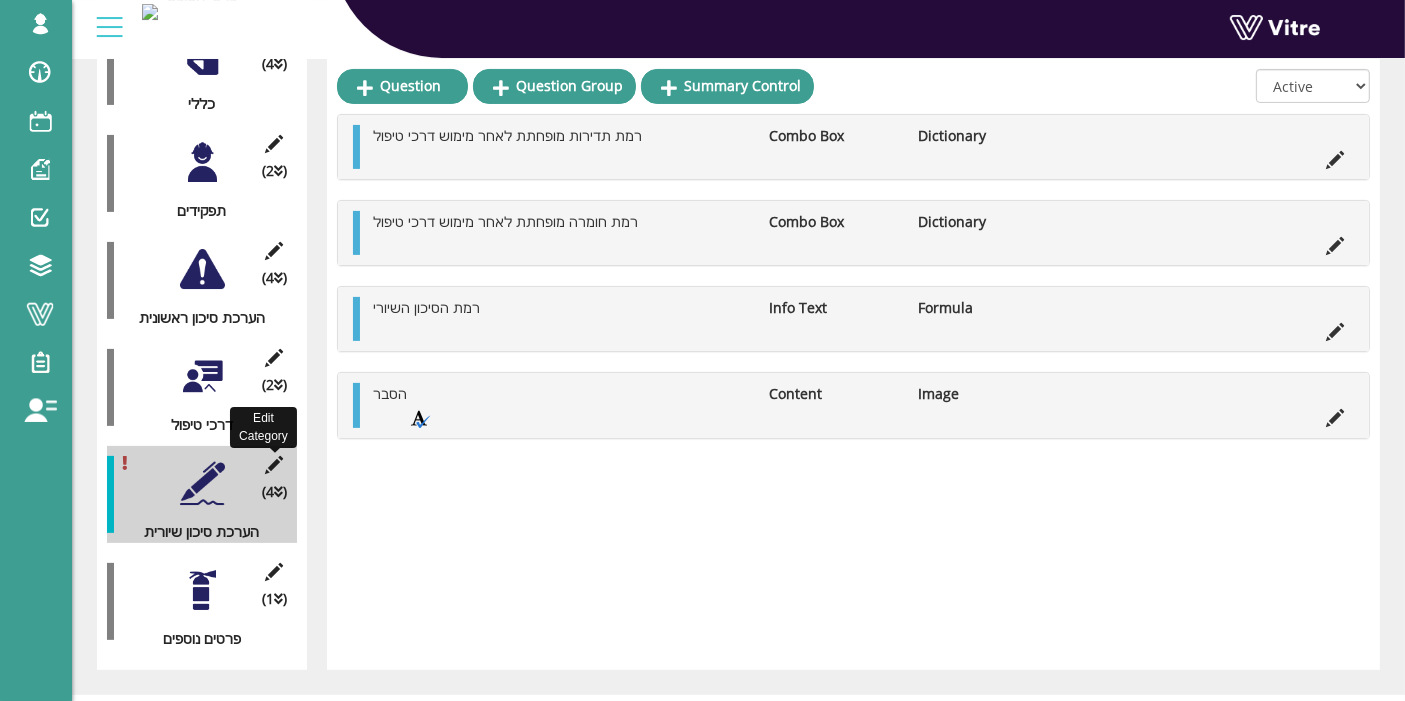click at bounding box center [274, 465] 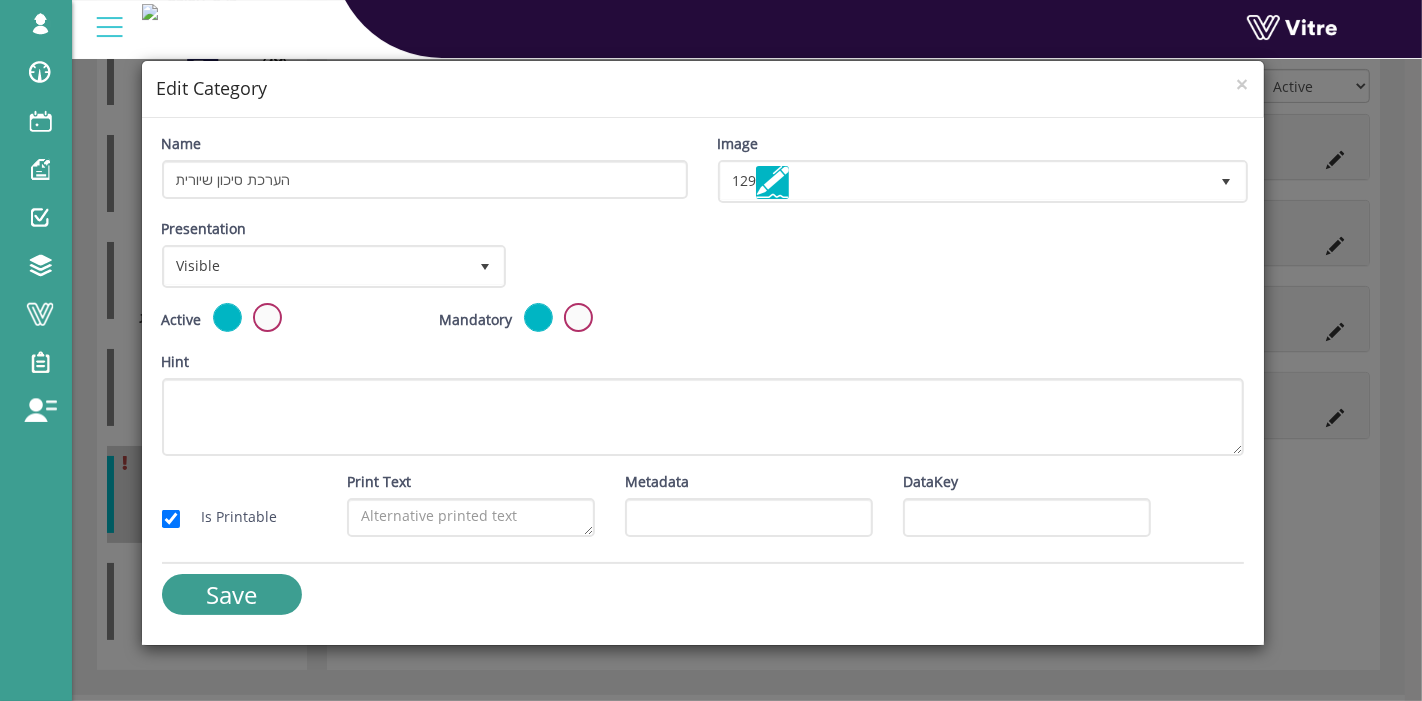 click on "Mandatory" at bounding box center [564, 319] 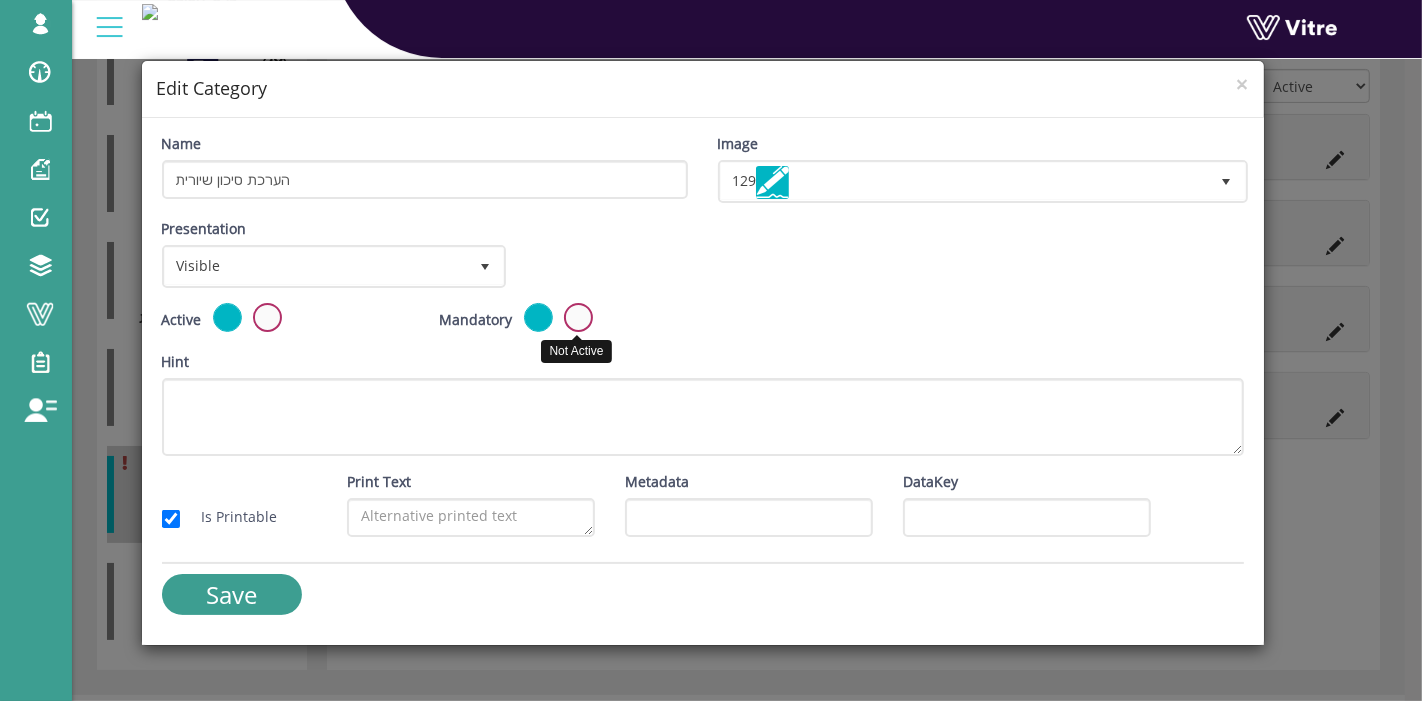 click at bounding box center [578, 317] 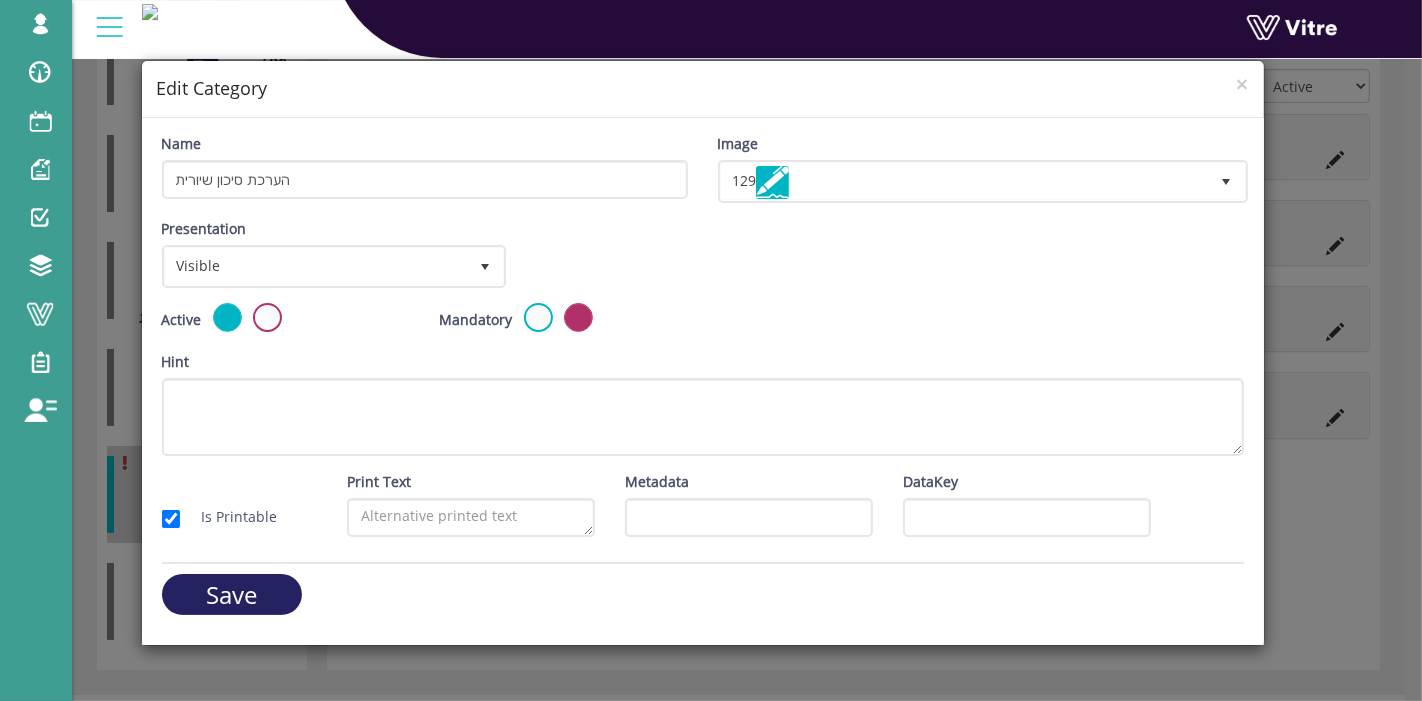 click on "Save" at bounding box center [232, 594] 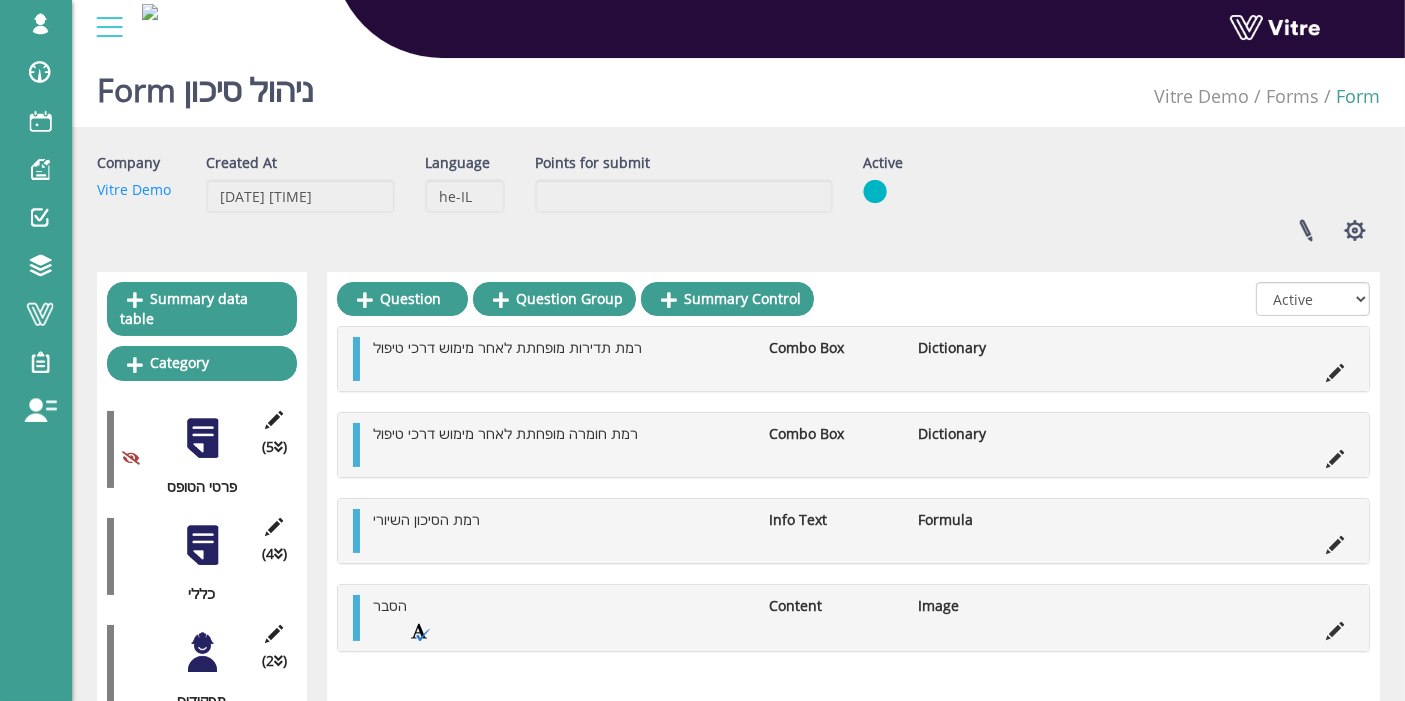 scroll, scrollTop: 0, scrollLeft: 0, axis: both 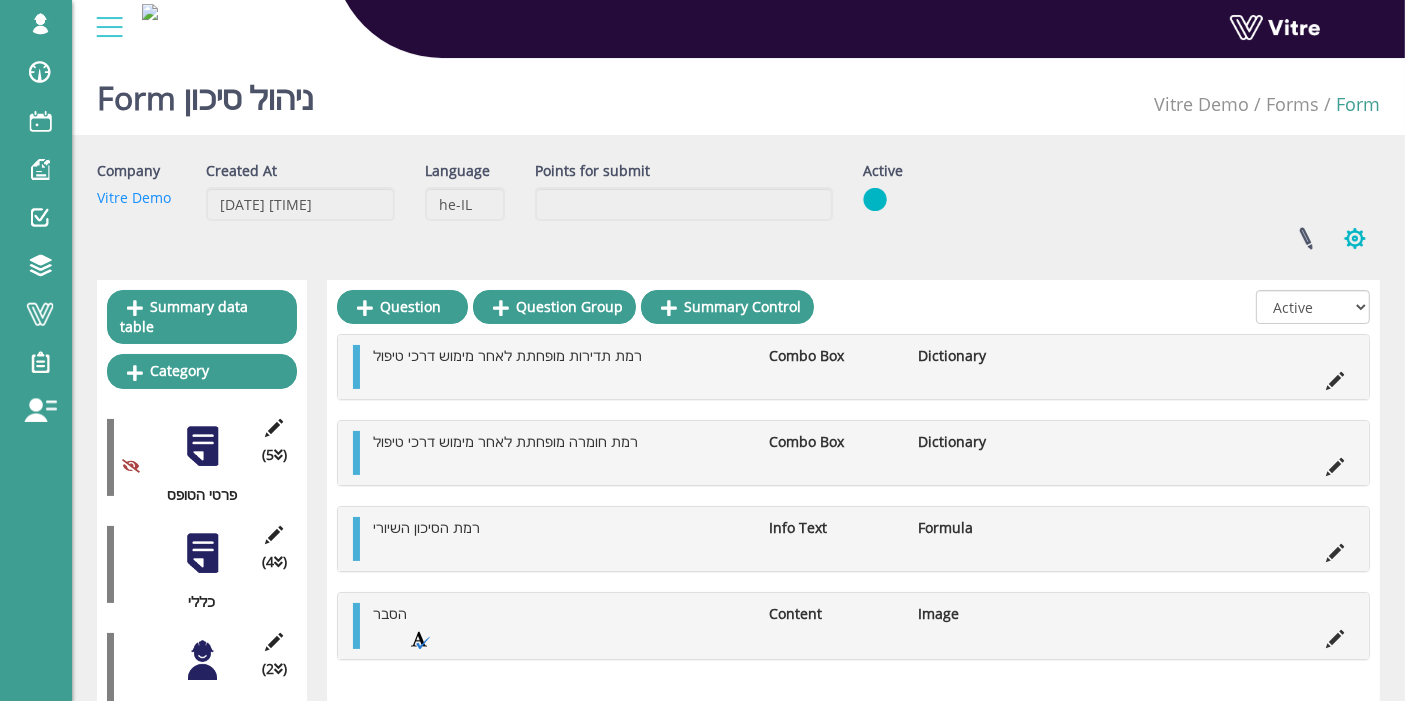 click at bounding box center (1355, 238) 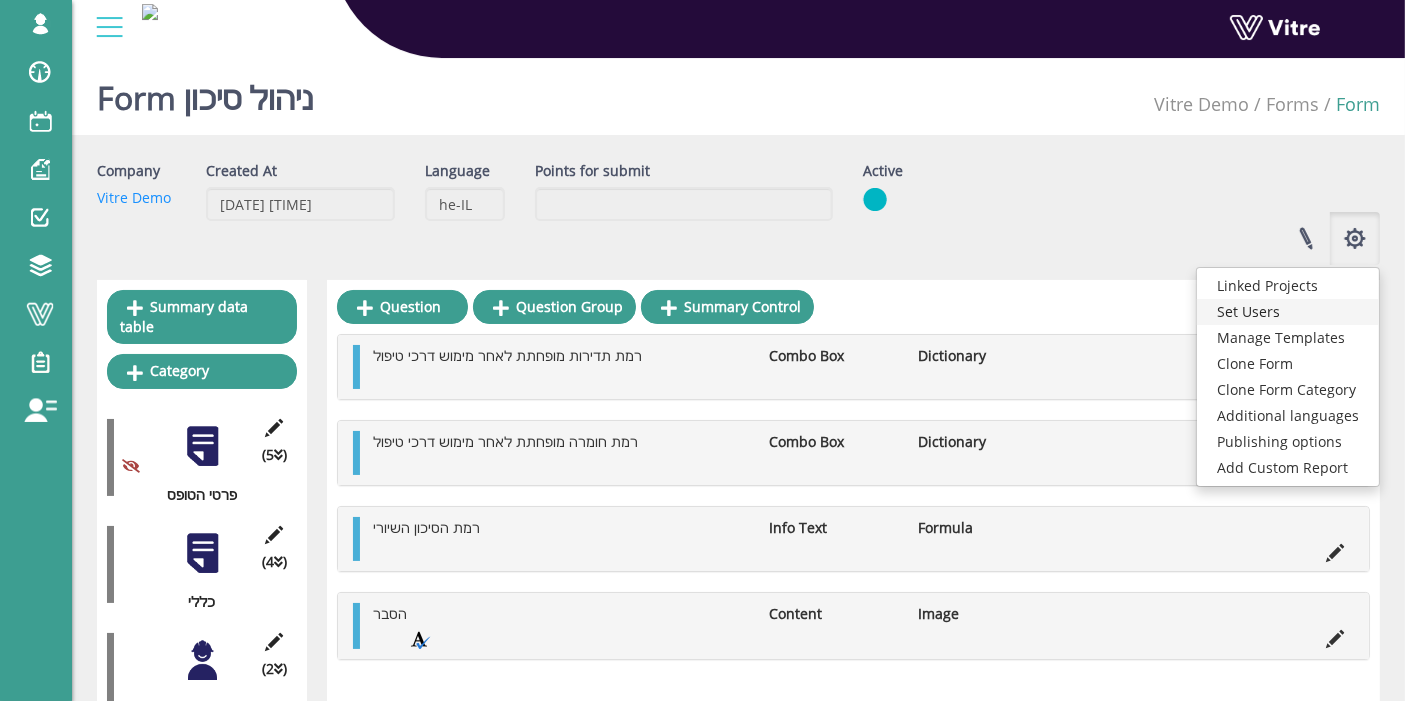 click on "Set Users" at bounding box center [1288, 312] 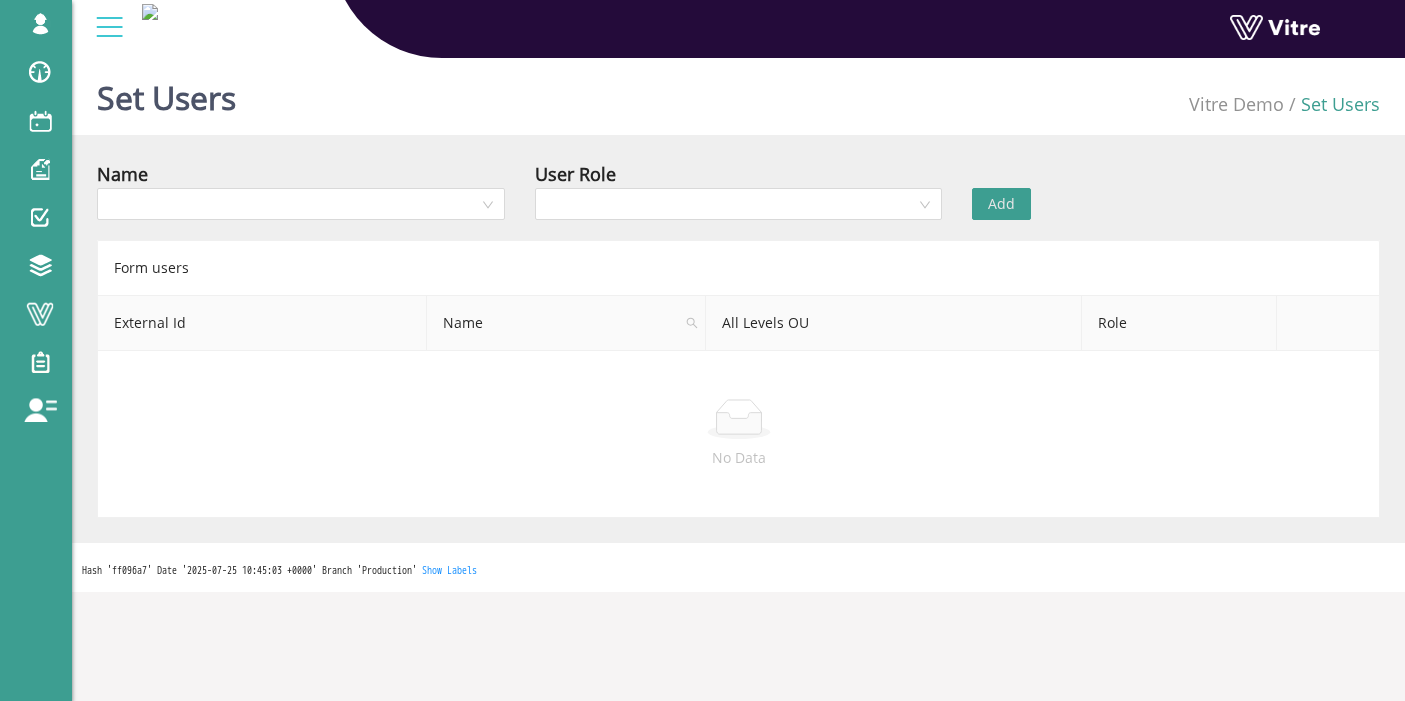 scroll, scrollTop: 0, scrollLeft: 0, axis: both 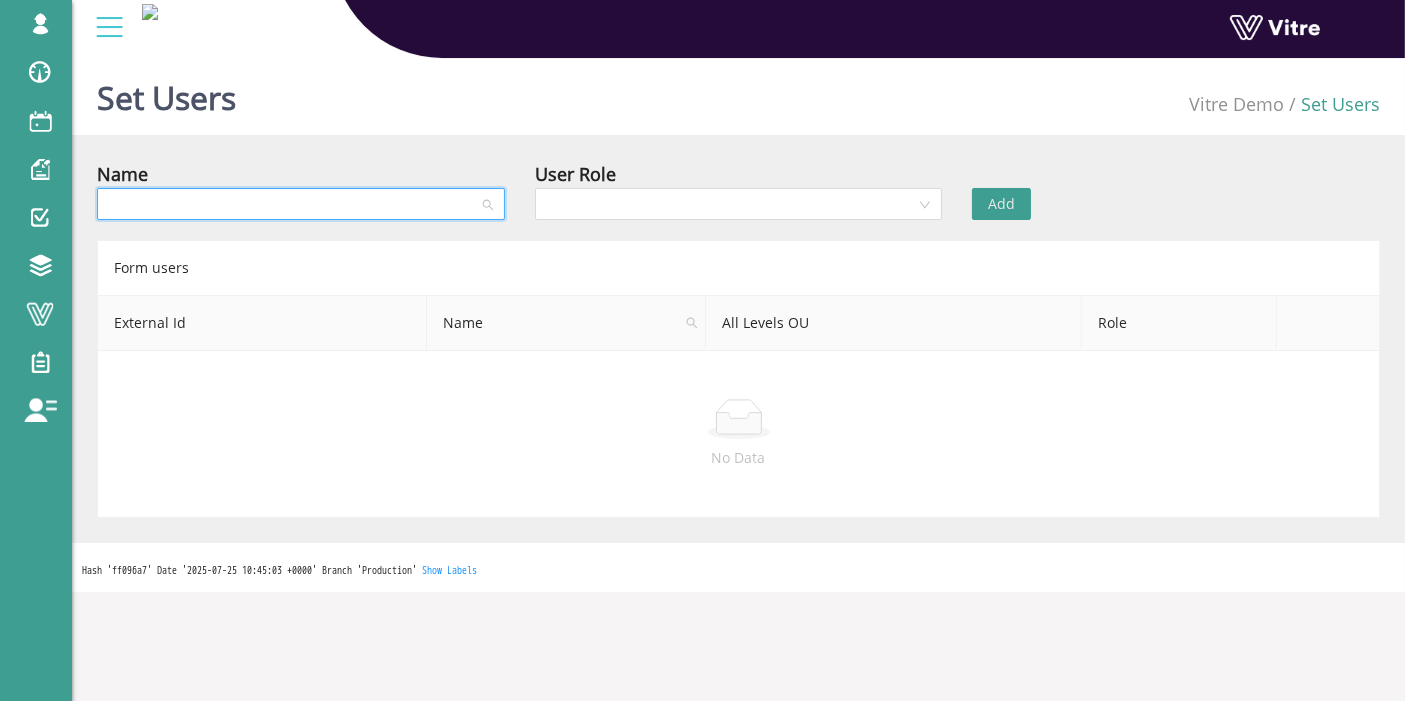 click at bounding box center [294, 204] 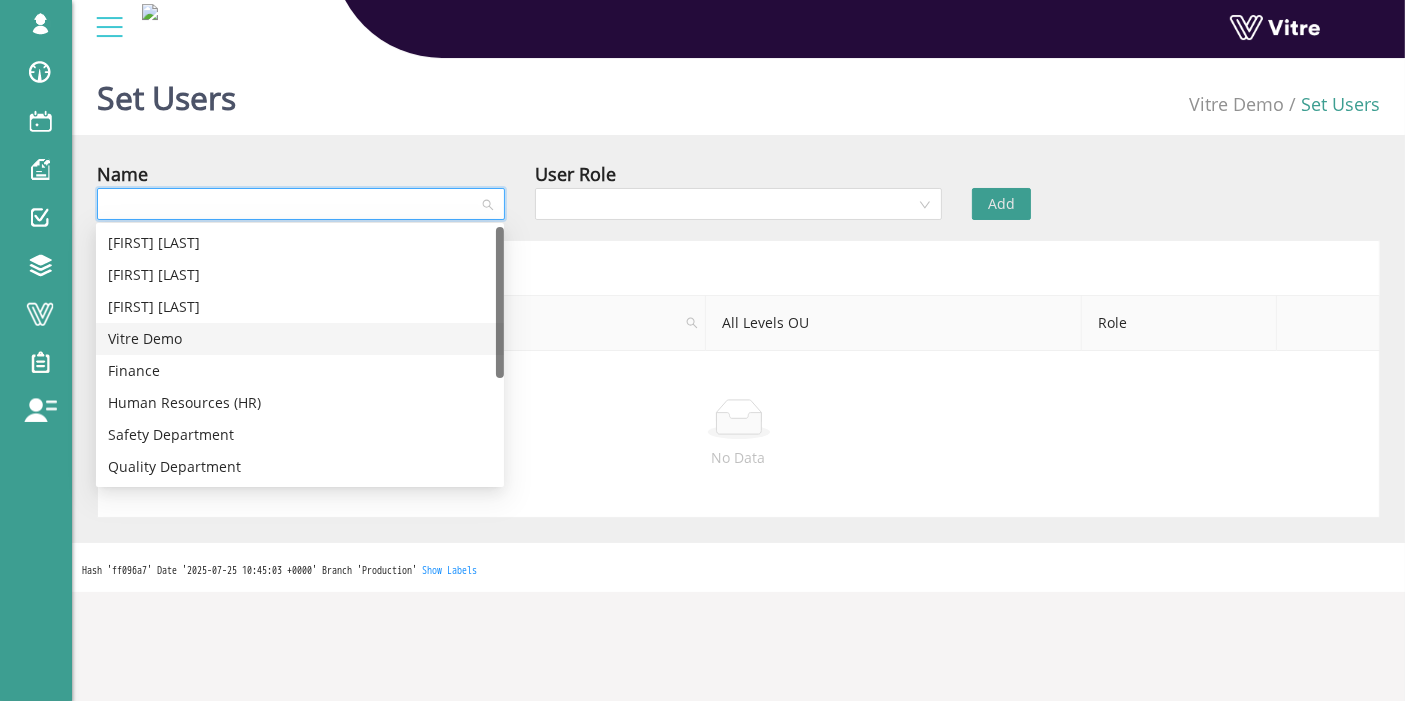 click on "Vitre Demo" at bounding box center [300, 339] 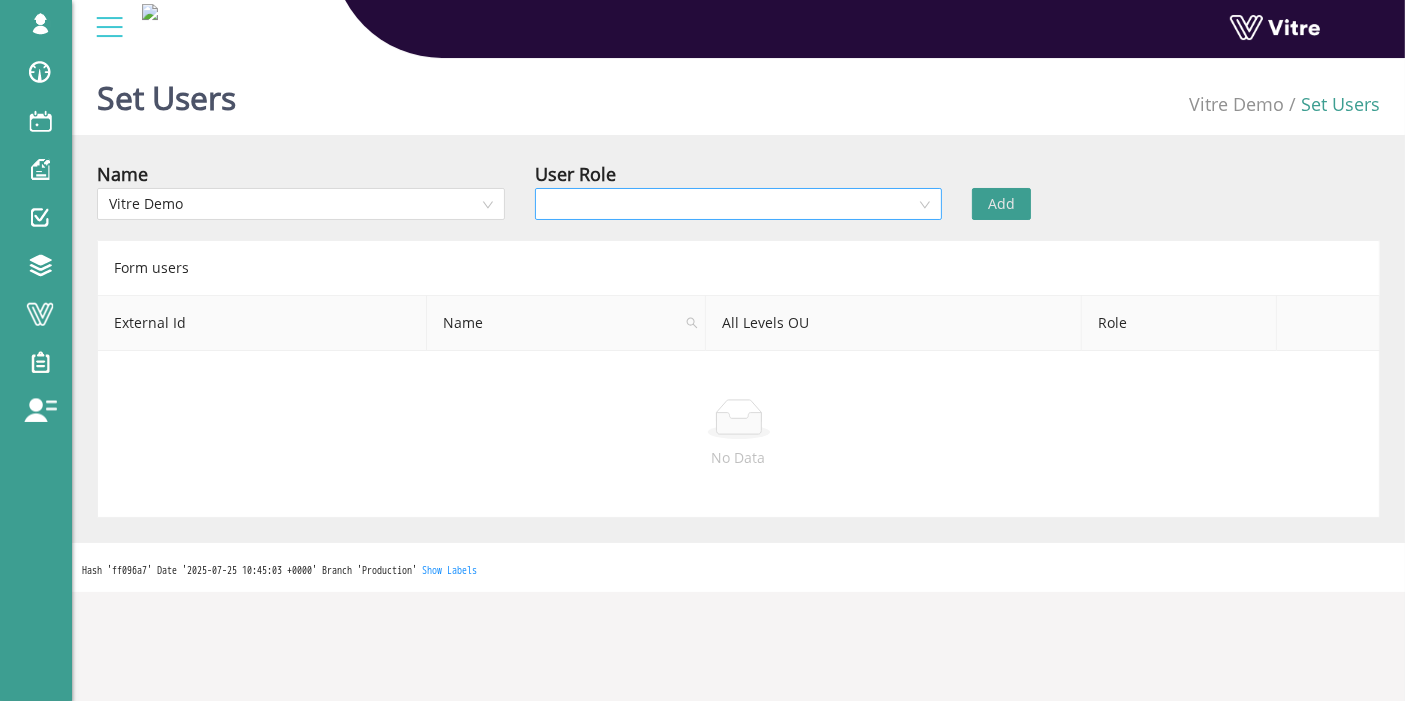click at bounding box center [732, 204] 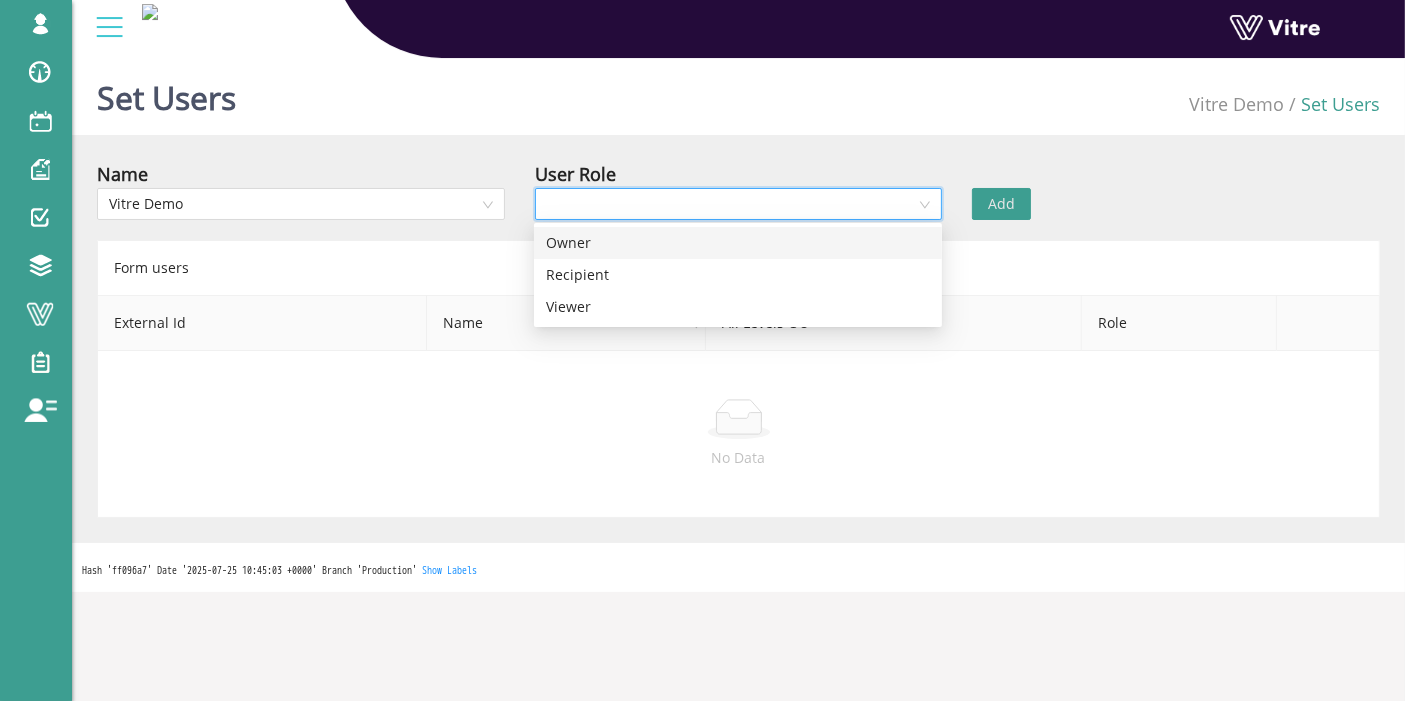 click on "Owner" at bounding box center (738, 243) 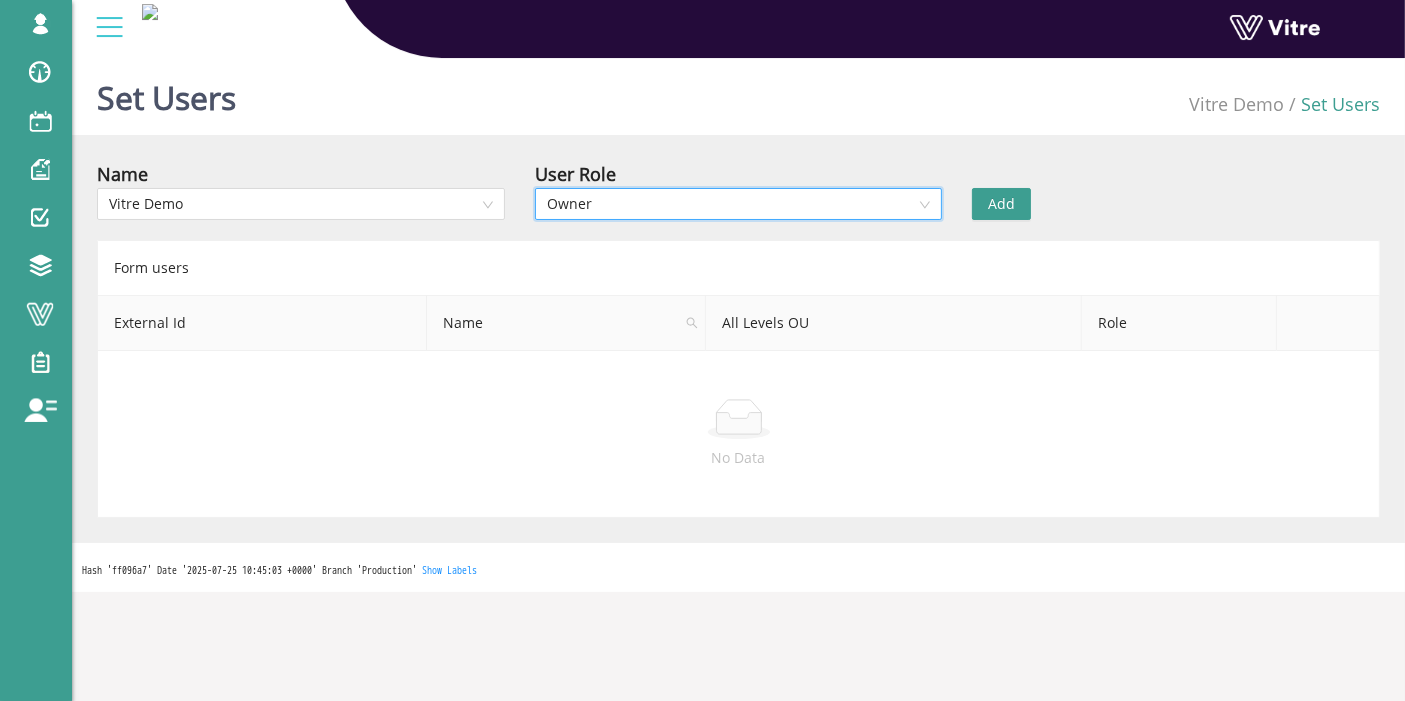 click on "Add" at bounding box center [1001, 204] 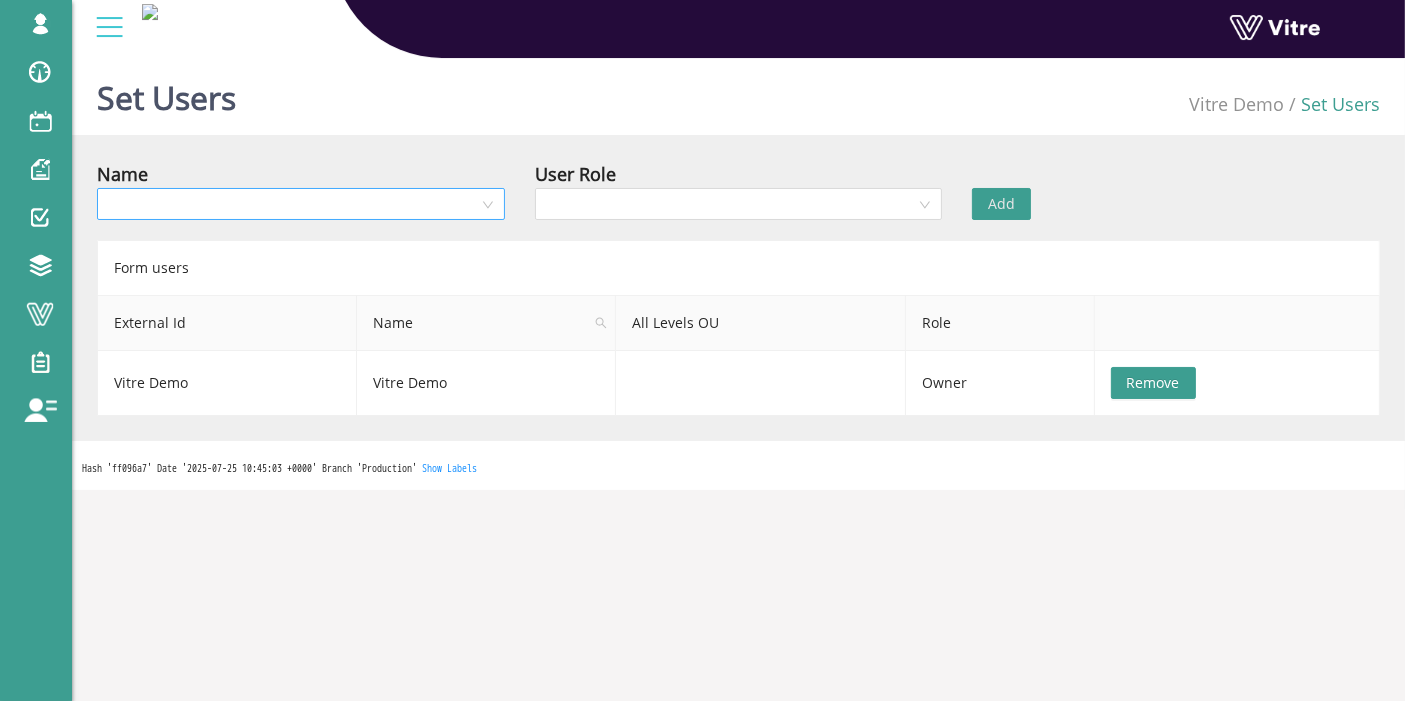 click at bounding box center [294, 204] 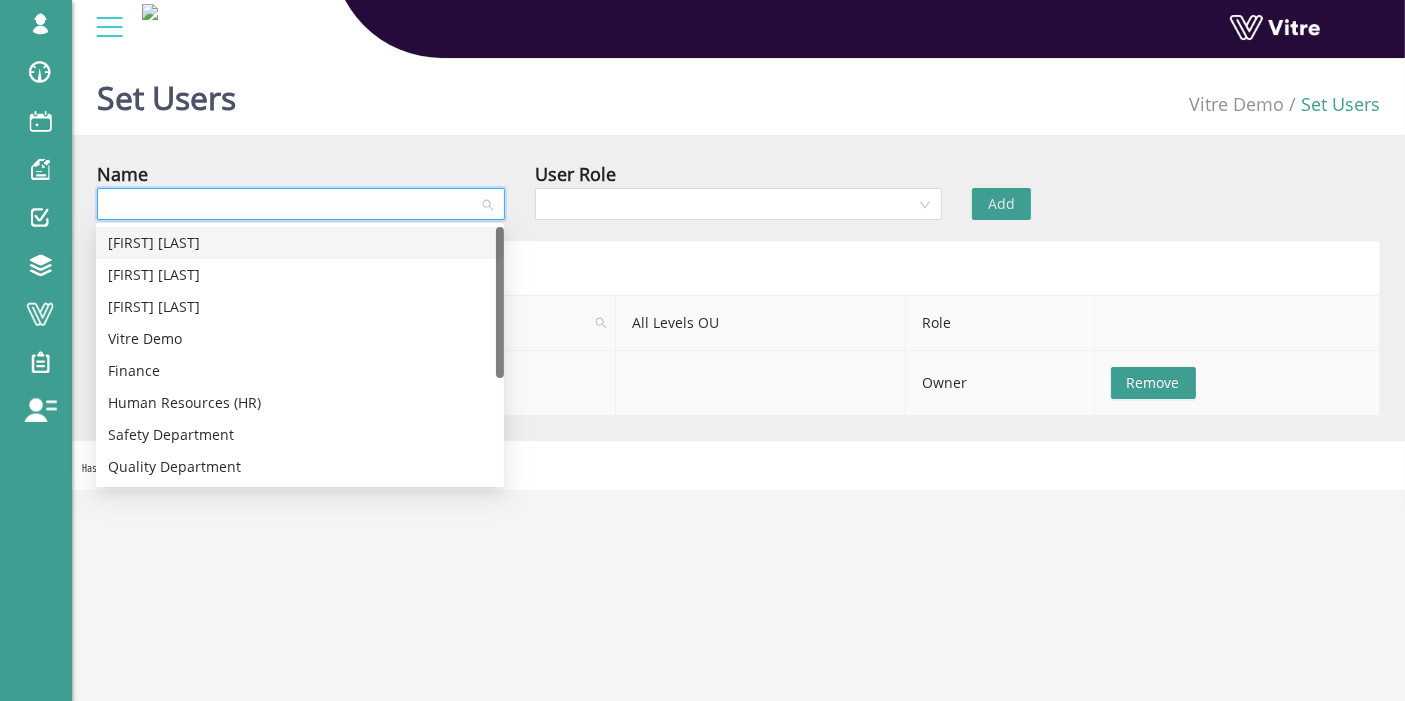 click at bounding box center (761, 383) 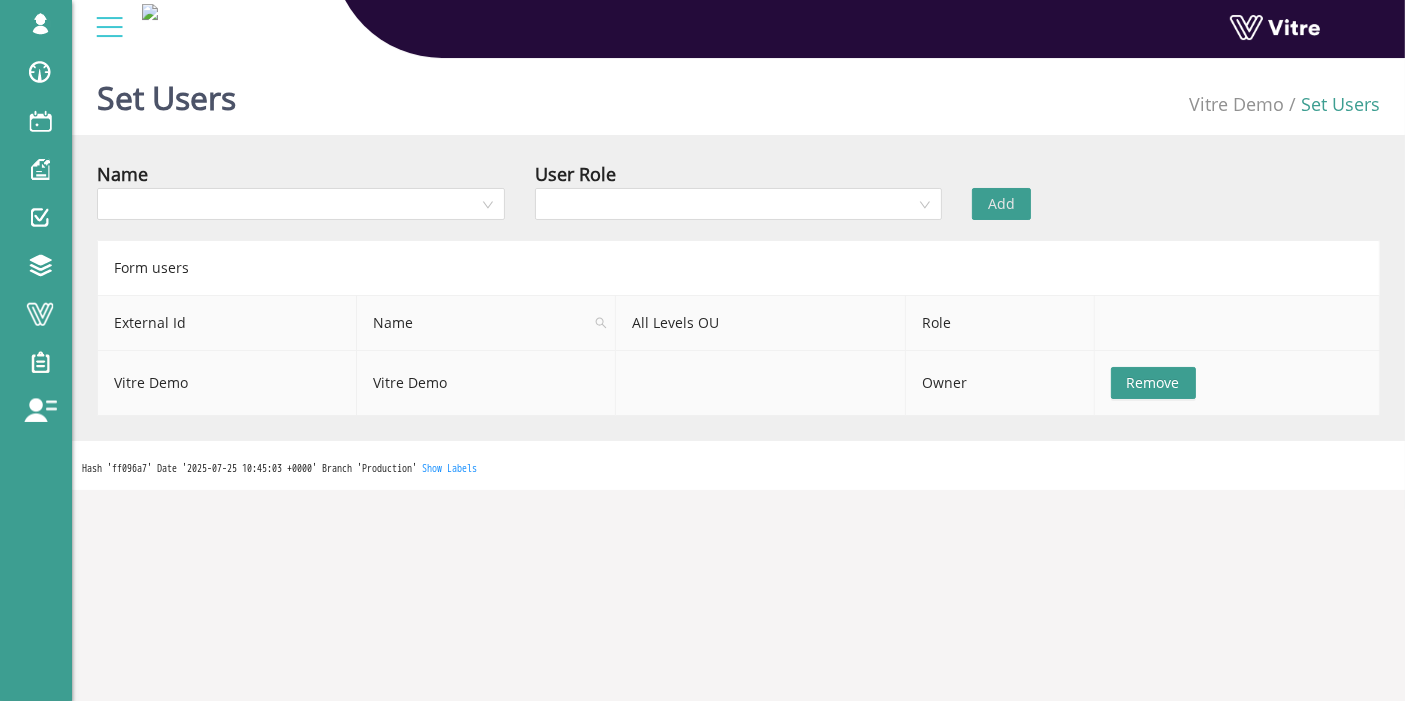 click on "Remove" at bounding box center [1153, 383] 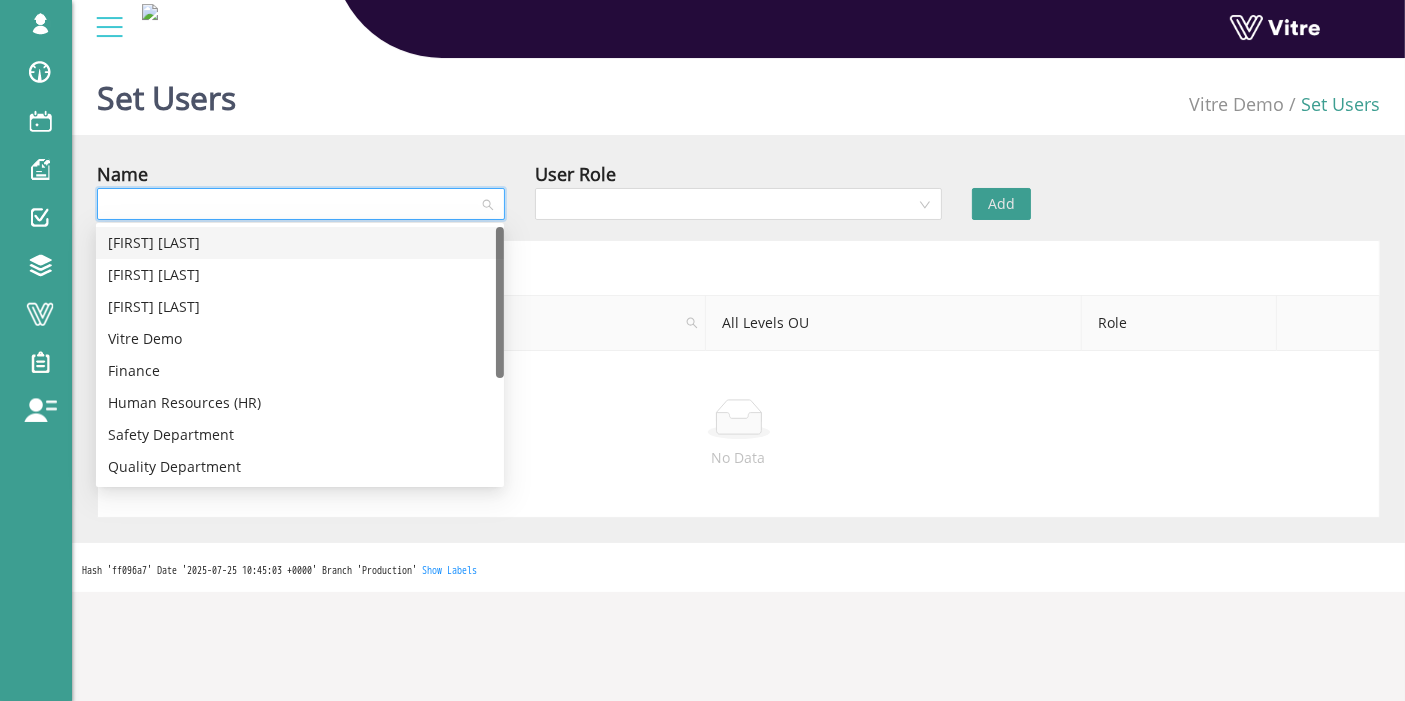 click at bounding box center (294, 204) 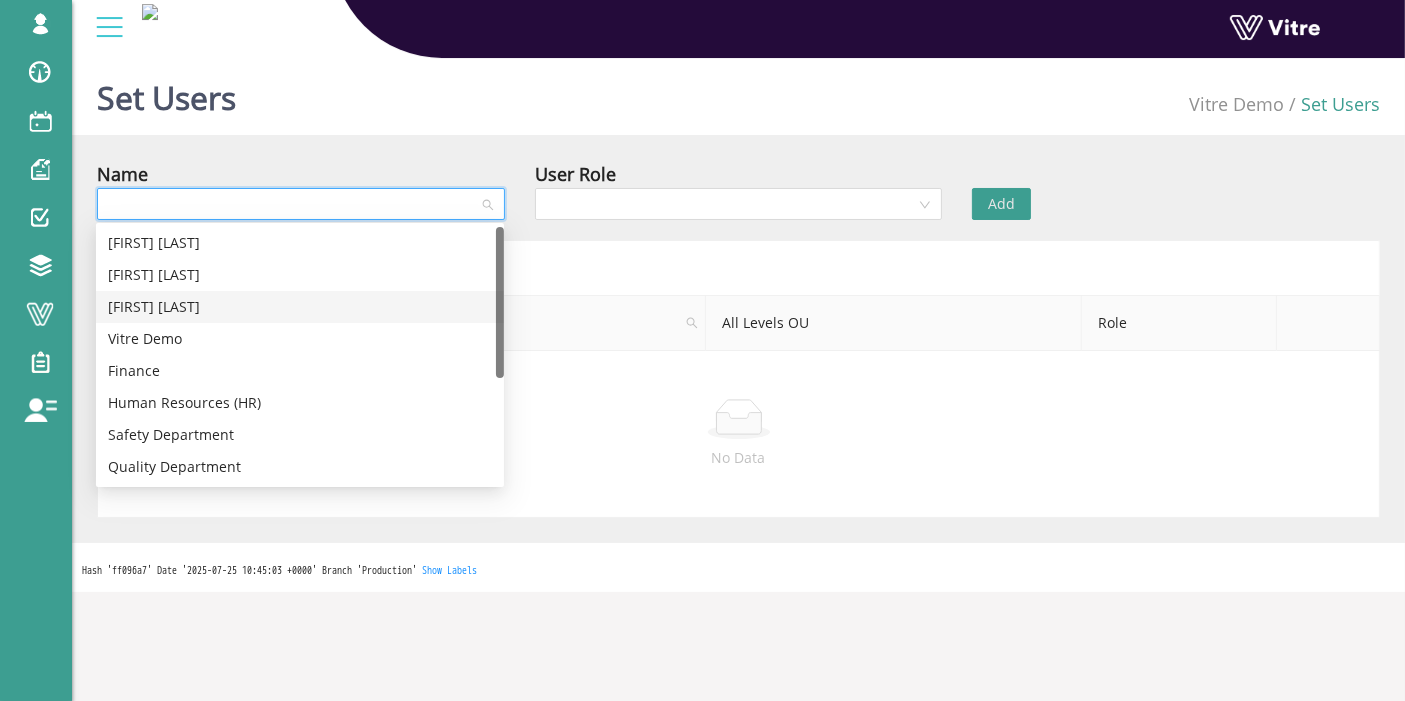 click on "[FIRST] [LAST]" at bounding box center [300, 307] 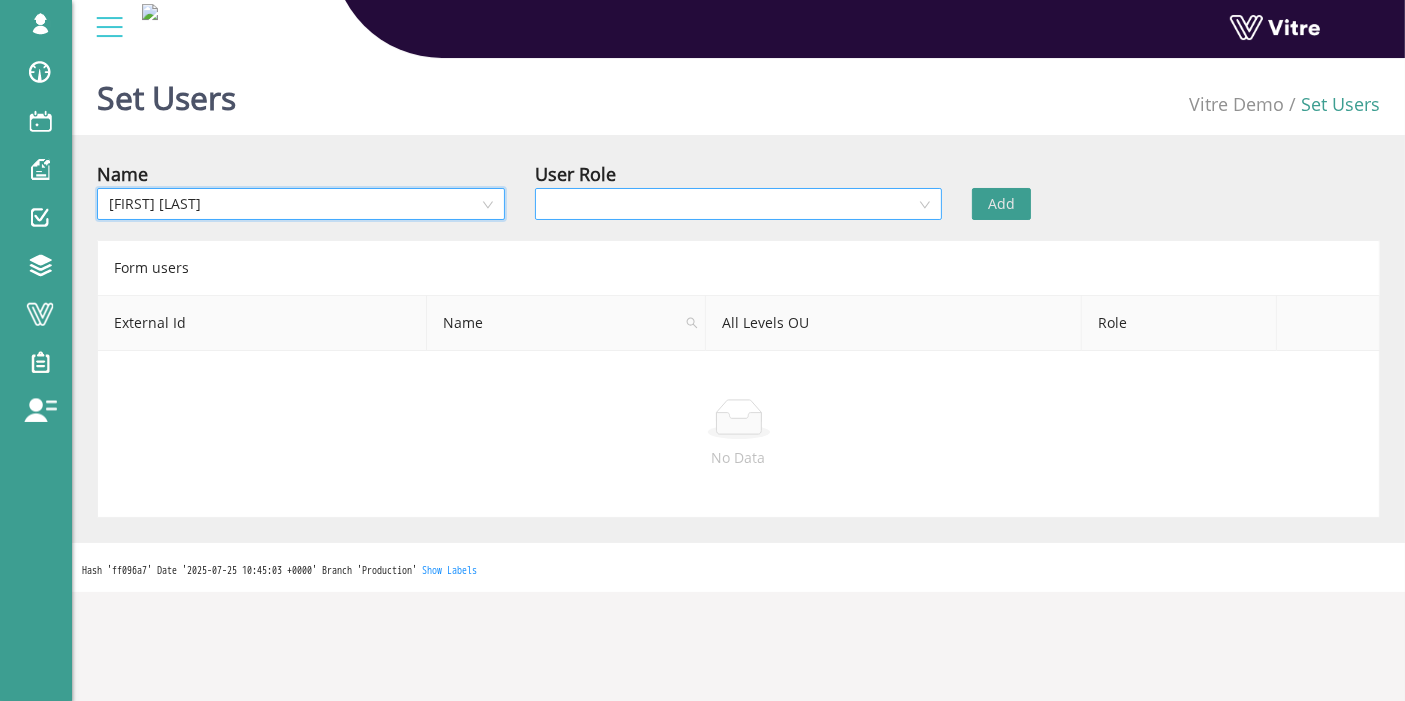 click at bounding box center (732, 204) 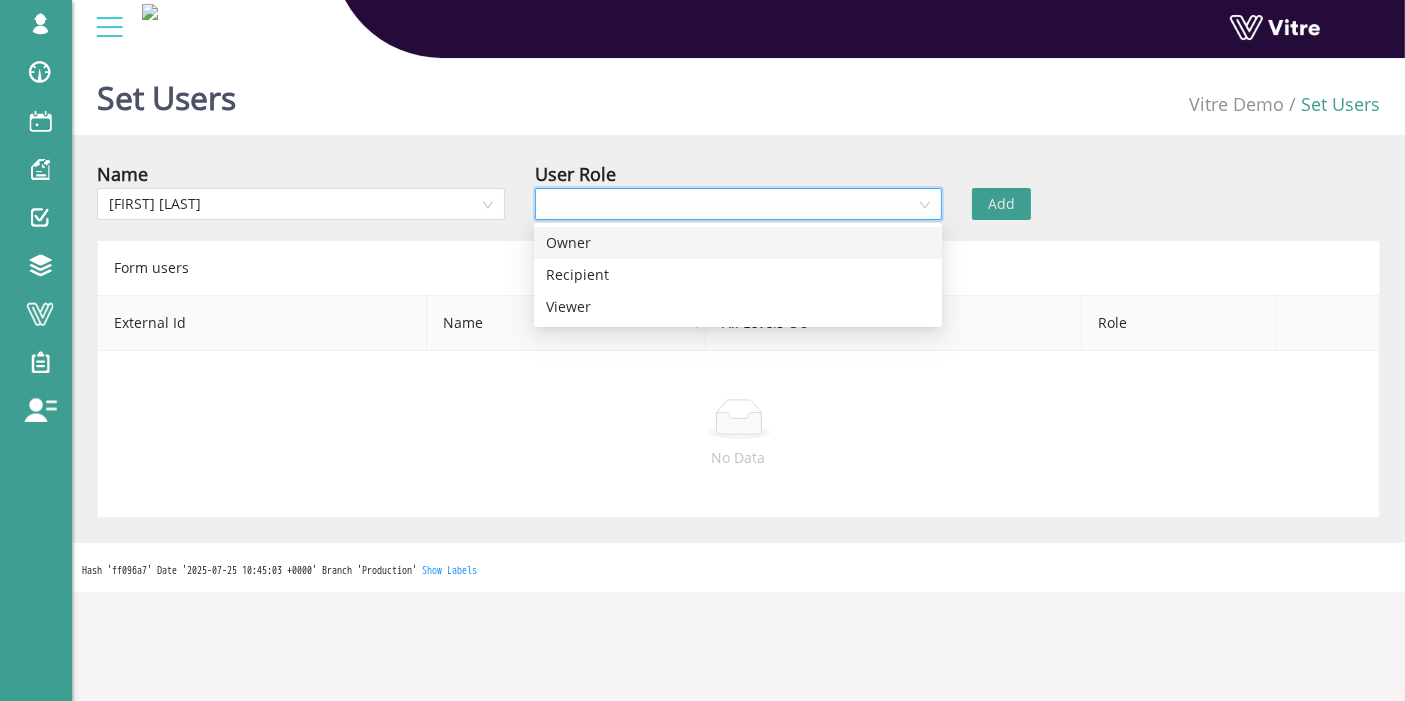 click on "Owner" at bounding box center [738, 243] 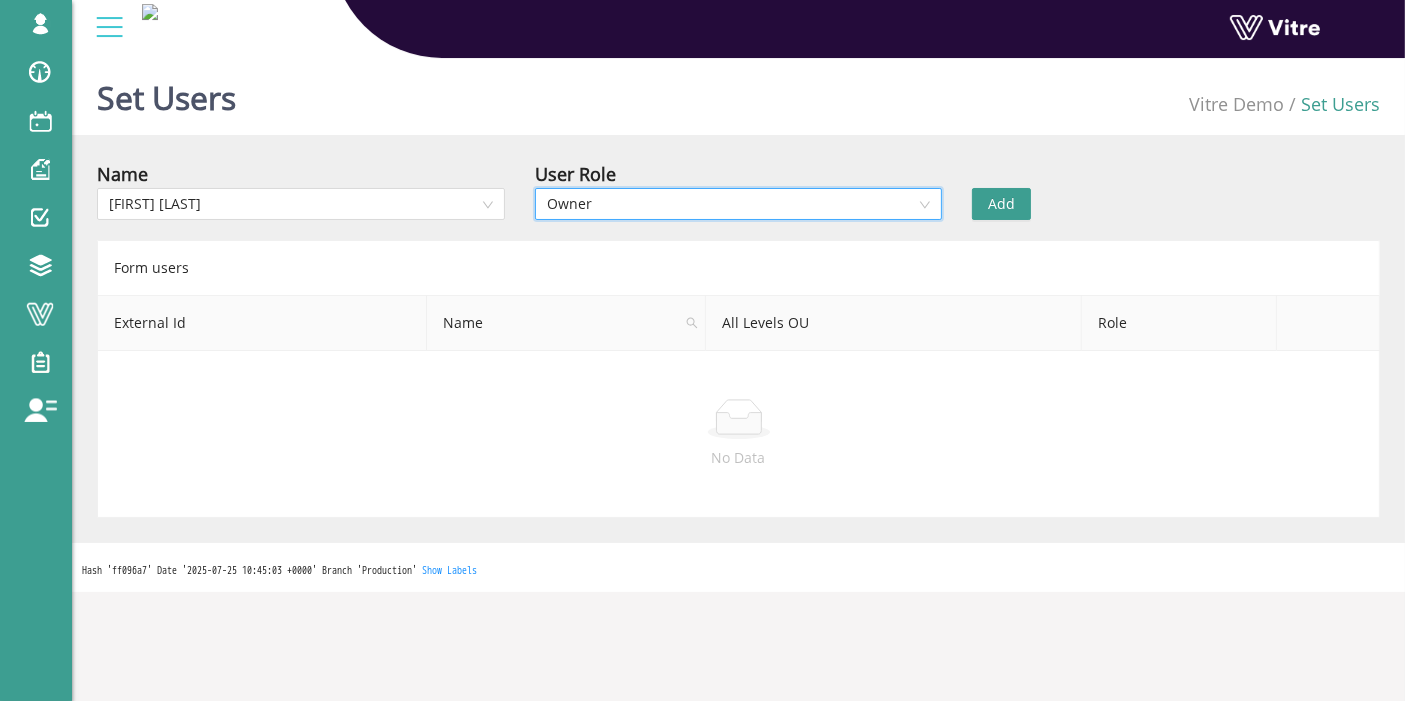 click on "Add" at bounding box center (1001, 204) 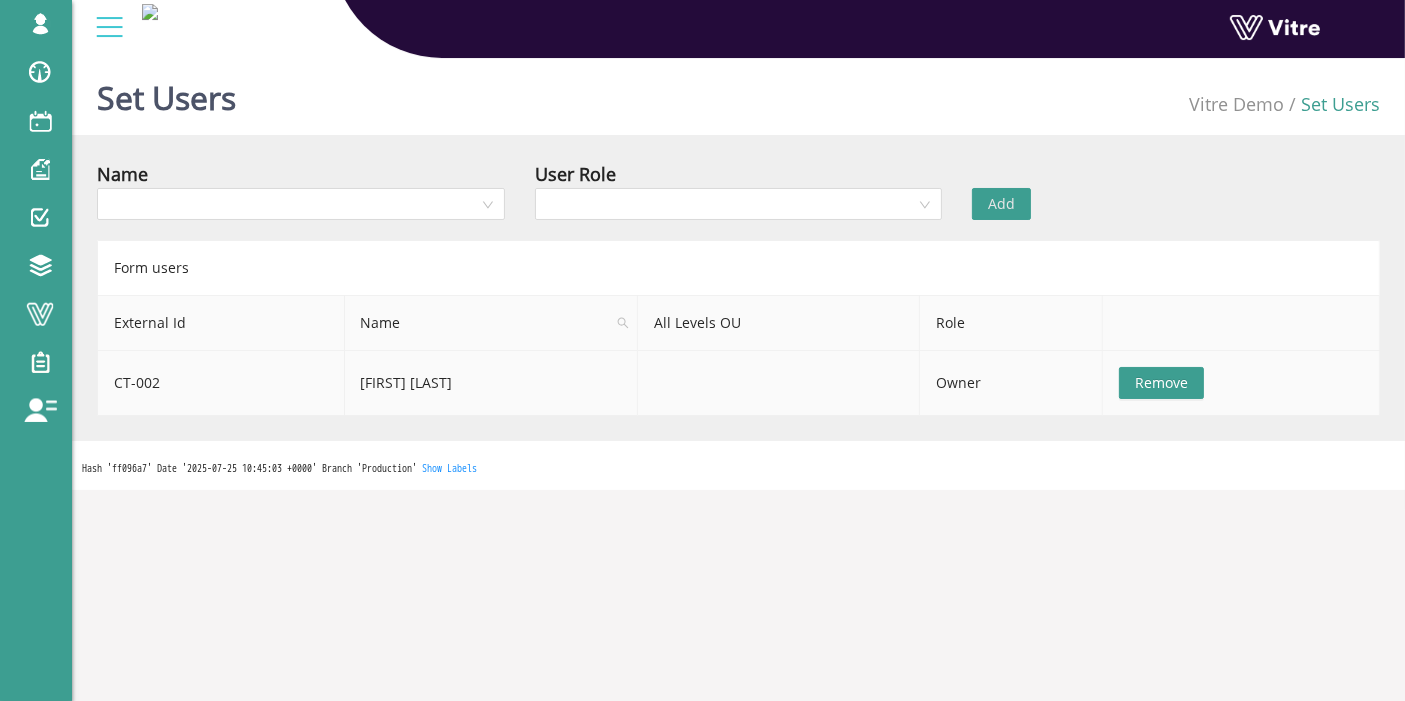 click at bounding box center [779, 383] 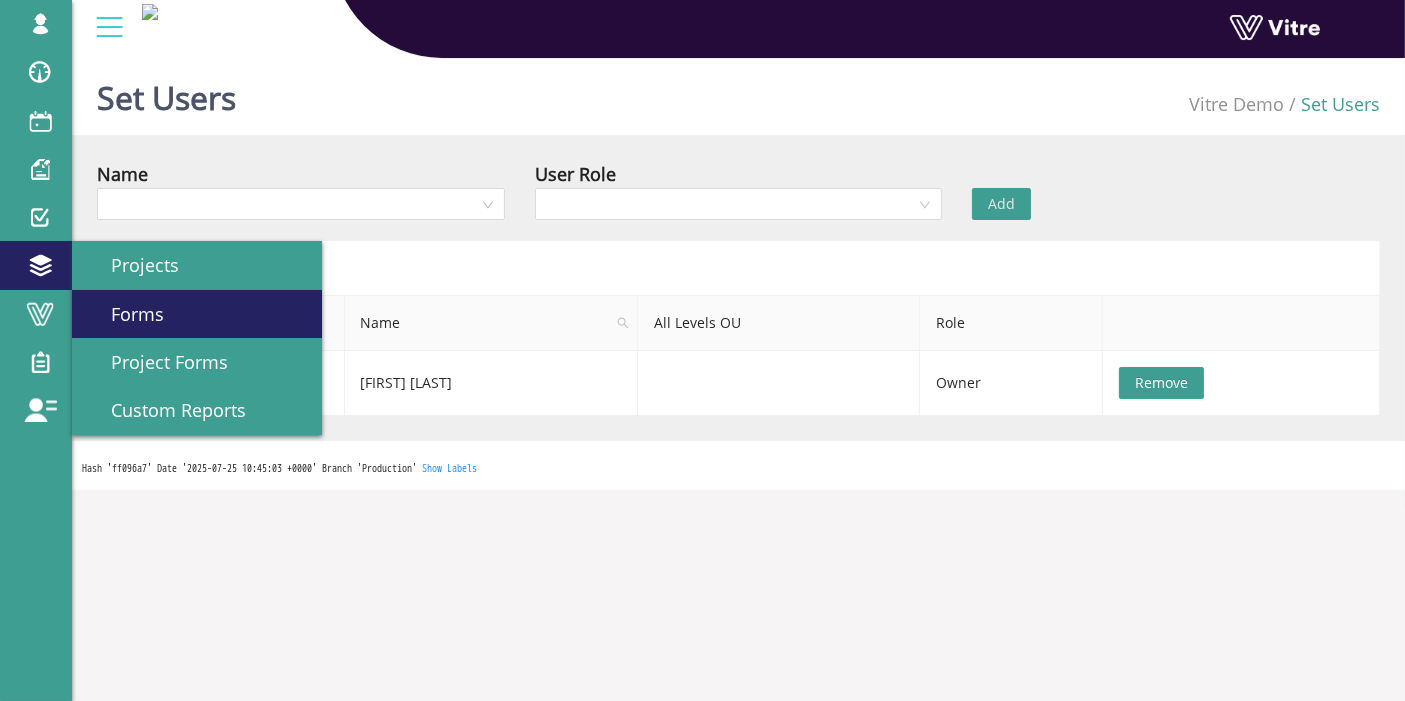 click on "Forms" at bounding box center (125, 314) 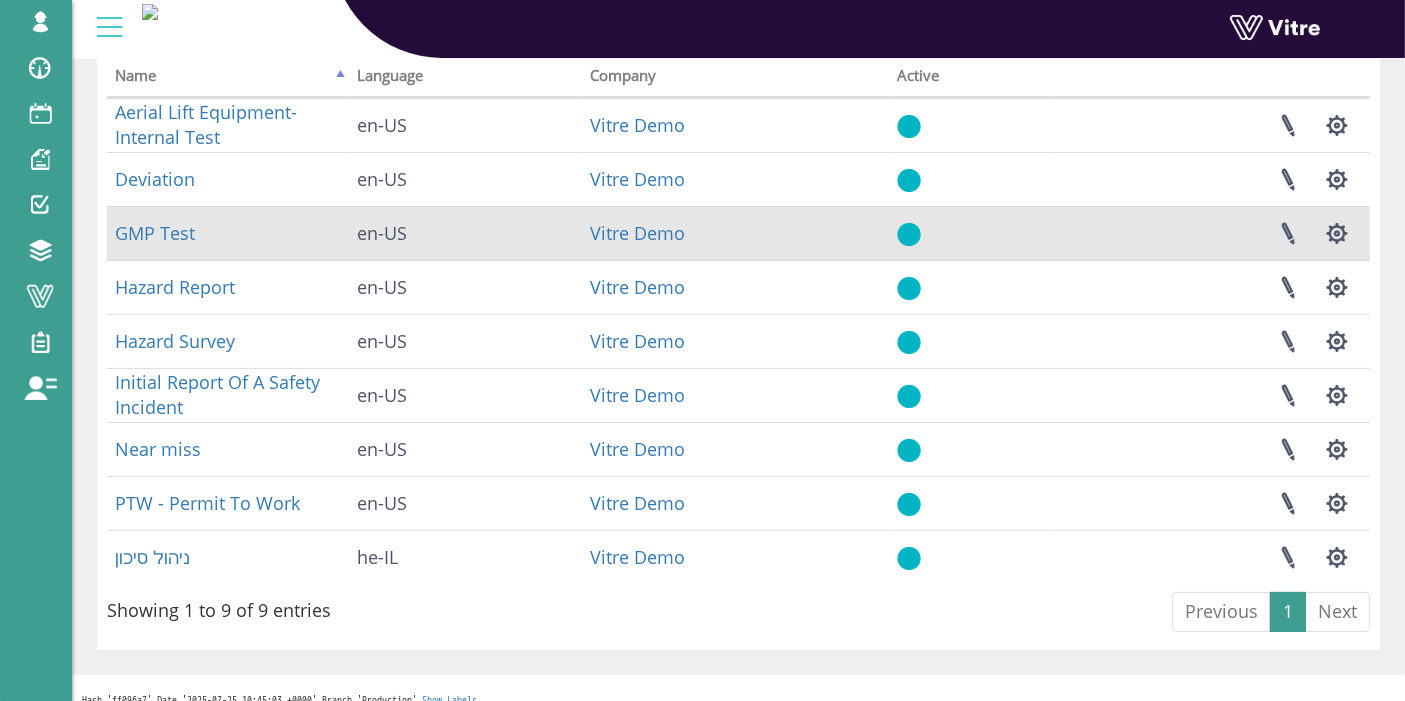 scroll, scrollTop: 171, scrollLeft: 0, axis: vertical 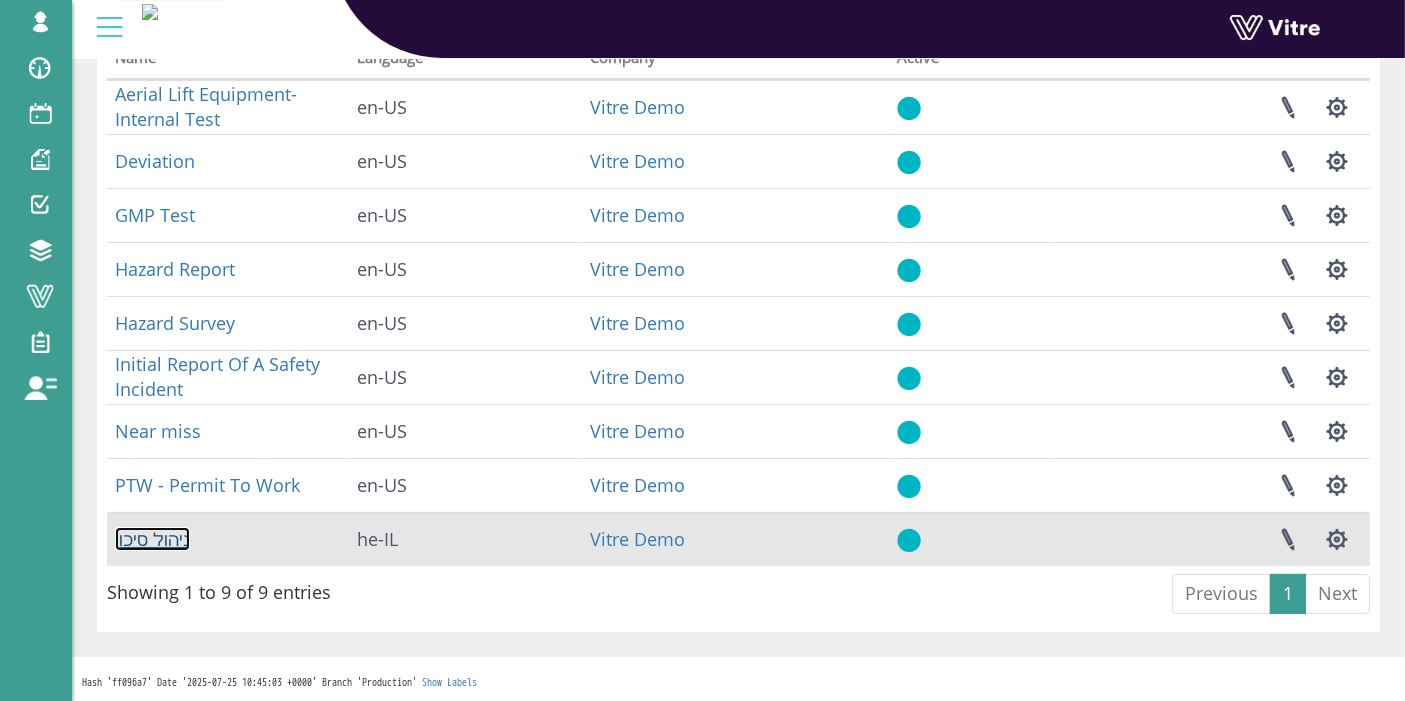 click on "ניהול סיכון" at bounding box center [152, 539] 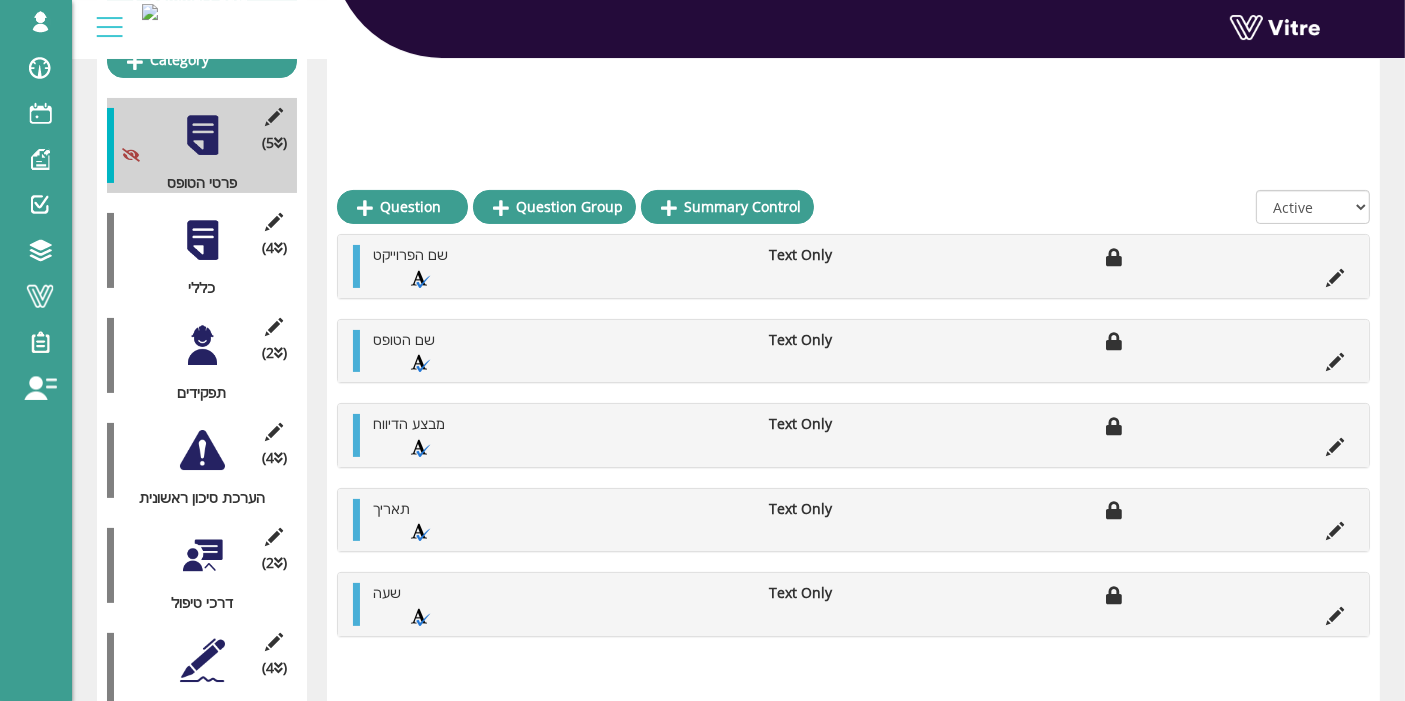 scroll, scrollTop: 444, scrollLeft: 0, axis: vertical 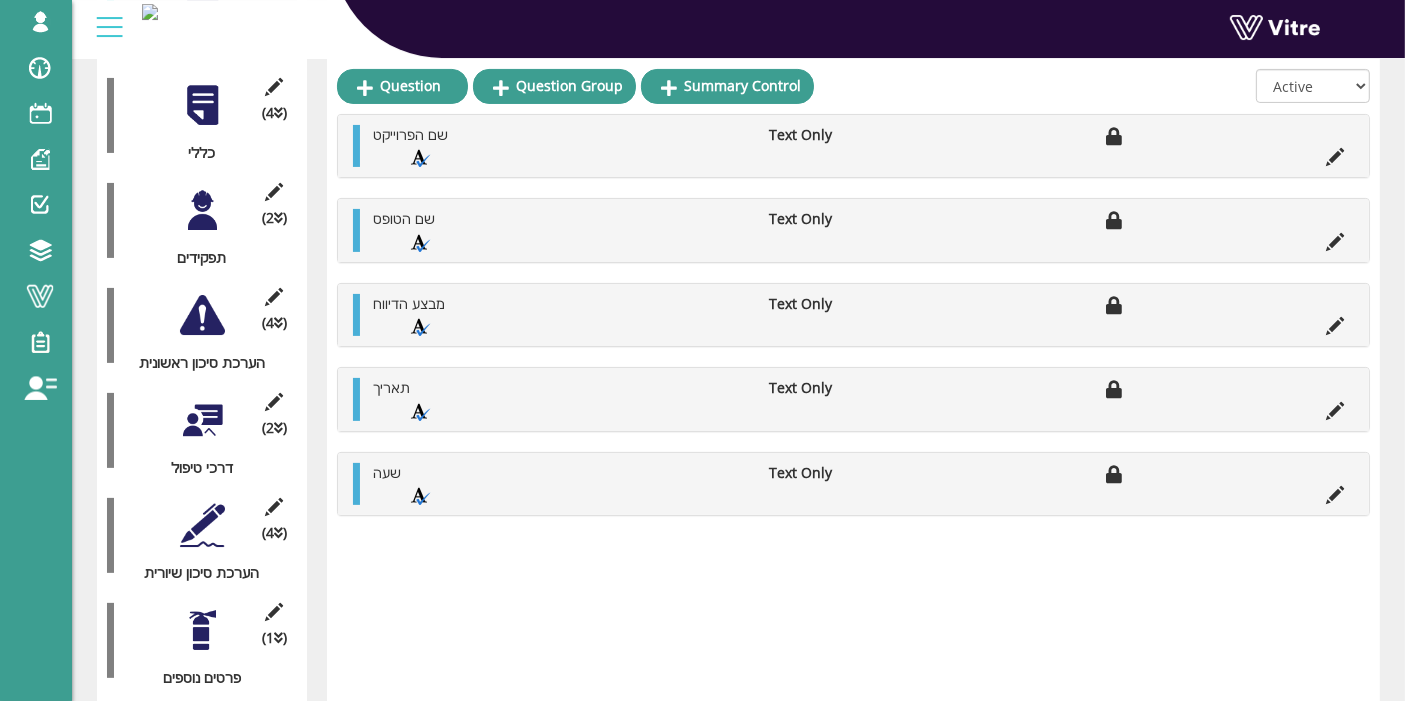 click at bounding box center [202, 525] 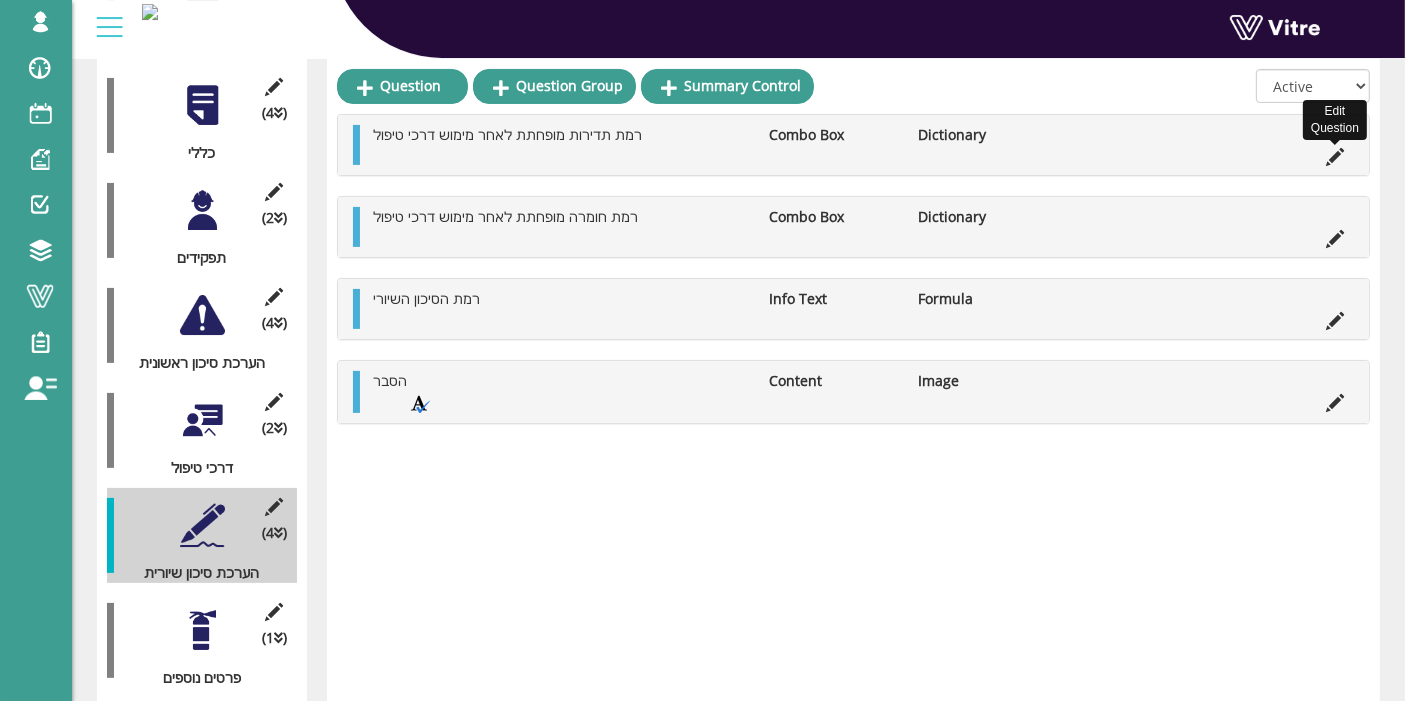 click at bounding box center (1335, 157) 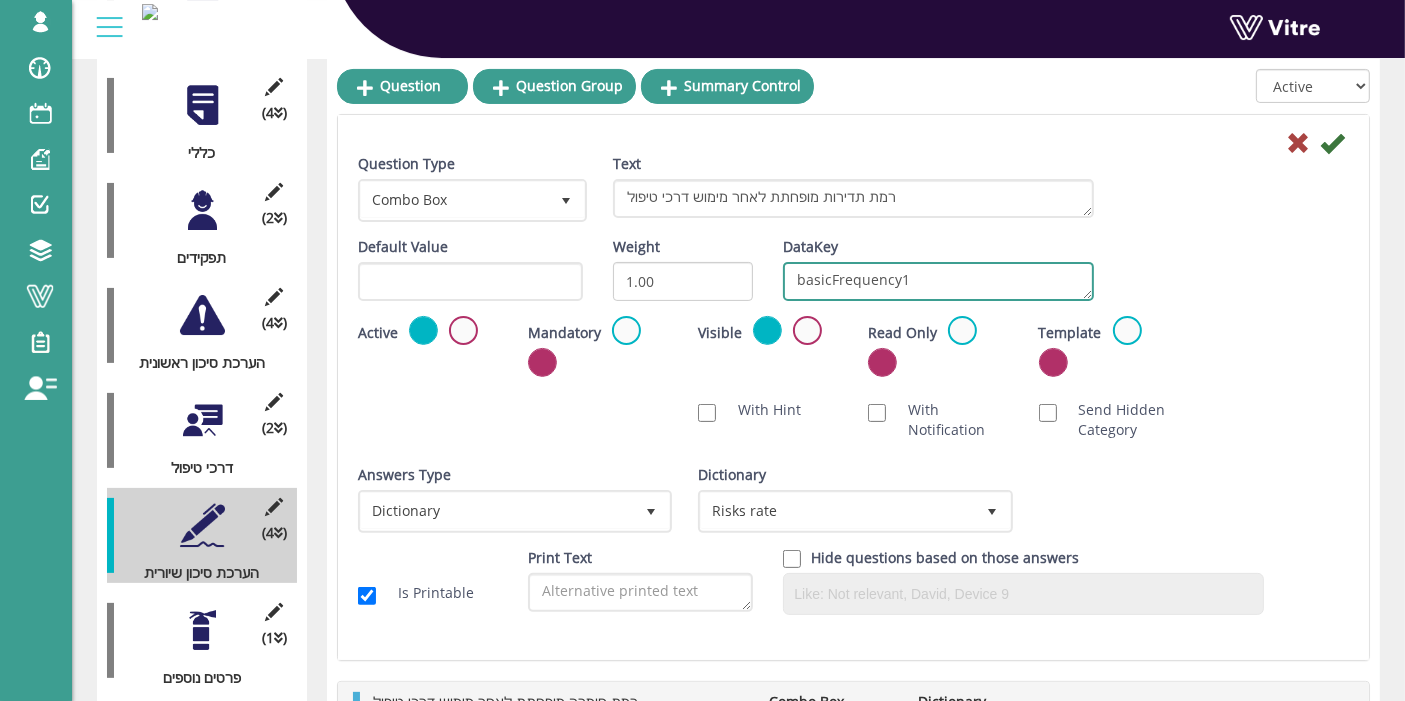 click on "basicFrequency1" at bounding box center [938, 281] 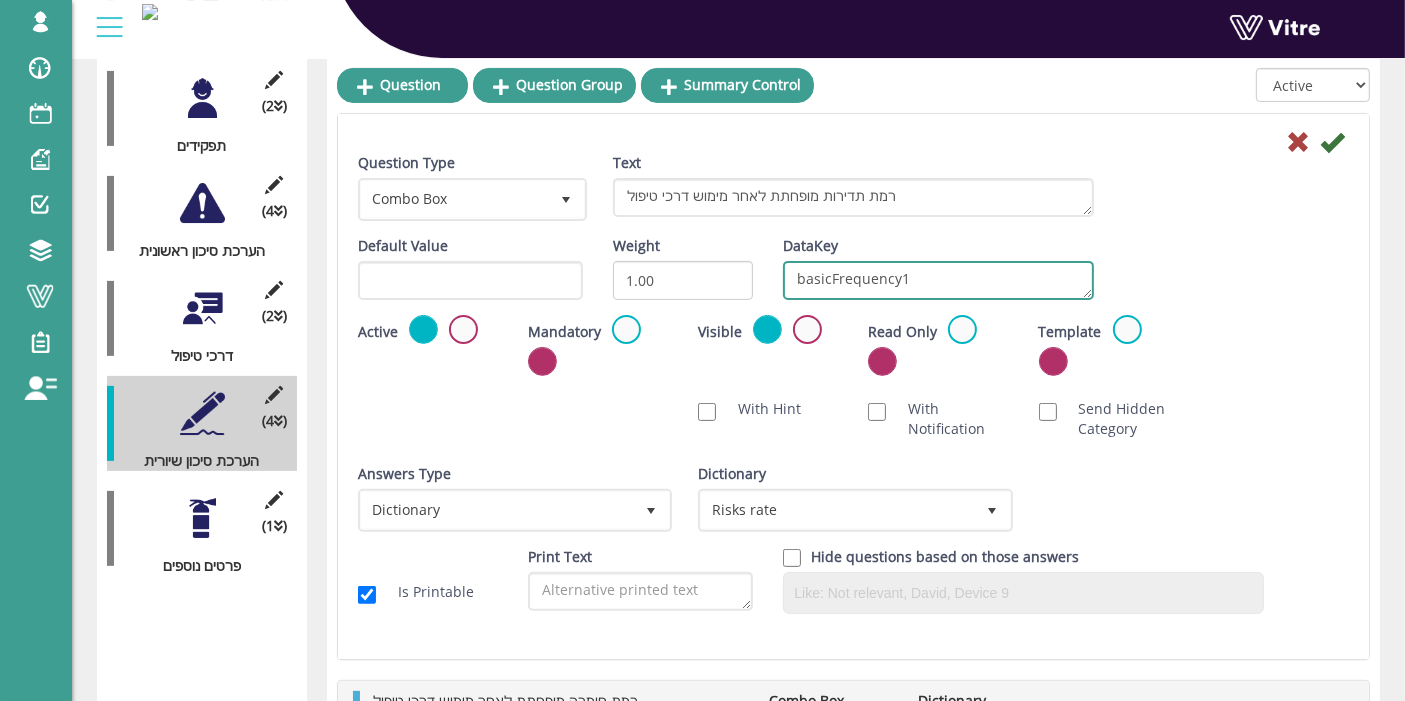 scroll, scrollTop: 555, scrollLeft: 0, axis: vertical 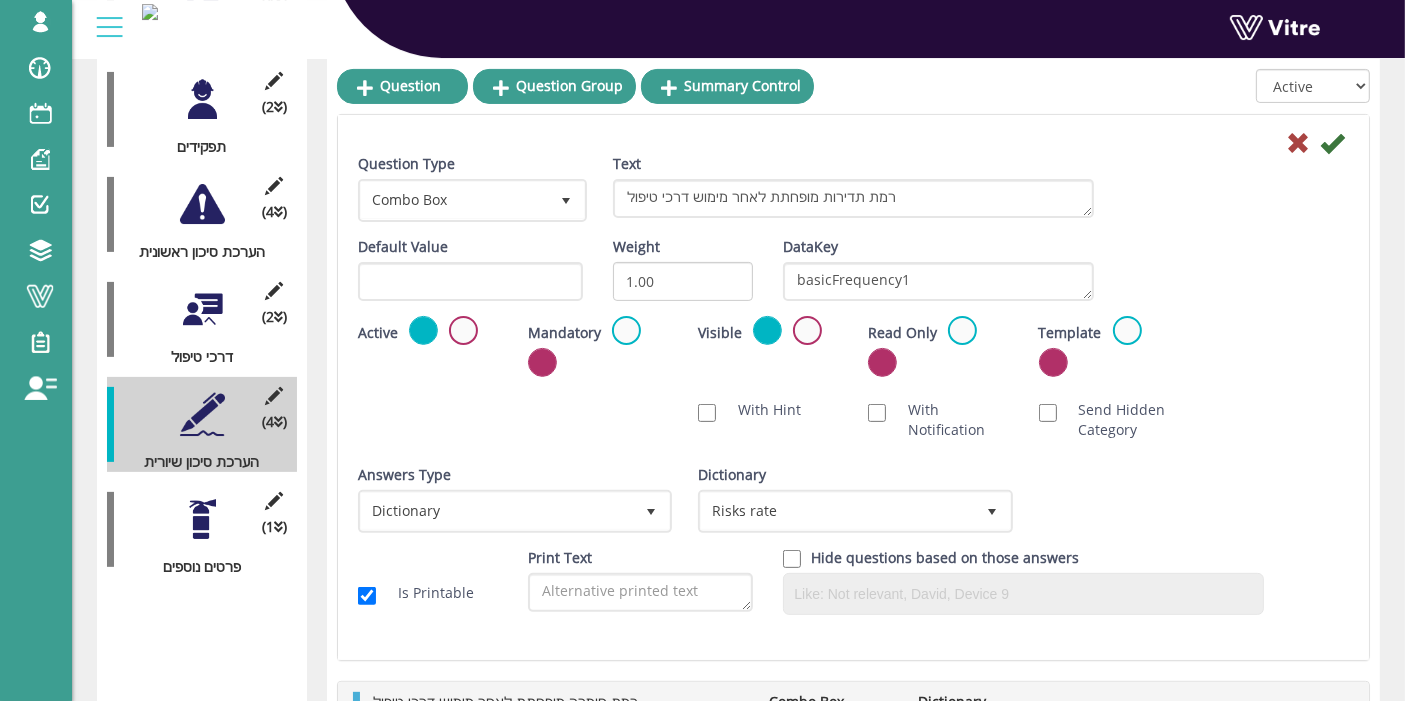 click at bounding box center (202, 414) 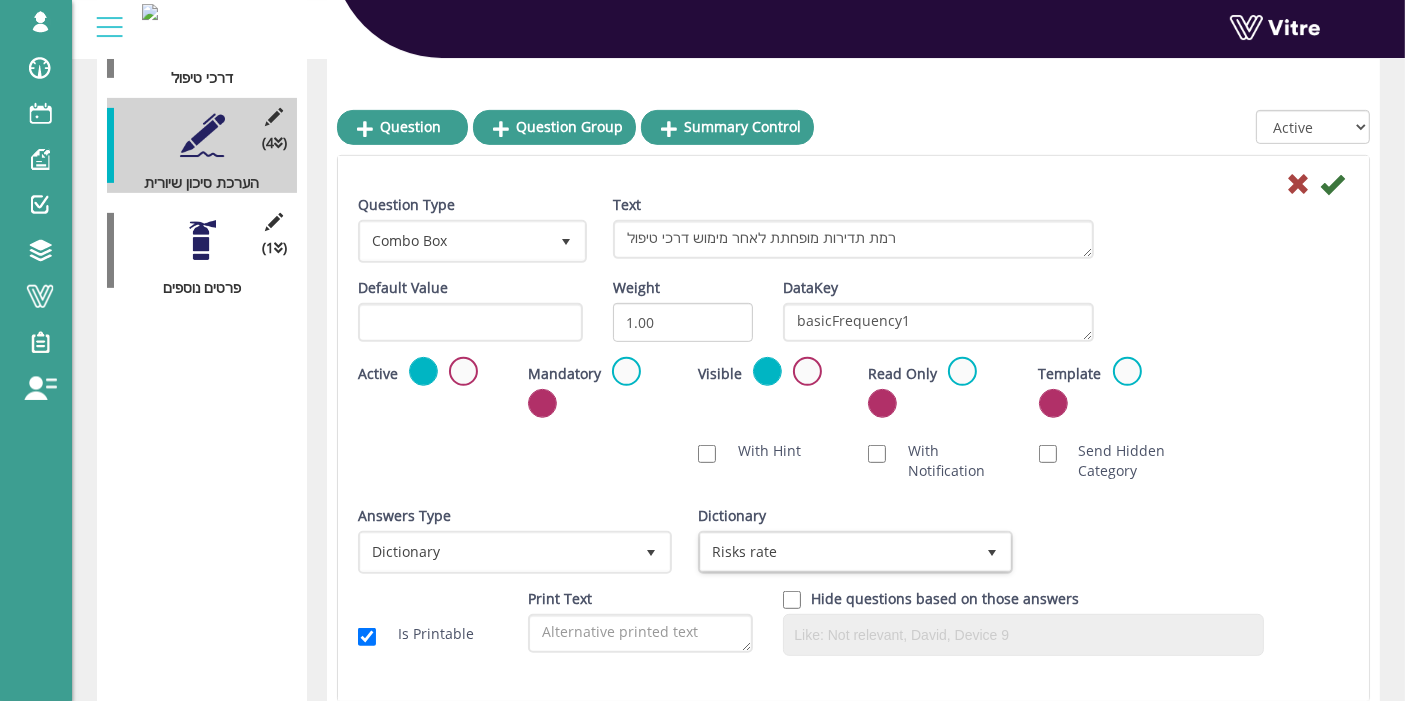 scroll, scrollTop: 888, scrollLeft: 0, axis: vertical 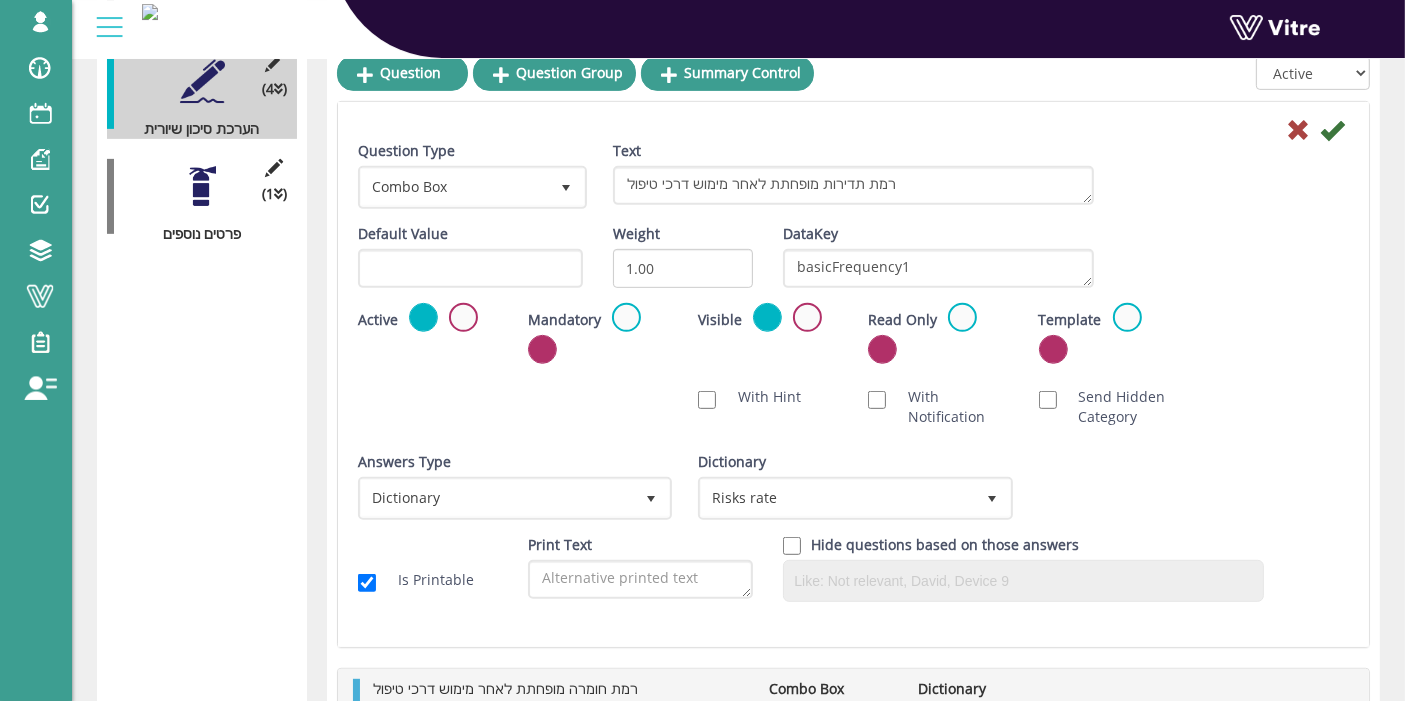 click at bounding box center (853, 129) 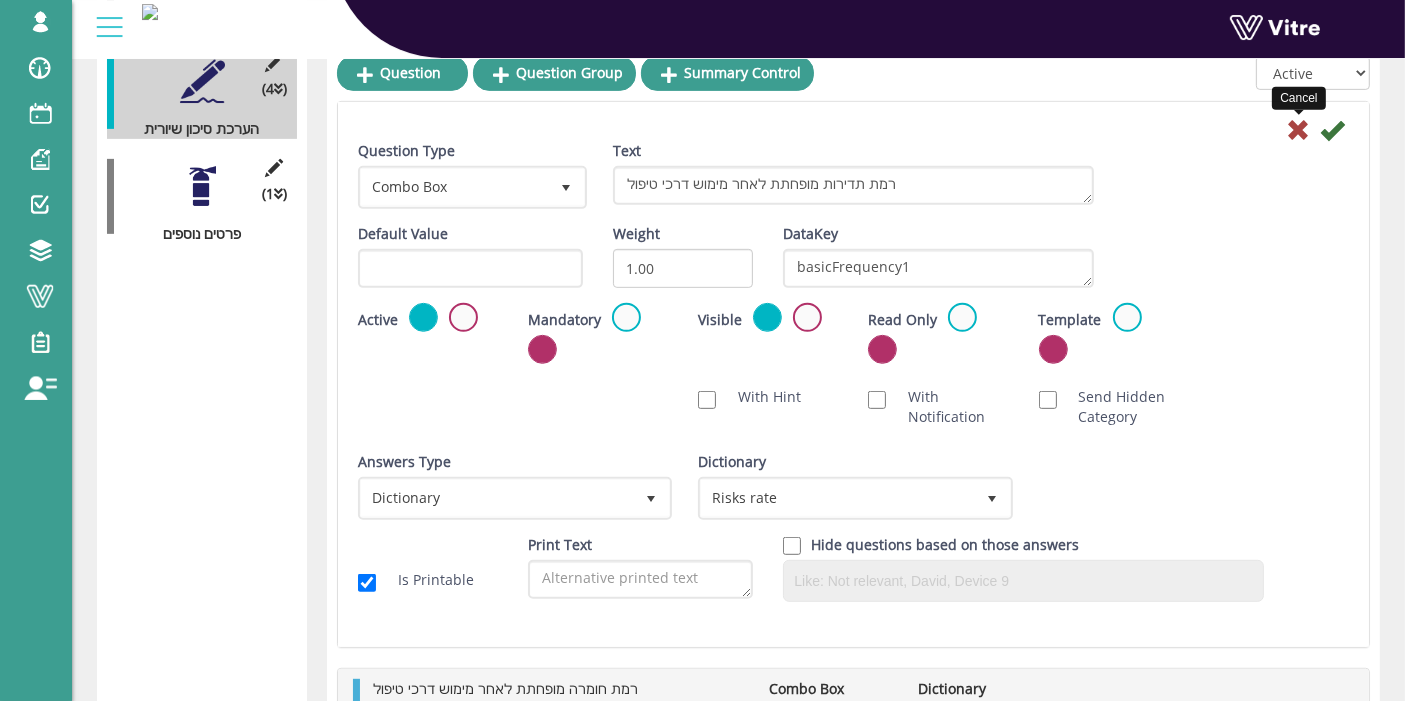 click at bounding box center (1298, 130) 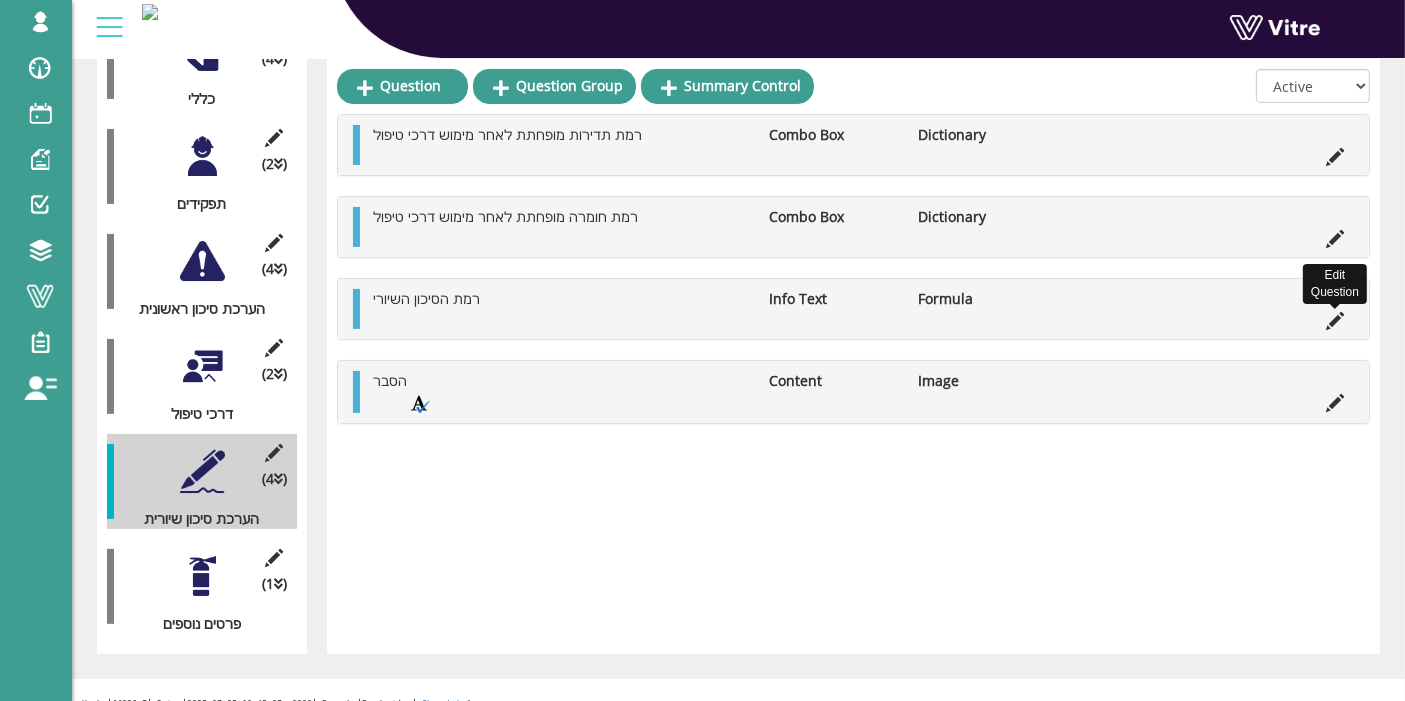 click at bounding box center (1335, 321) 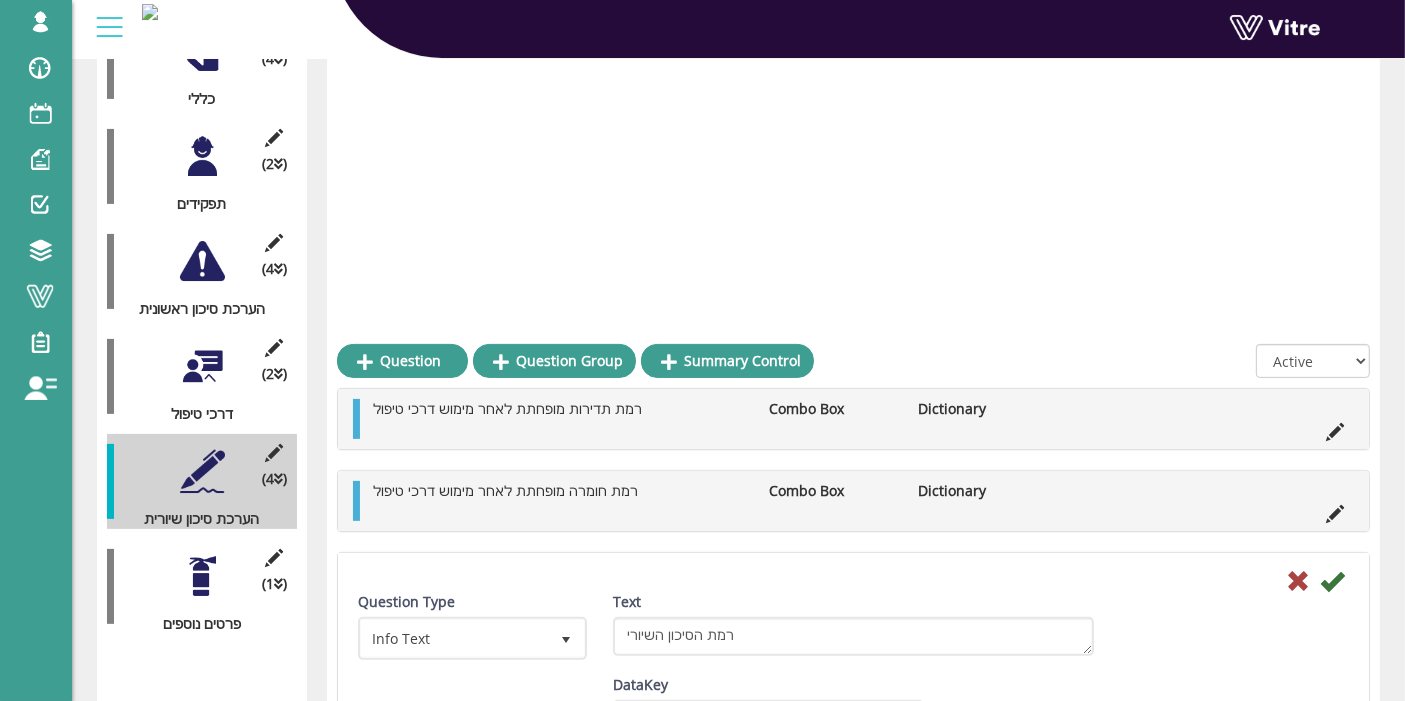 scroll, scrollTop: 888, scrollLeft: 0, axis: vertical 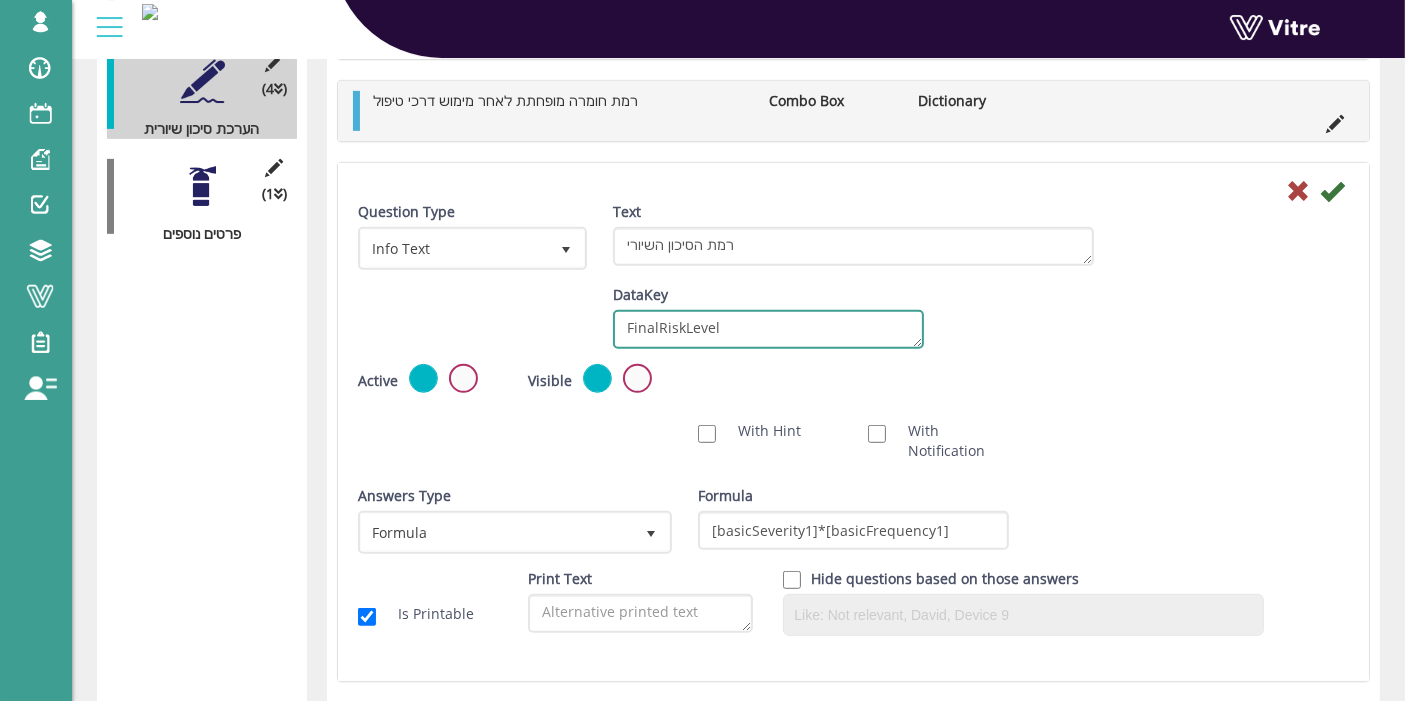 click on "FinalRiskLevel" at bounding box center [768, 329] 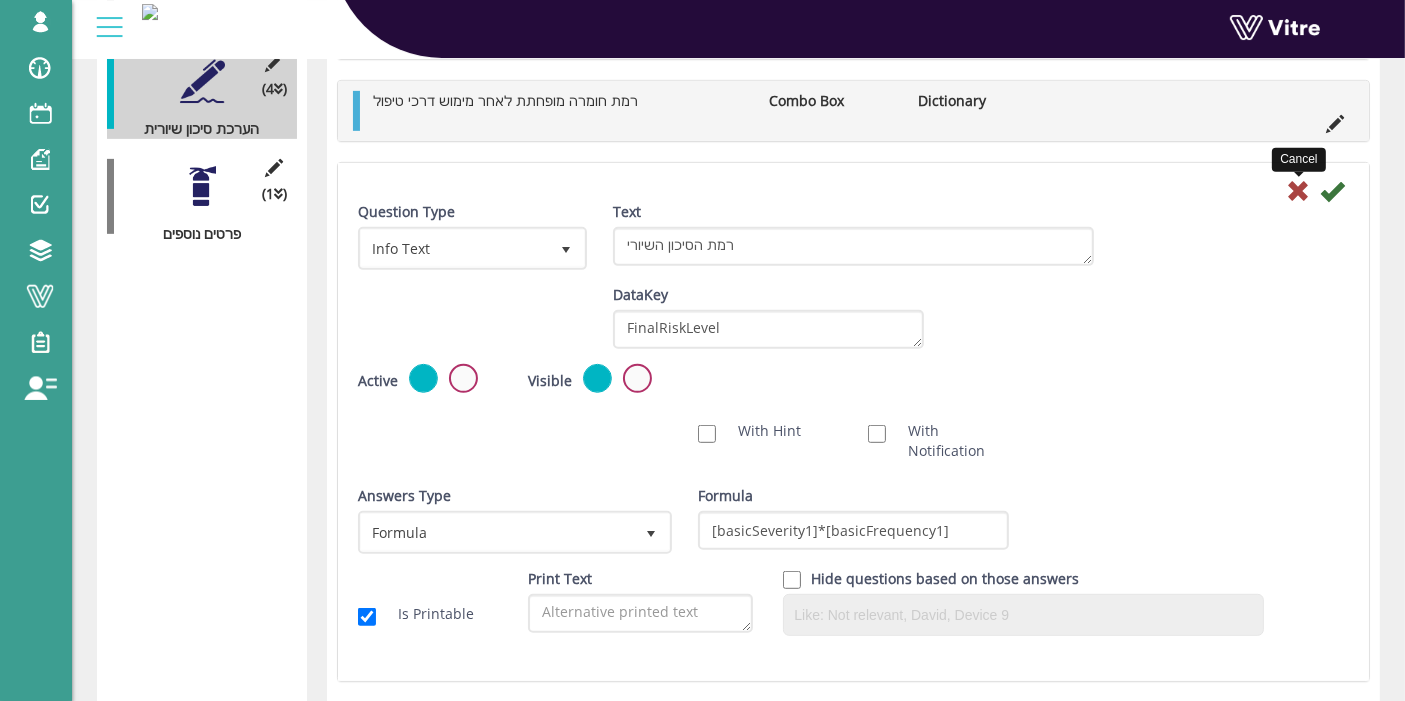 click at bounding box center [1298, 191] 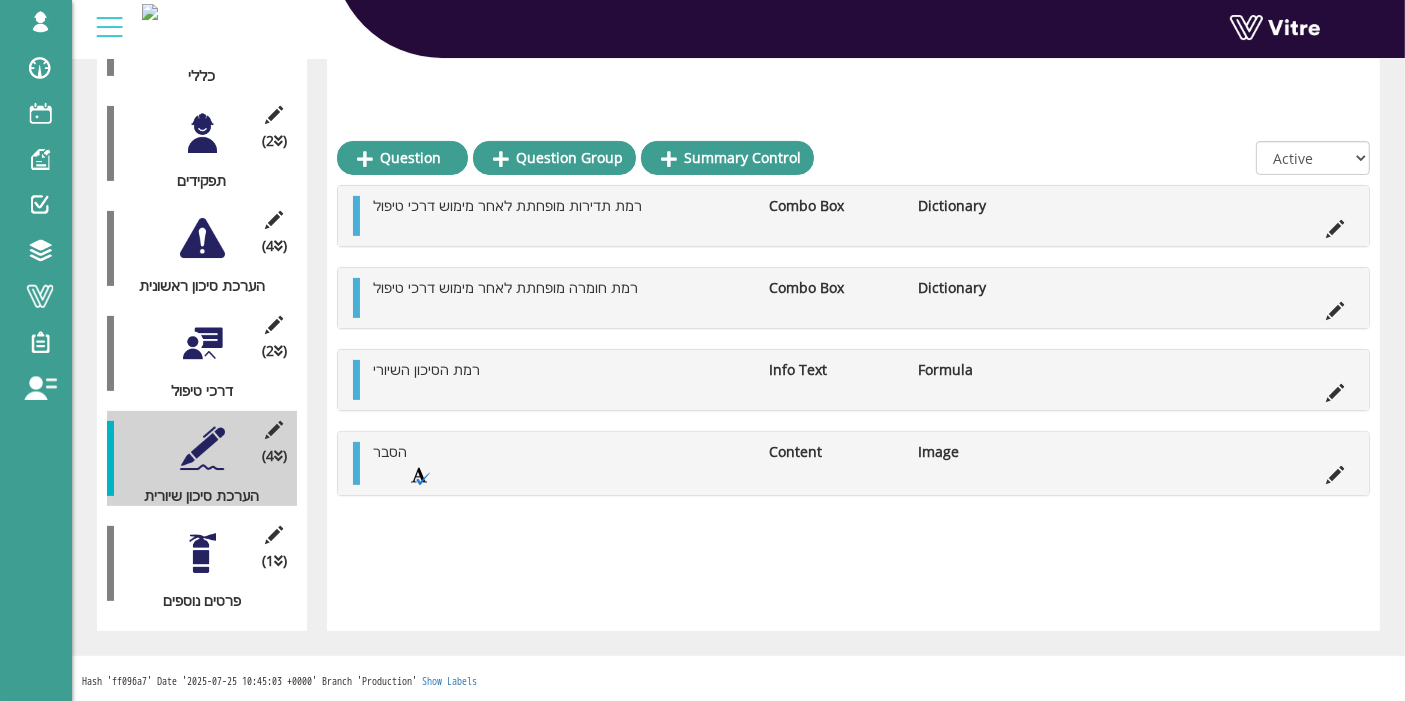 scroll, scrollTop: 498, scrollLeft: 0, axis: vertical 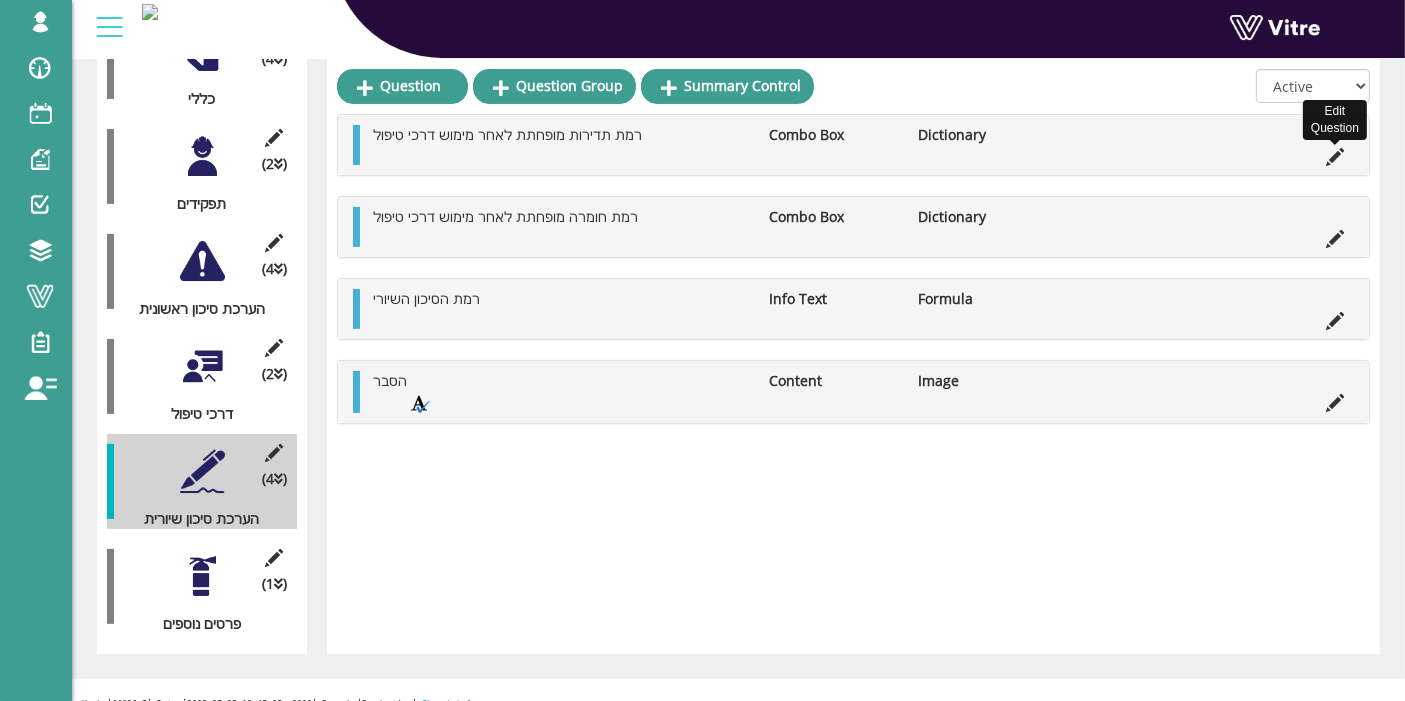 click at bounding box center (1335, 157) 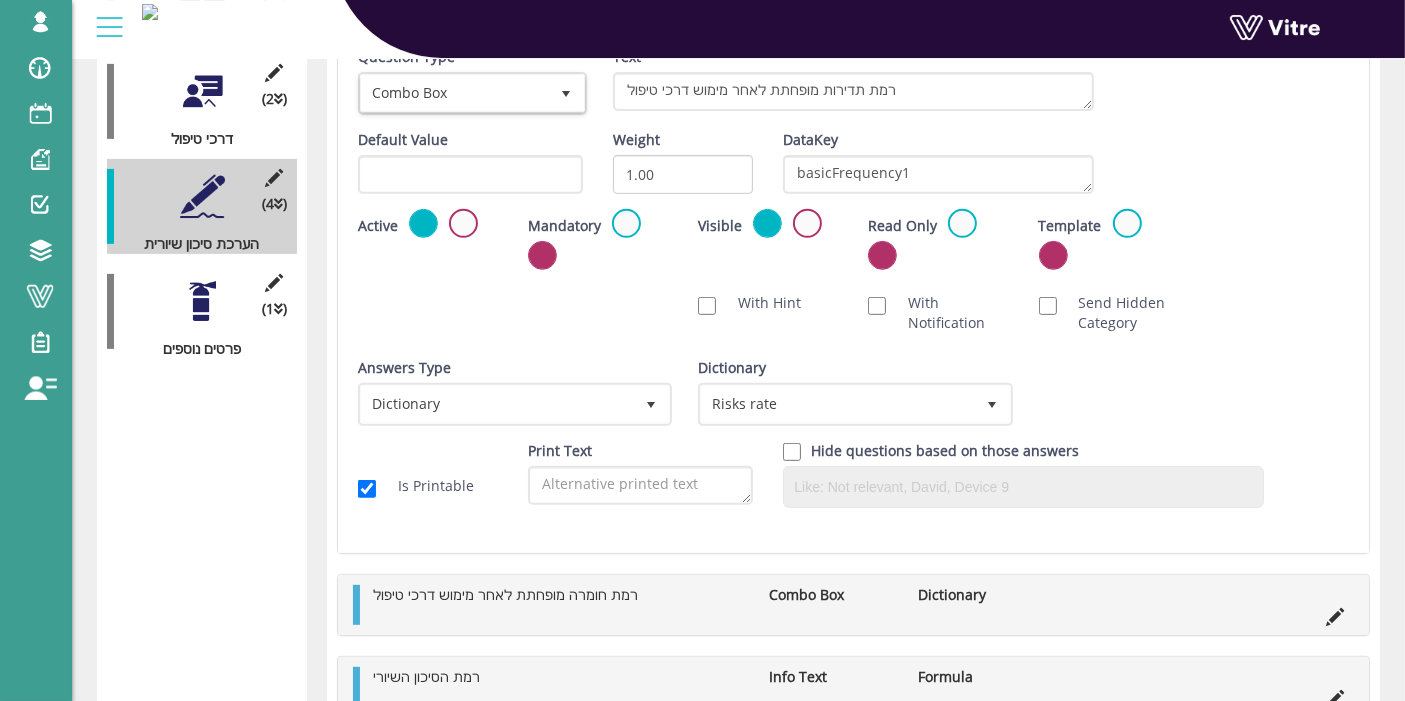 scroll, scrollTop: 666, scrollLeft: 0, axis: vertical 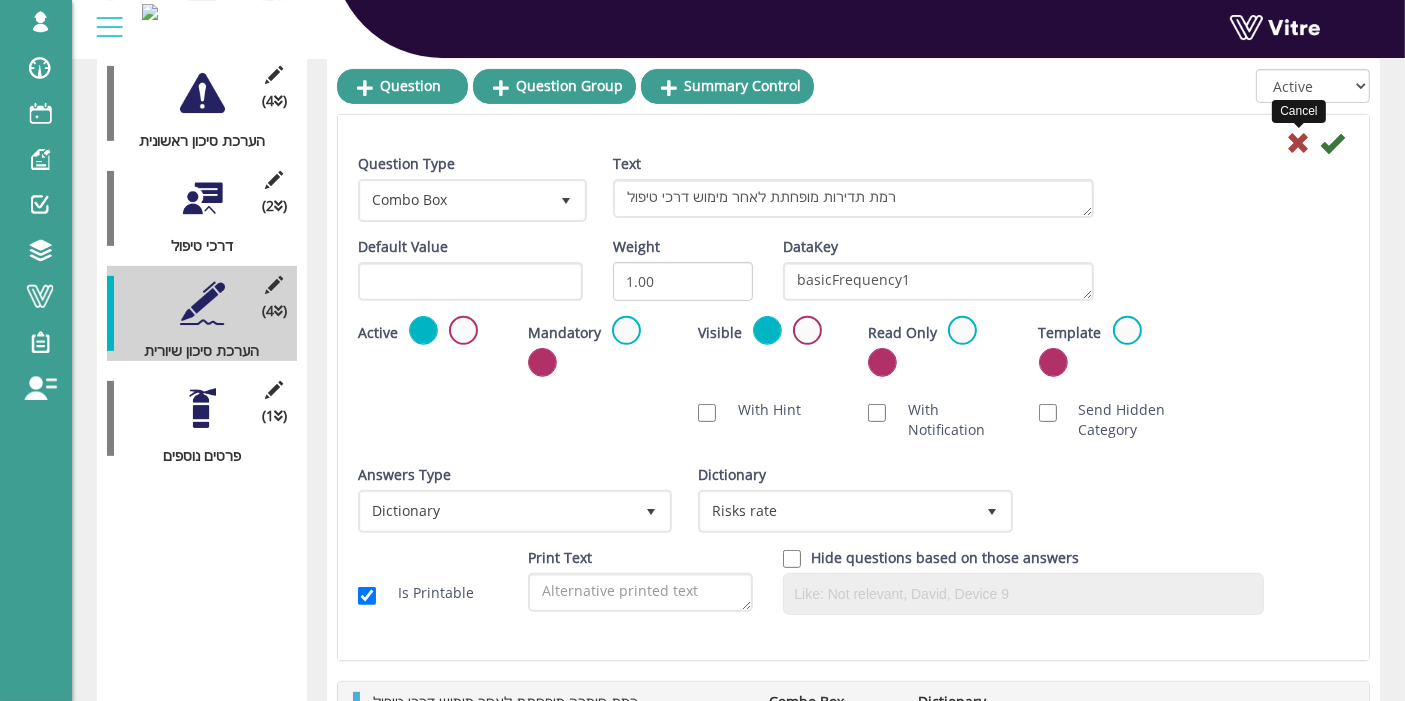 click at bounding box center (1298, 143) 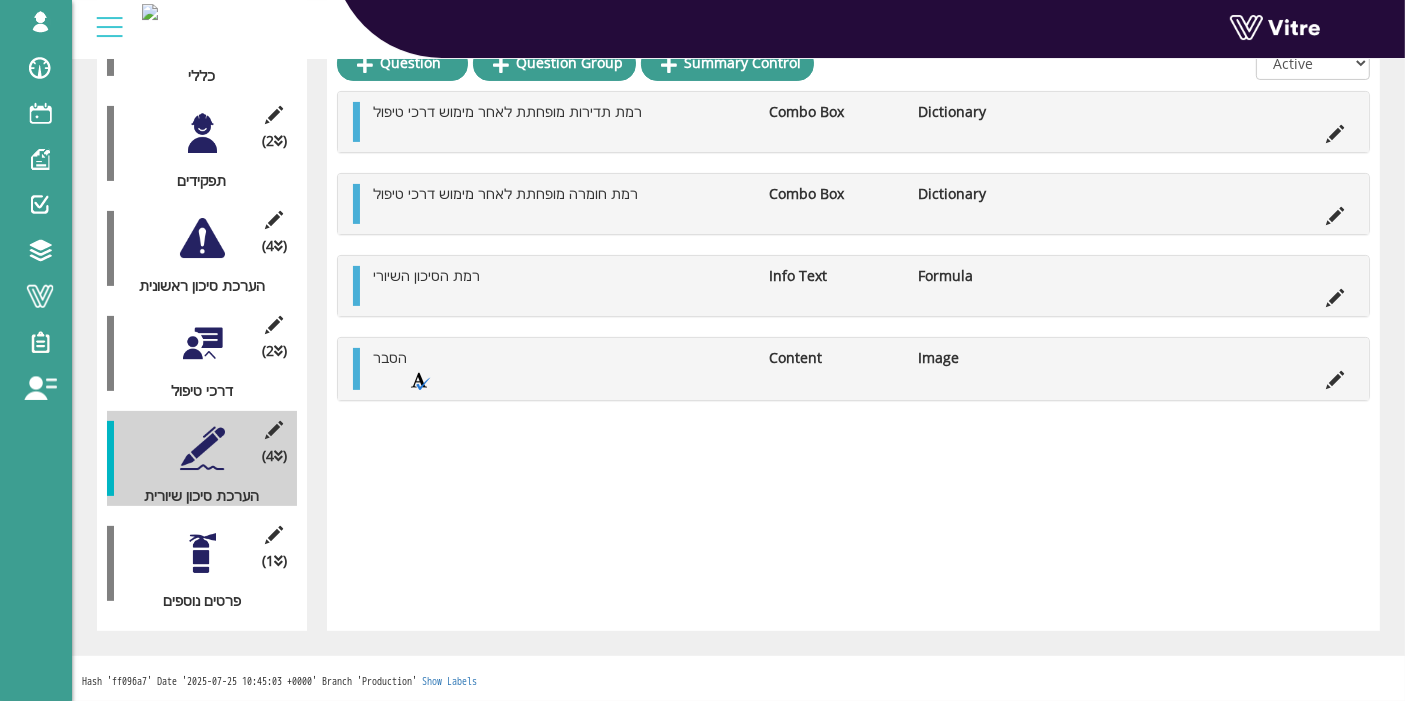 scroll, scrollTop: 498, scrollLeft: 0, axis: vertical 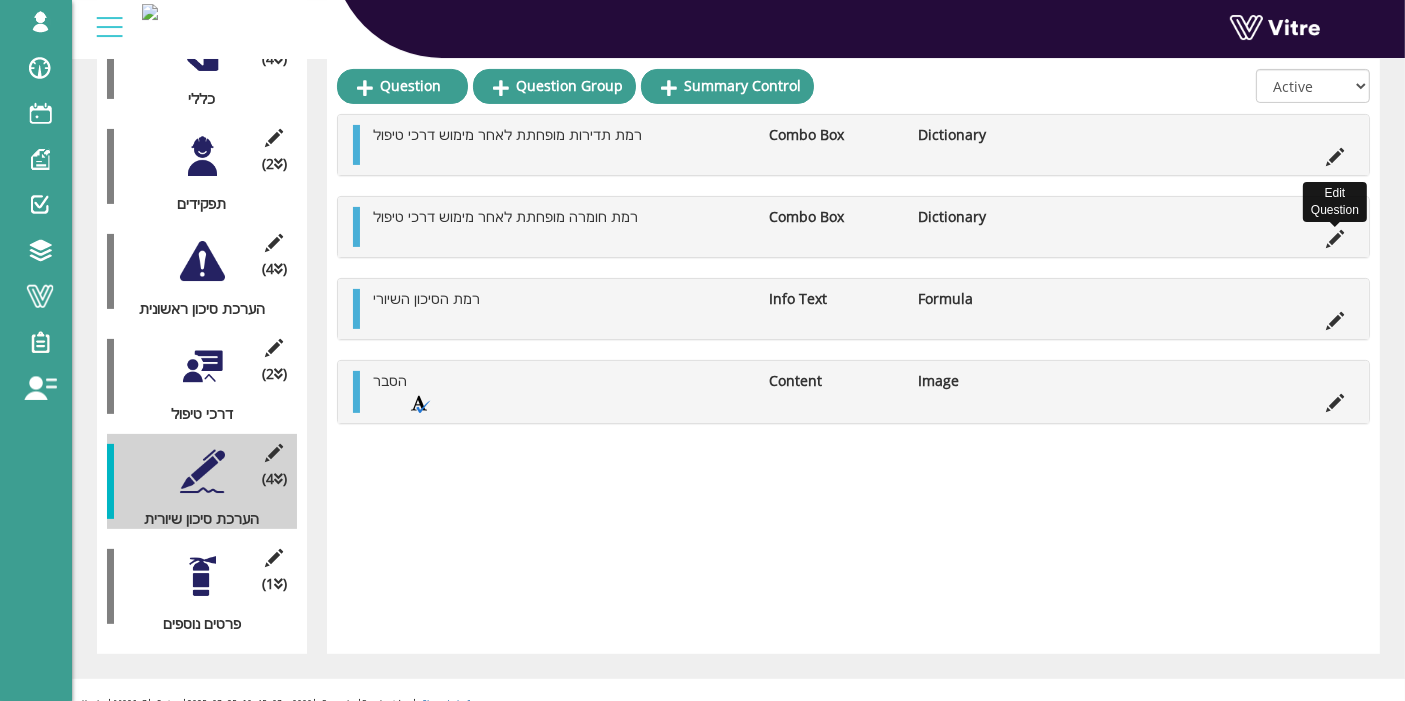 click at bounding box center (1335, 239) 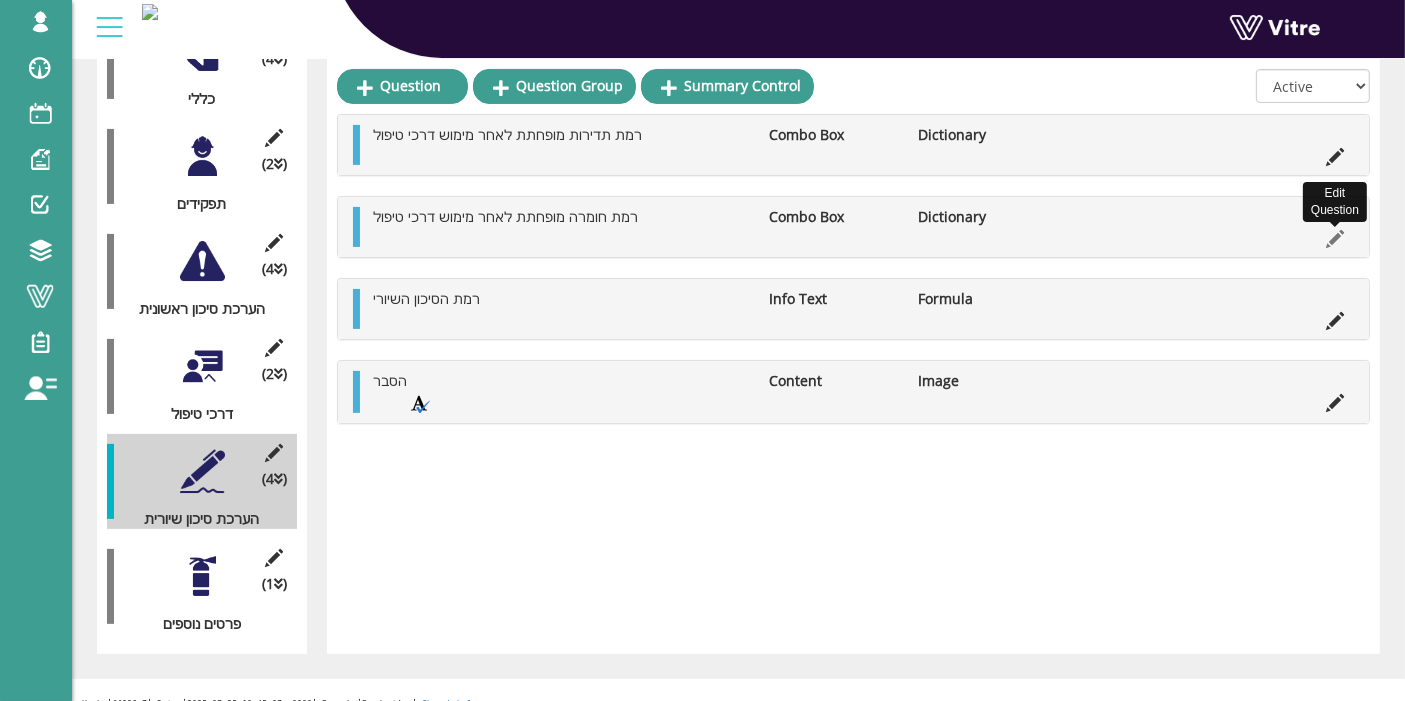 click at bounding box center [1335, 239] 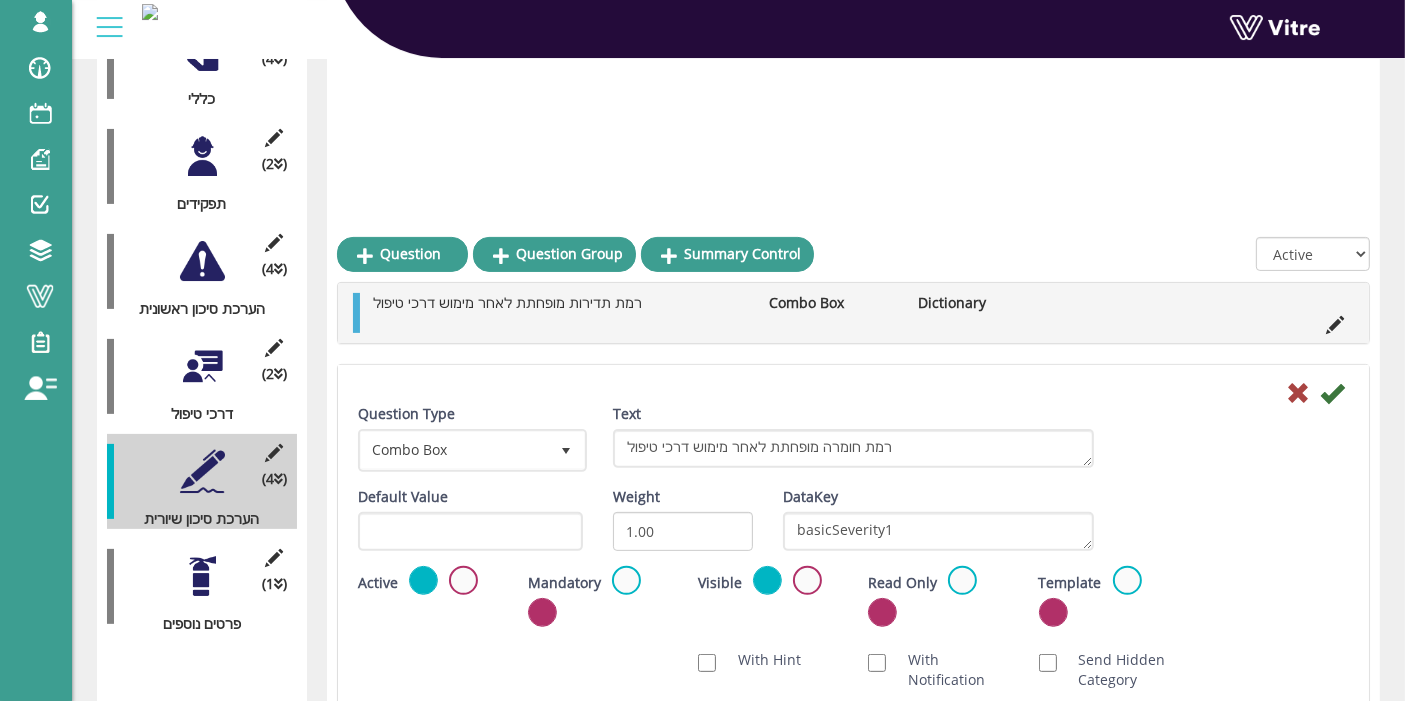 scroll, scrollTop: 666, scrollLeft: 0, axis: vertical 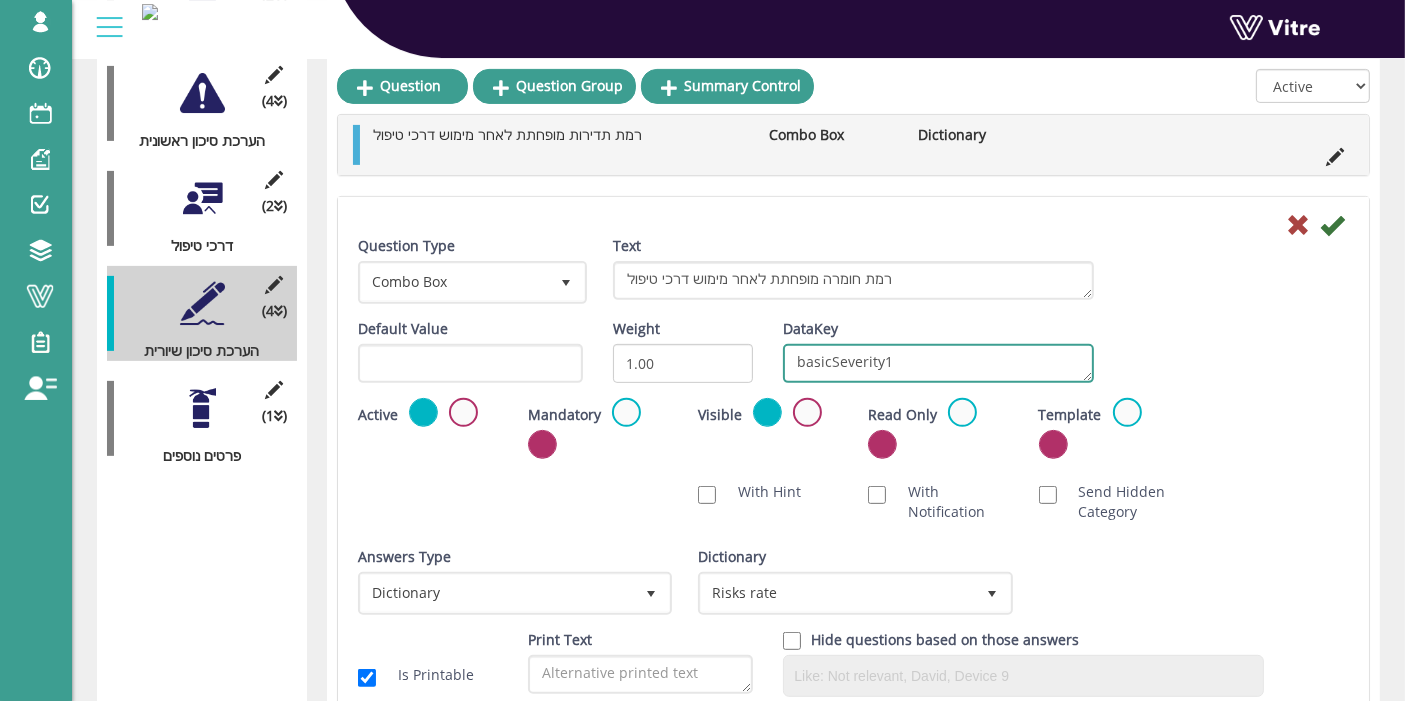 click on "basicSeverity1" at bounding box center (938, 363) 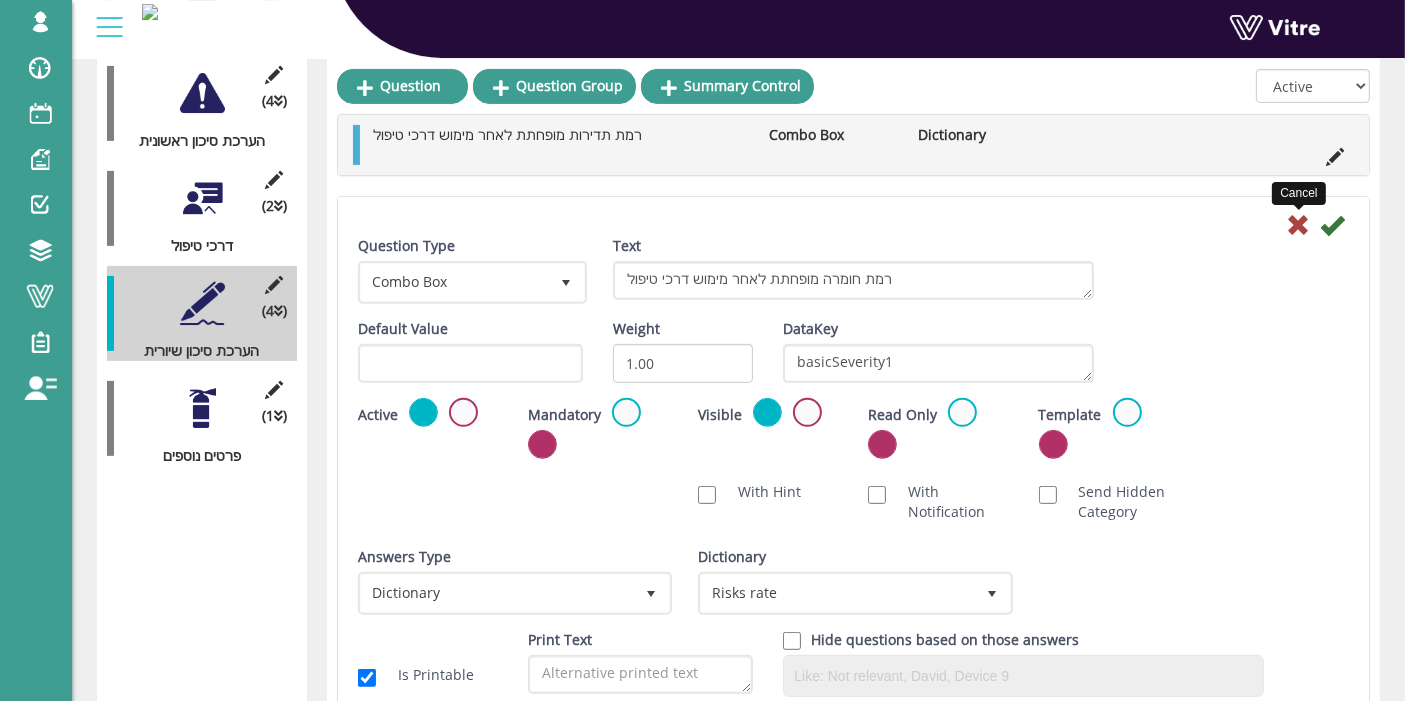 click at bounding box center [1298, 225] 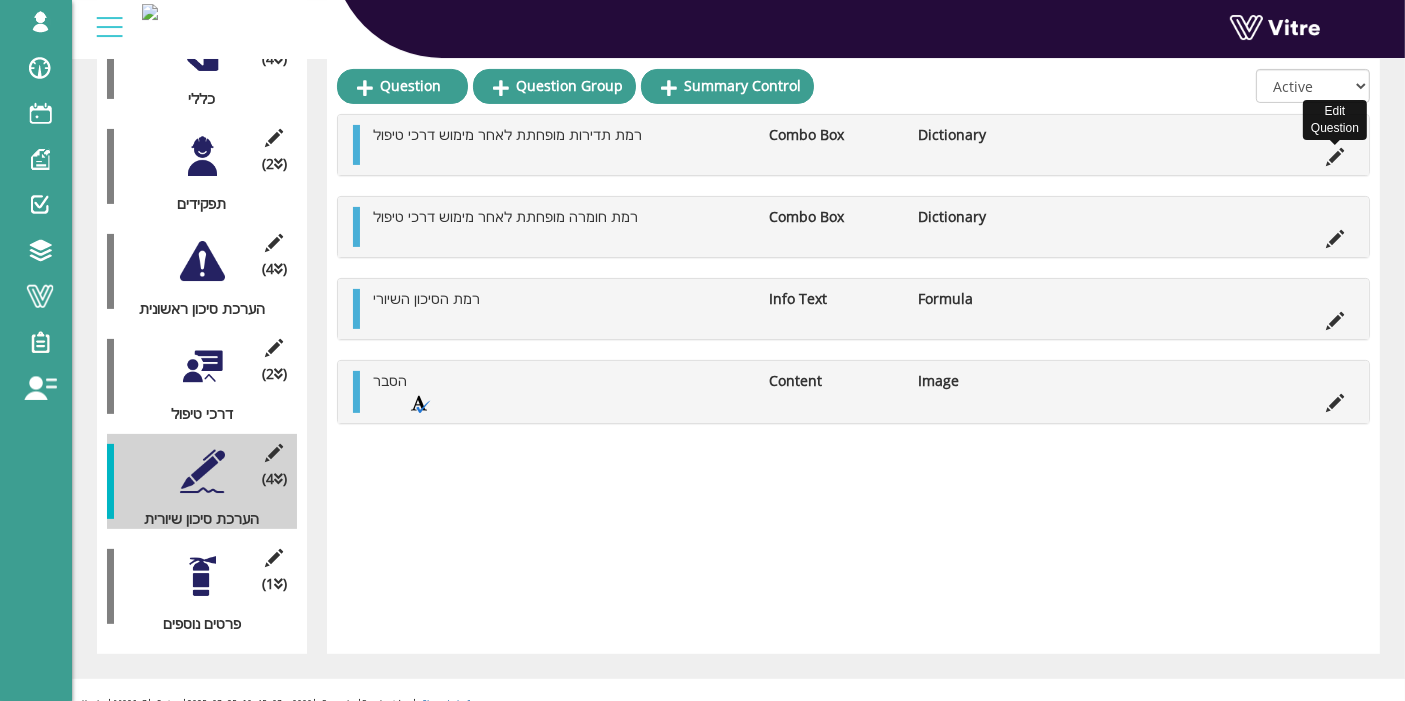 click at bounding box center (1335, 157) 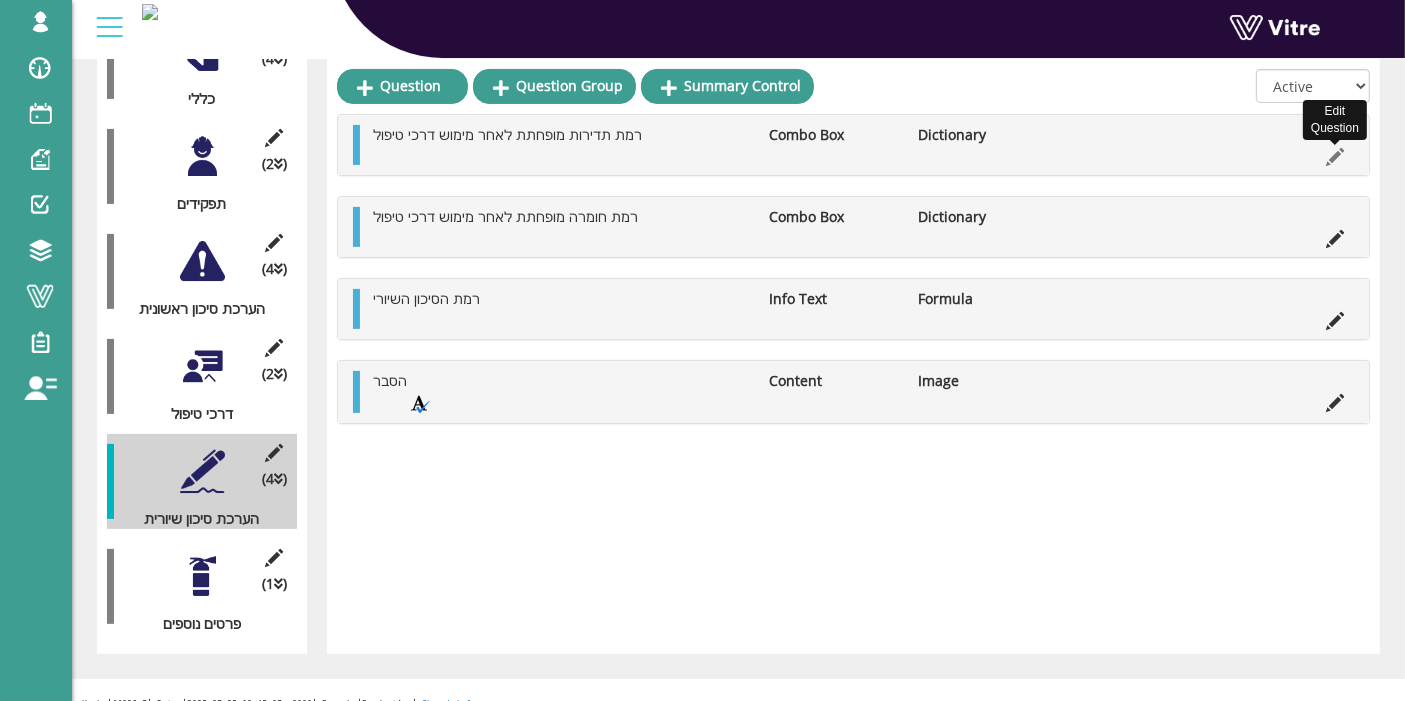 scroll, scrollTop: 666, scrollLeft: 0, axis: vertical 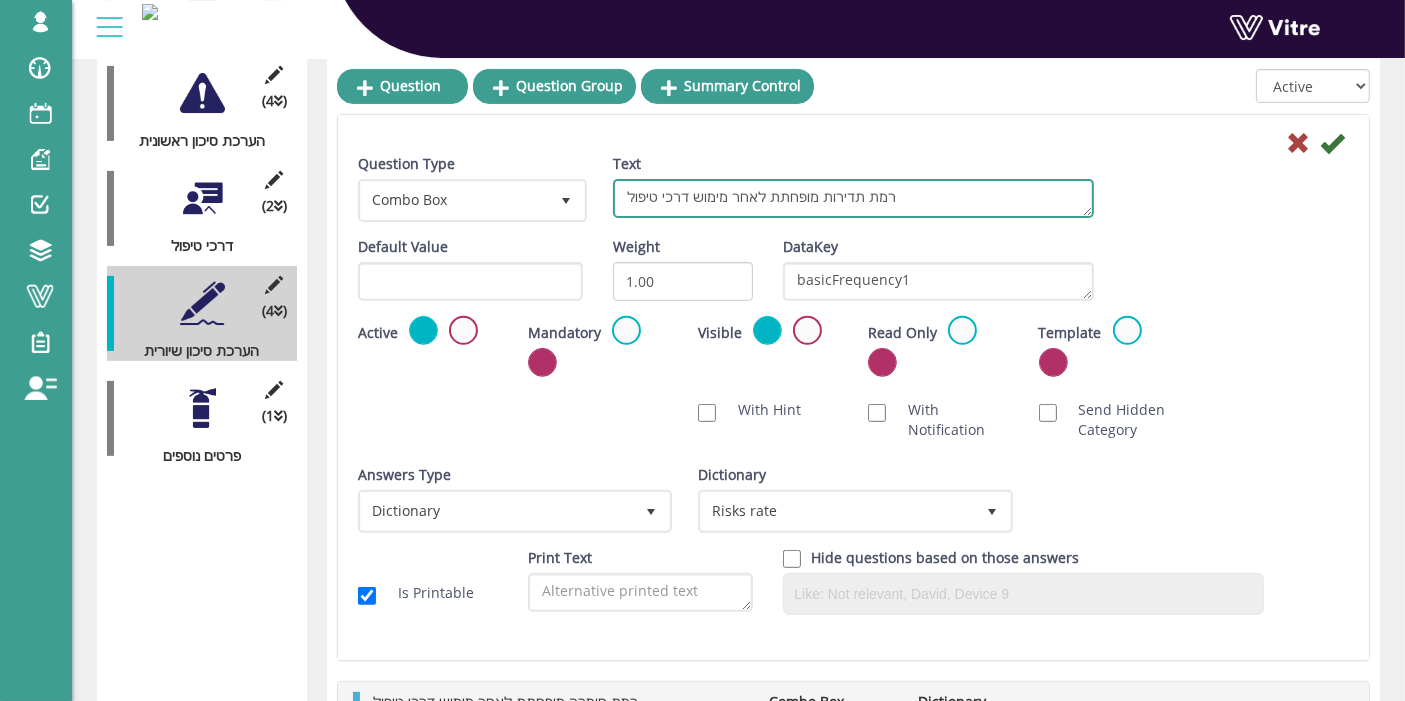 click on "רמת תדירות מופחתת לאחר מימוש דרכי טיפול" at bounding box center [853, 198] 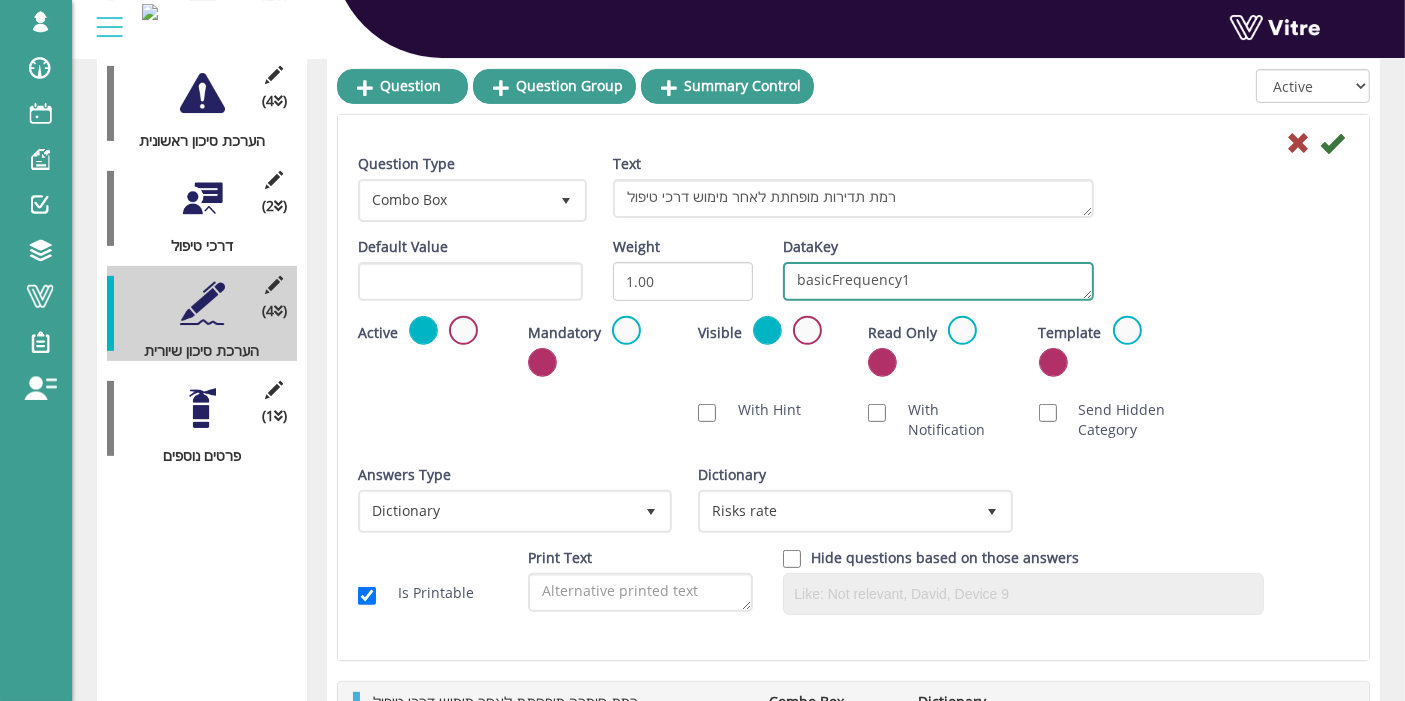 click on "basicFrequency1" at bounding box center (938, 281) 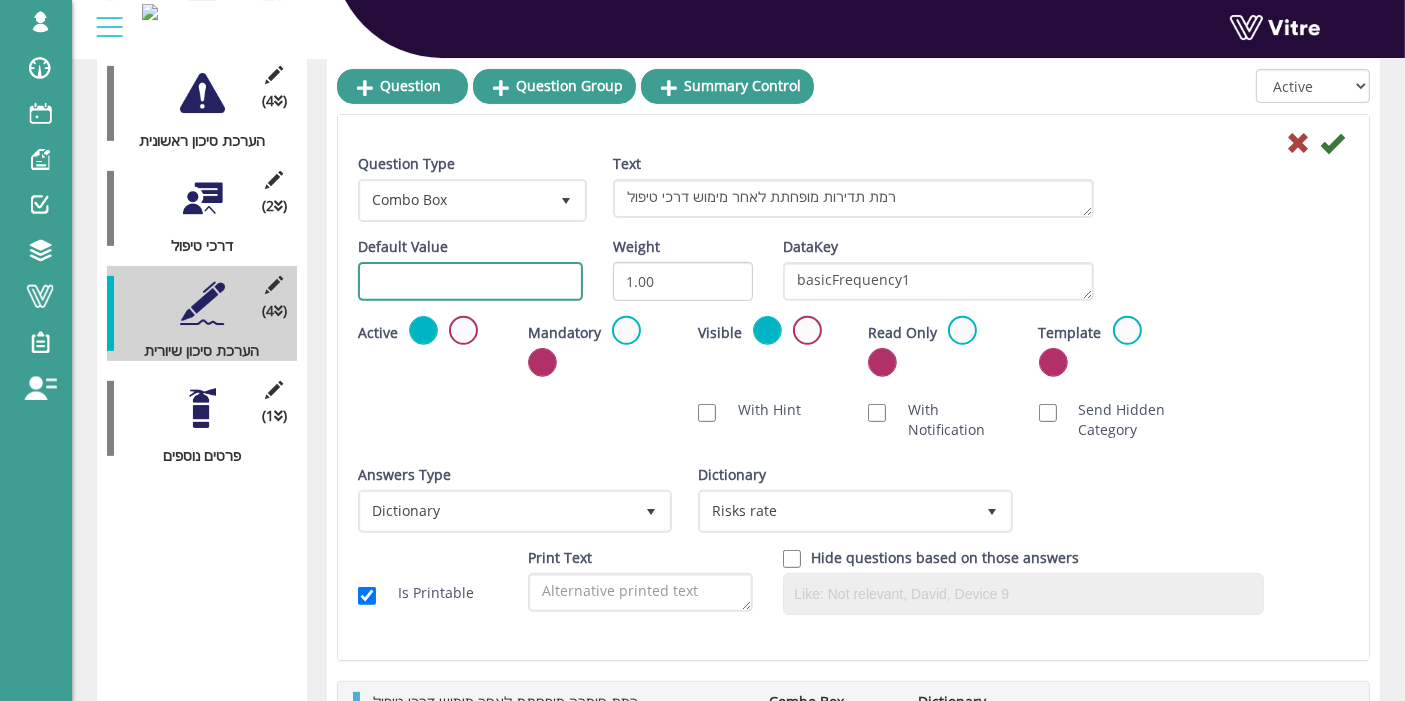 click at bounding box center (470, 281) 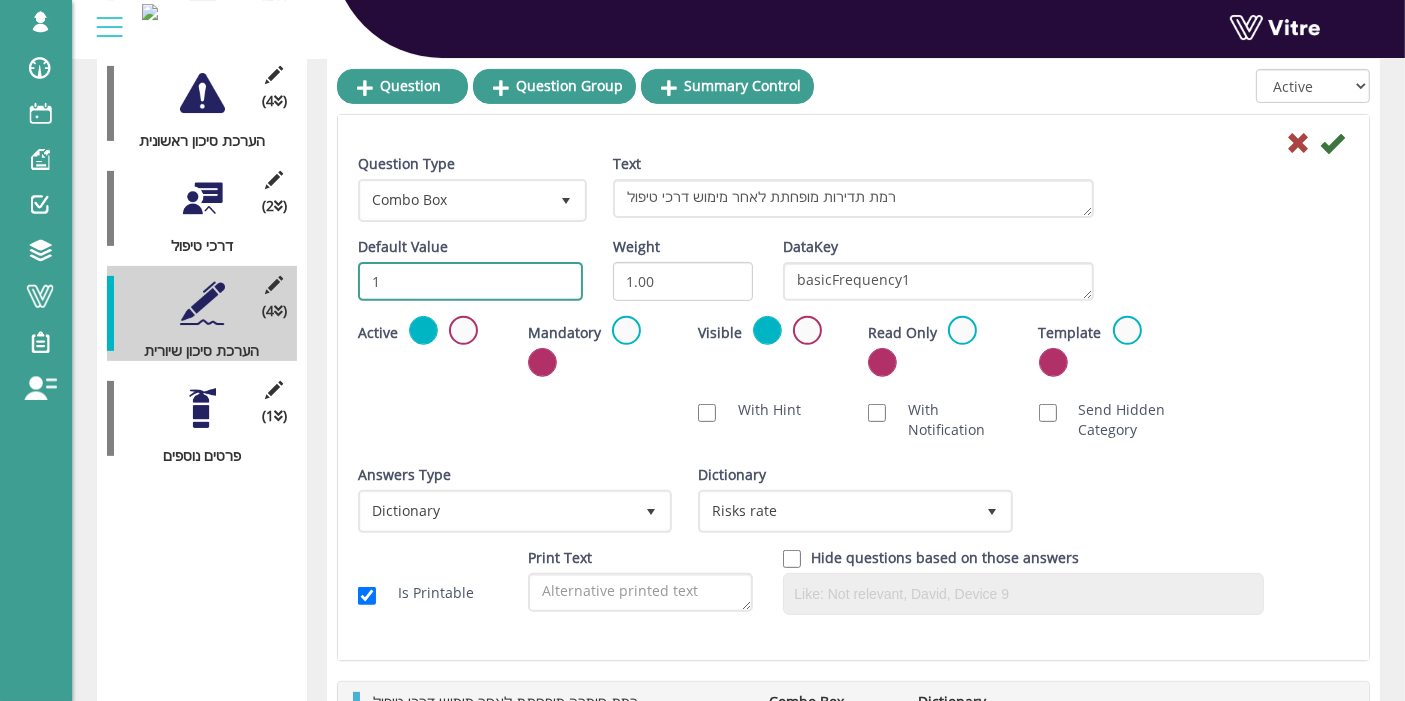 type on "1" 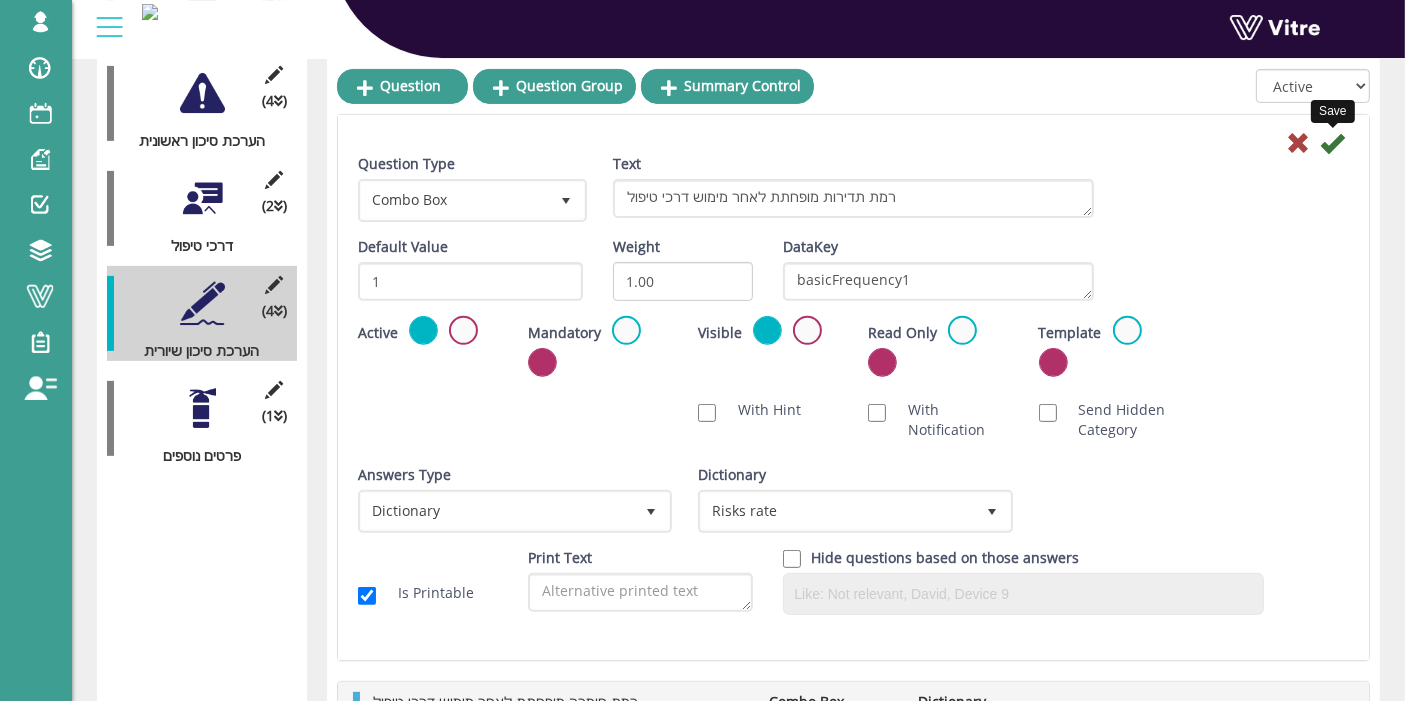 click at bounding box center (1332, 143) 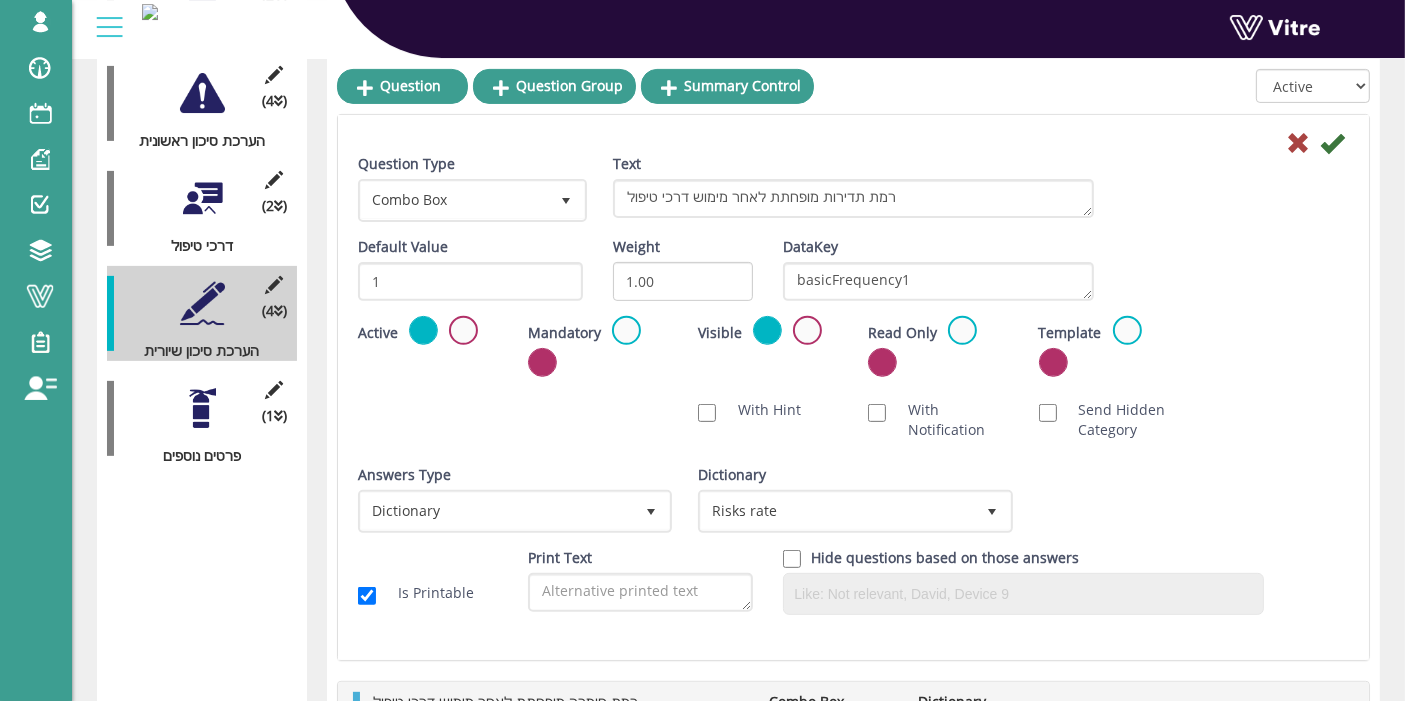 scroll, scrollTop: 498, scrollLeft: 0, axis: vertical 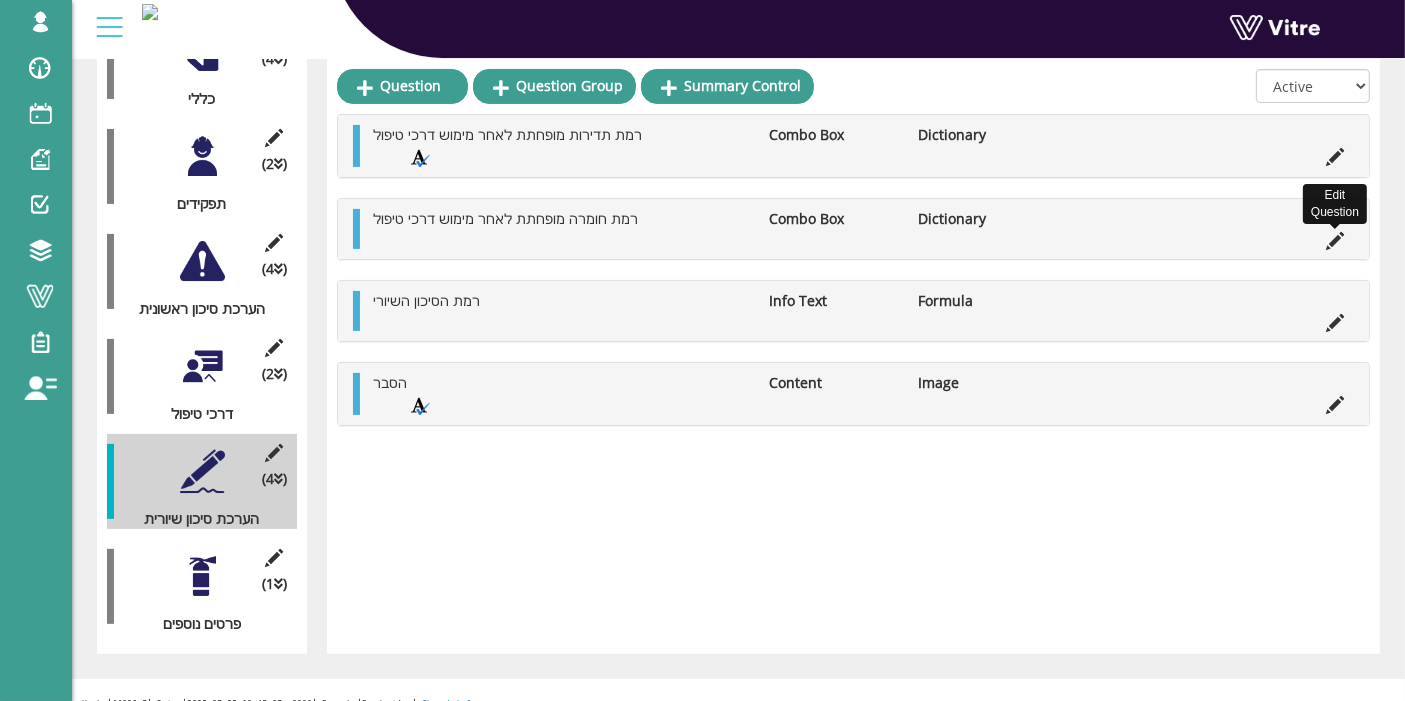 click at bounding box center (1335, 241) 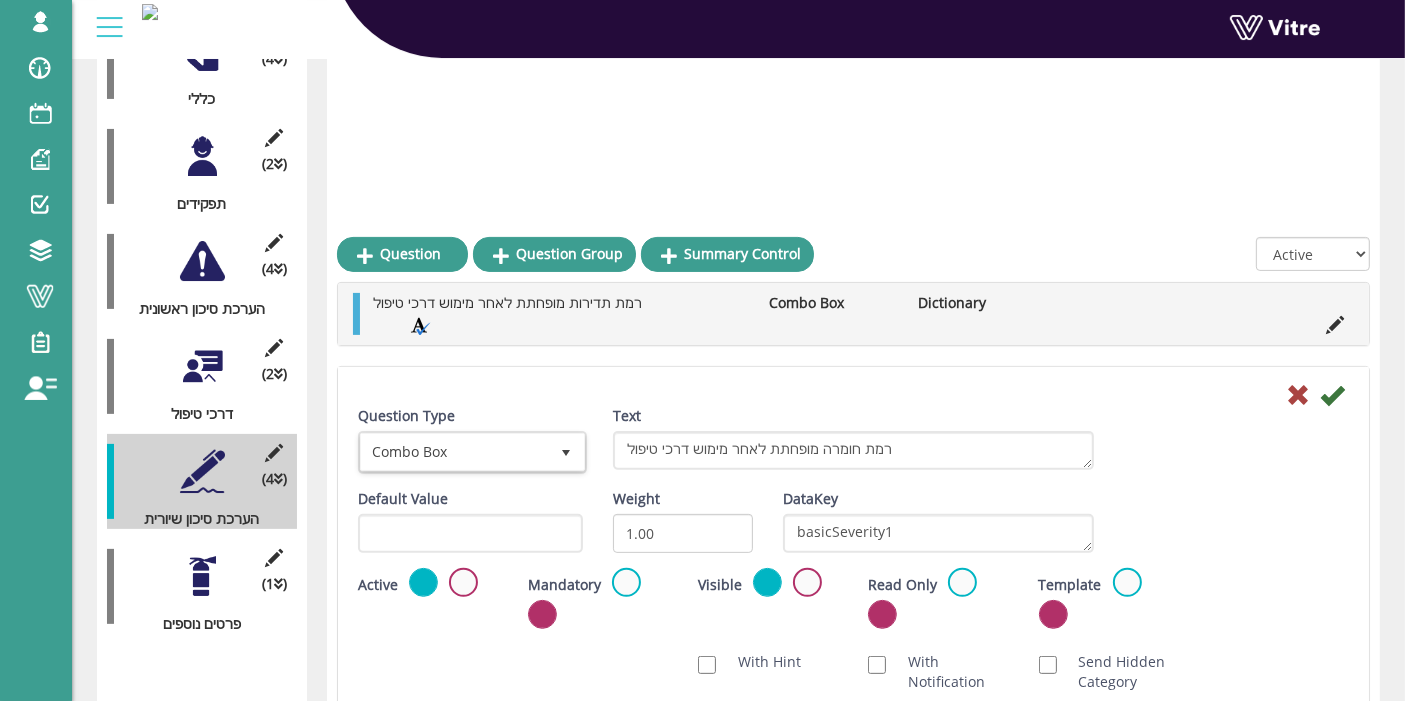 scroll, scrollTop: 666, scrollLeft: 0, axis: vertical 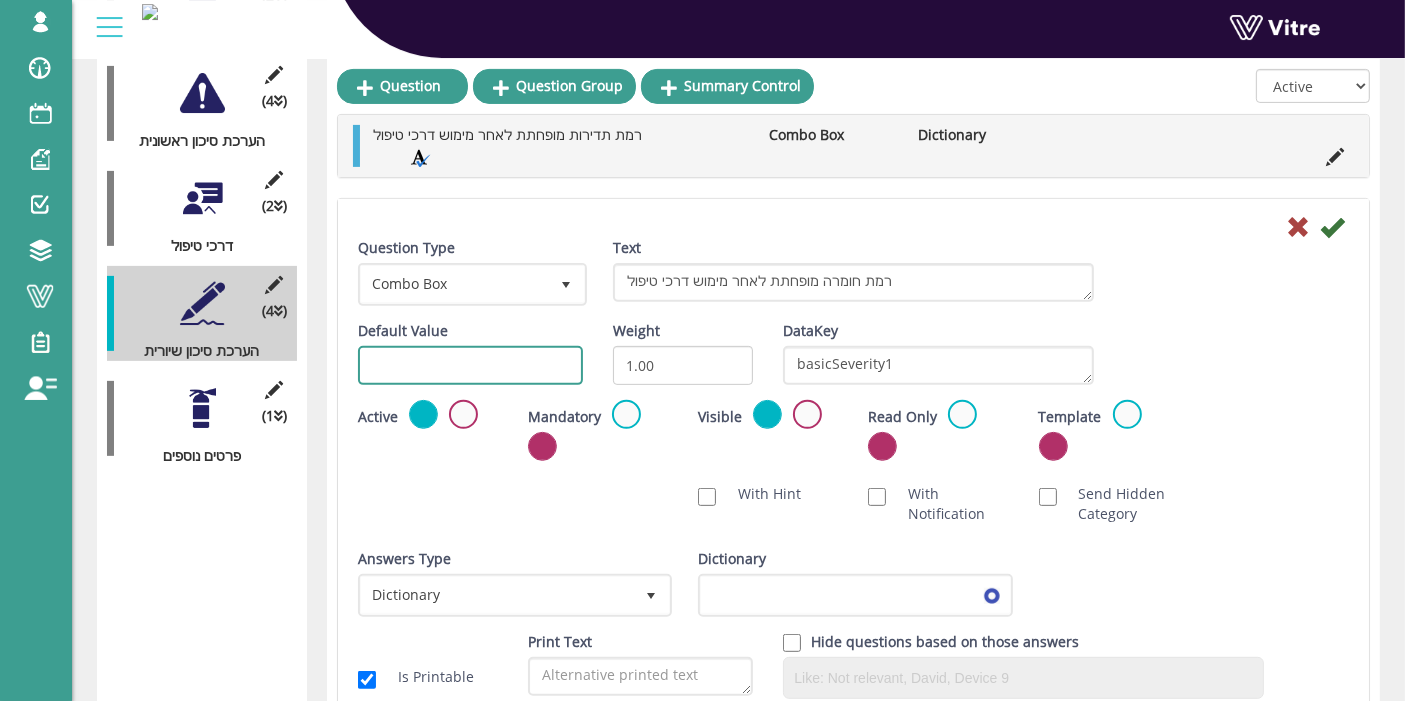 click at bounding box center (470, 365) 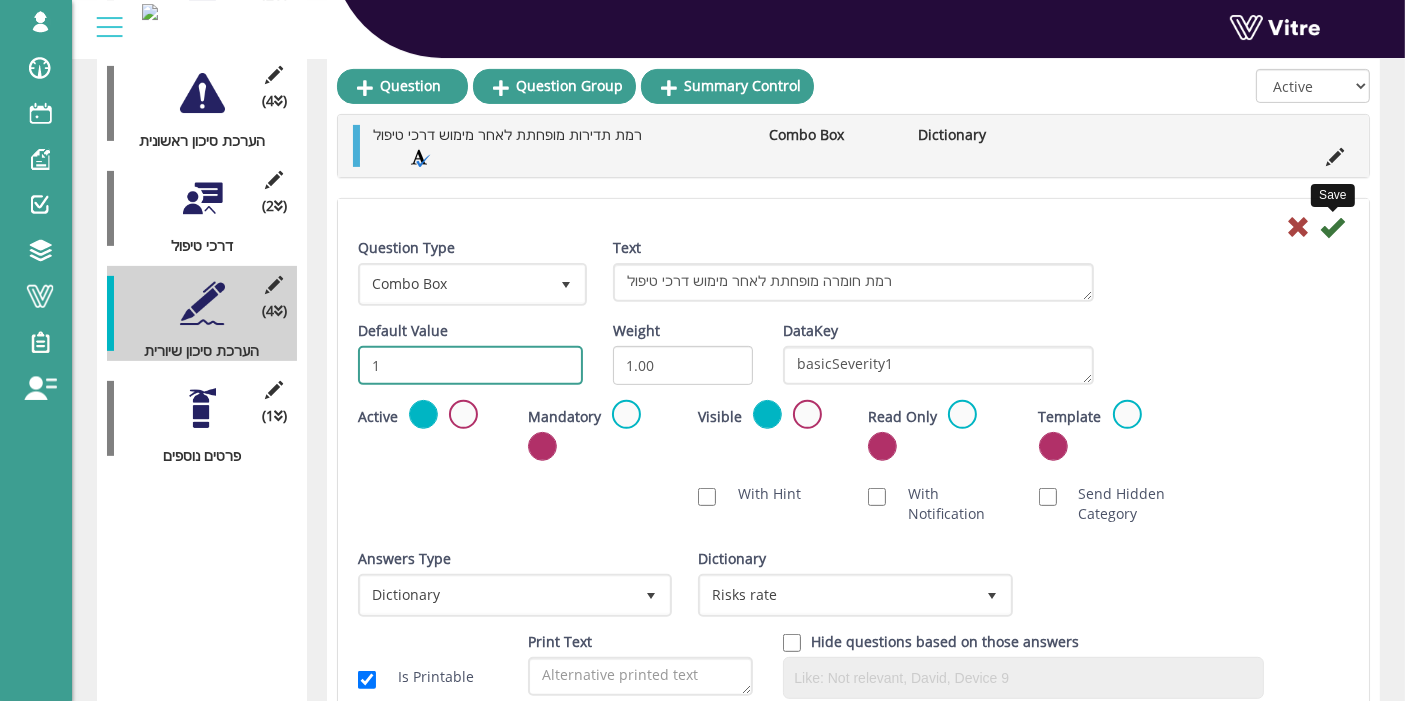 type on "1" 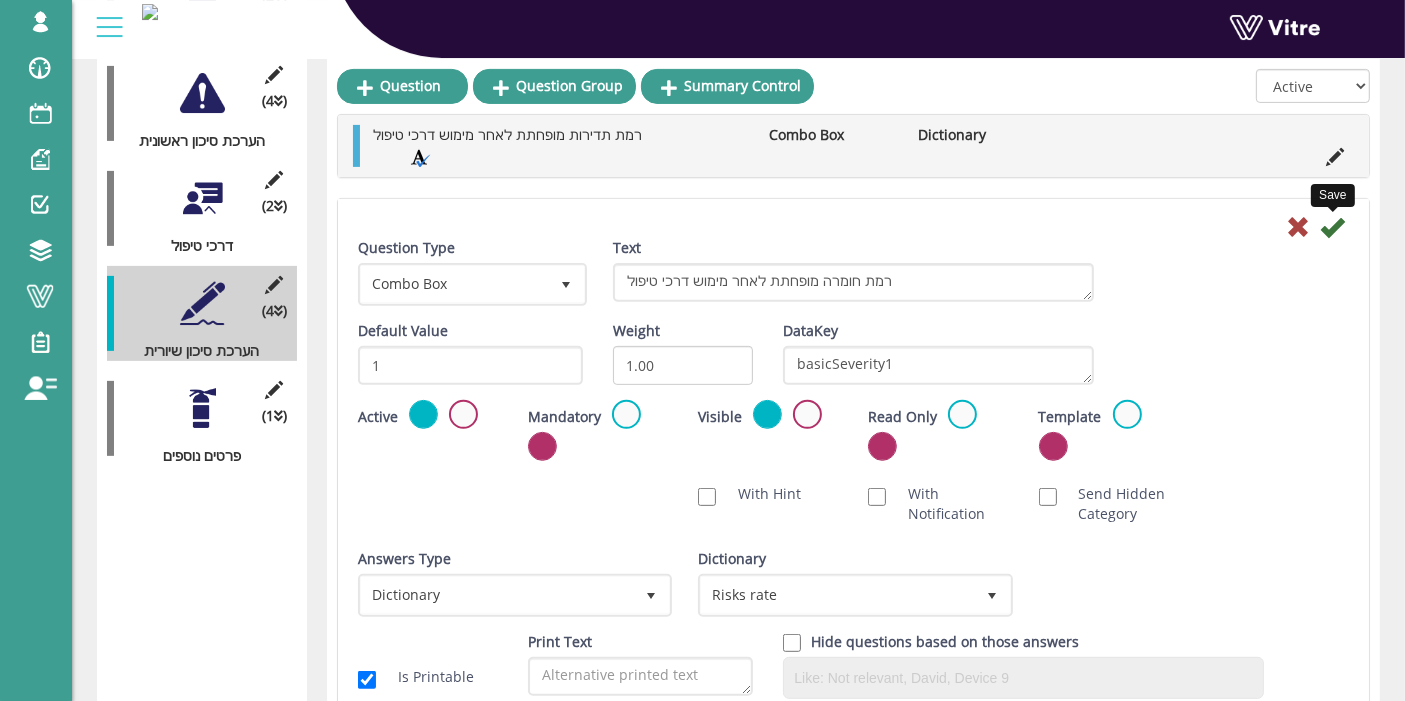 click at bounding box center (1332, 227) 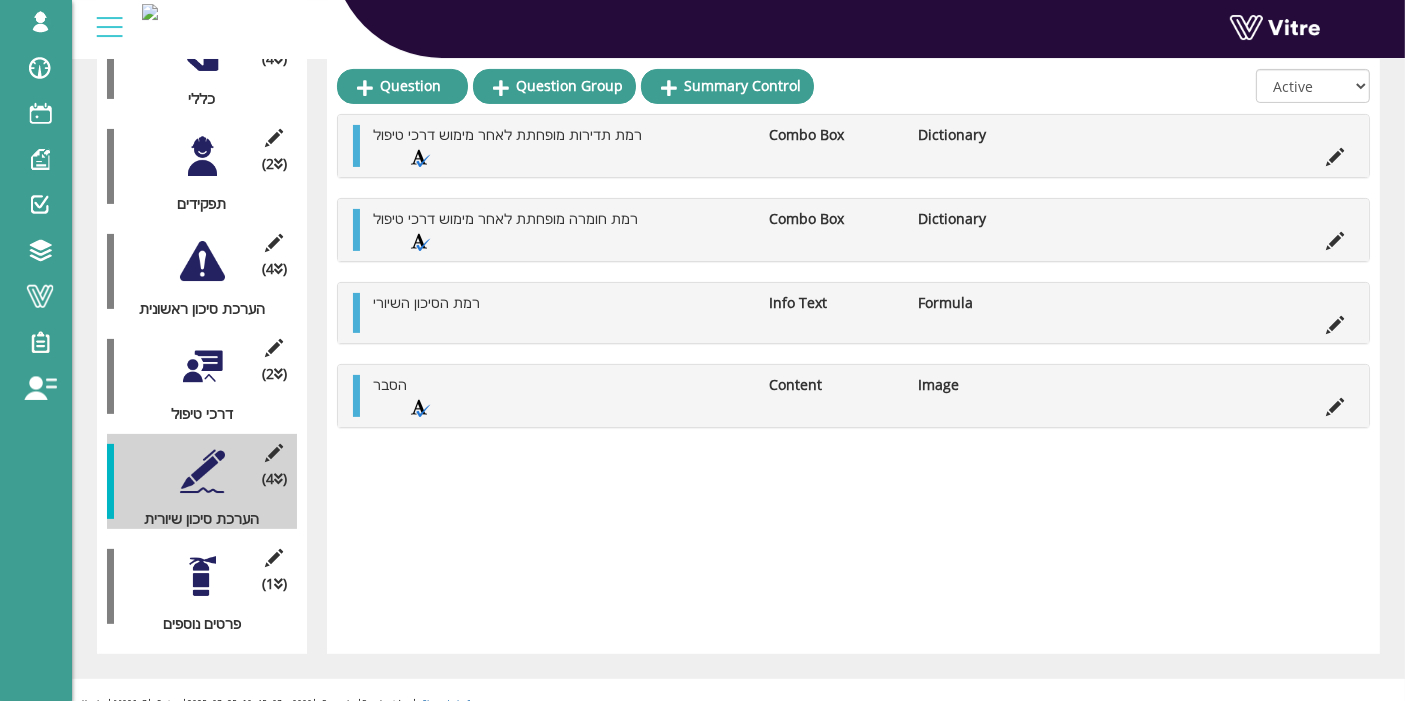 click at bounding box center [202, 261] 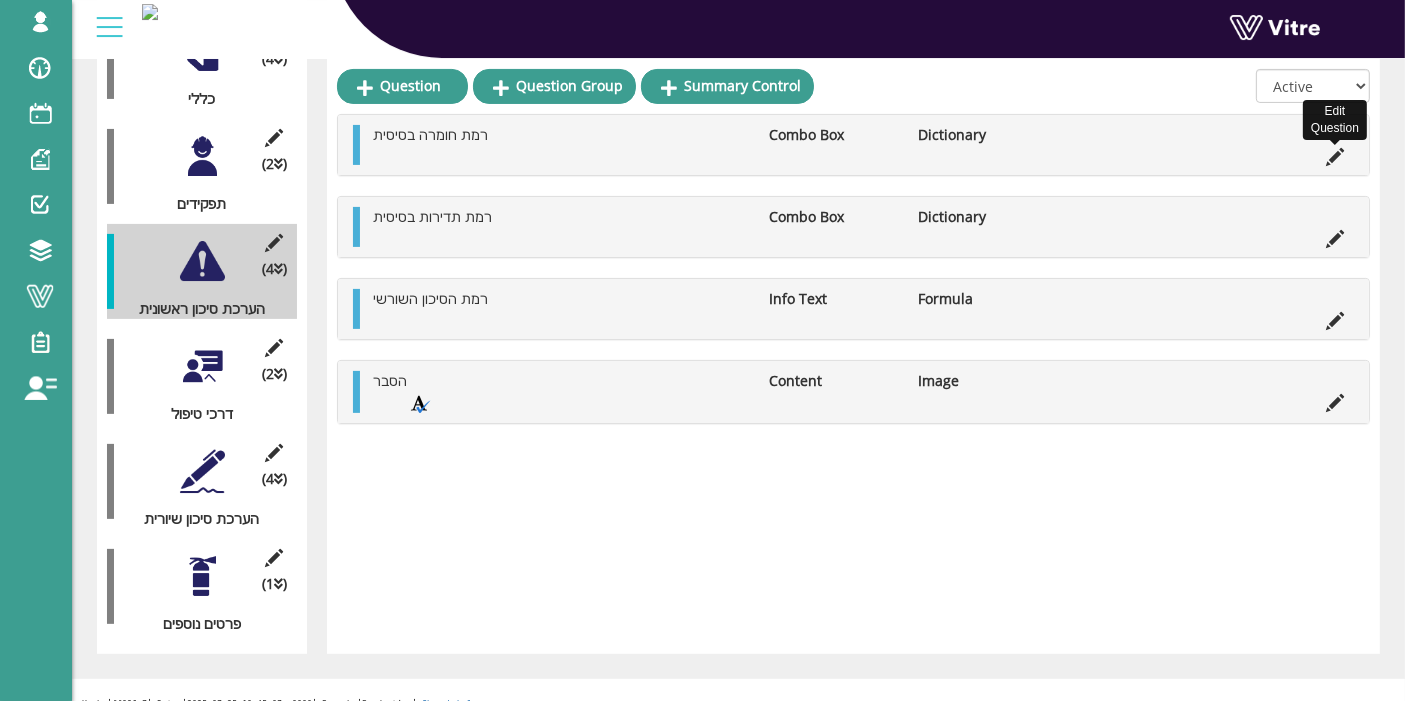 click at bounding box center (1335, 157) 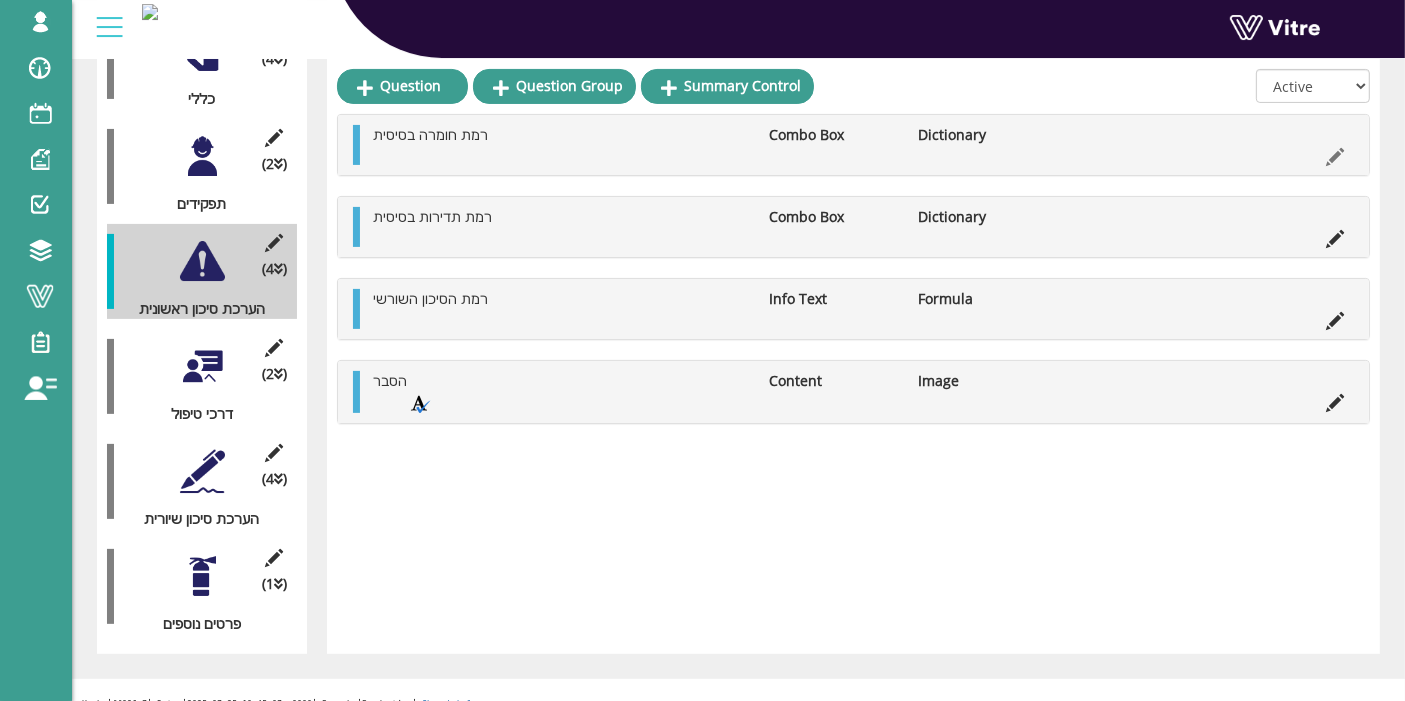 scroll, scrollTop: 666, scrollLeft: 0, axis: vertical 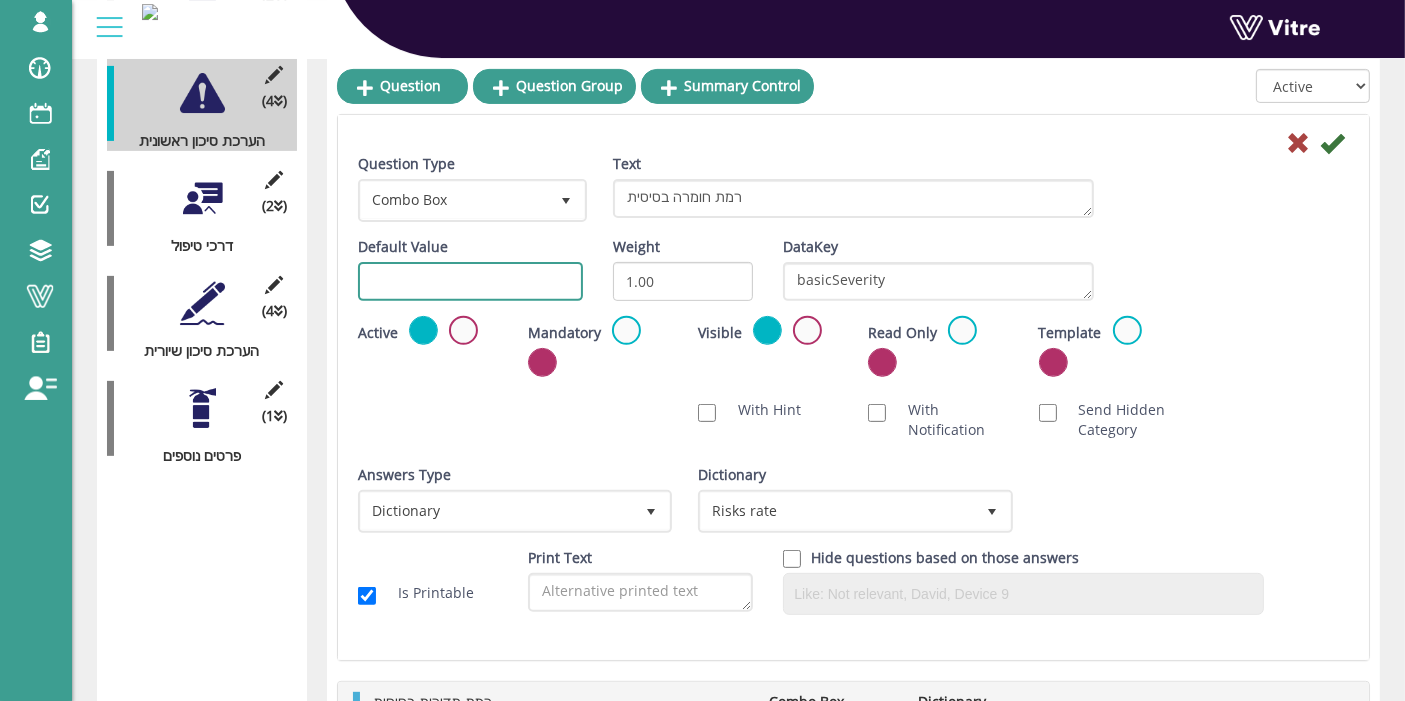 click at bounding box center (470, 281) 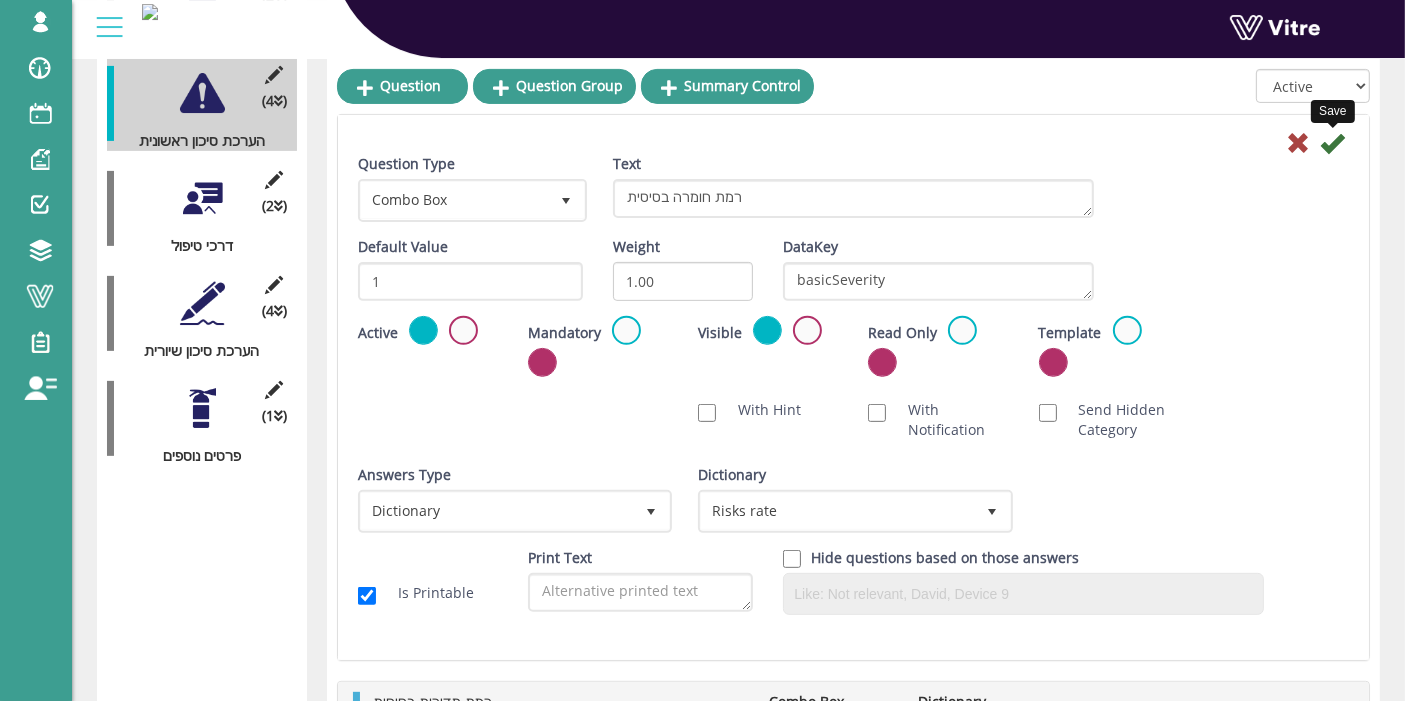 click at bounding box center (1332, 143) 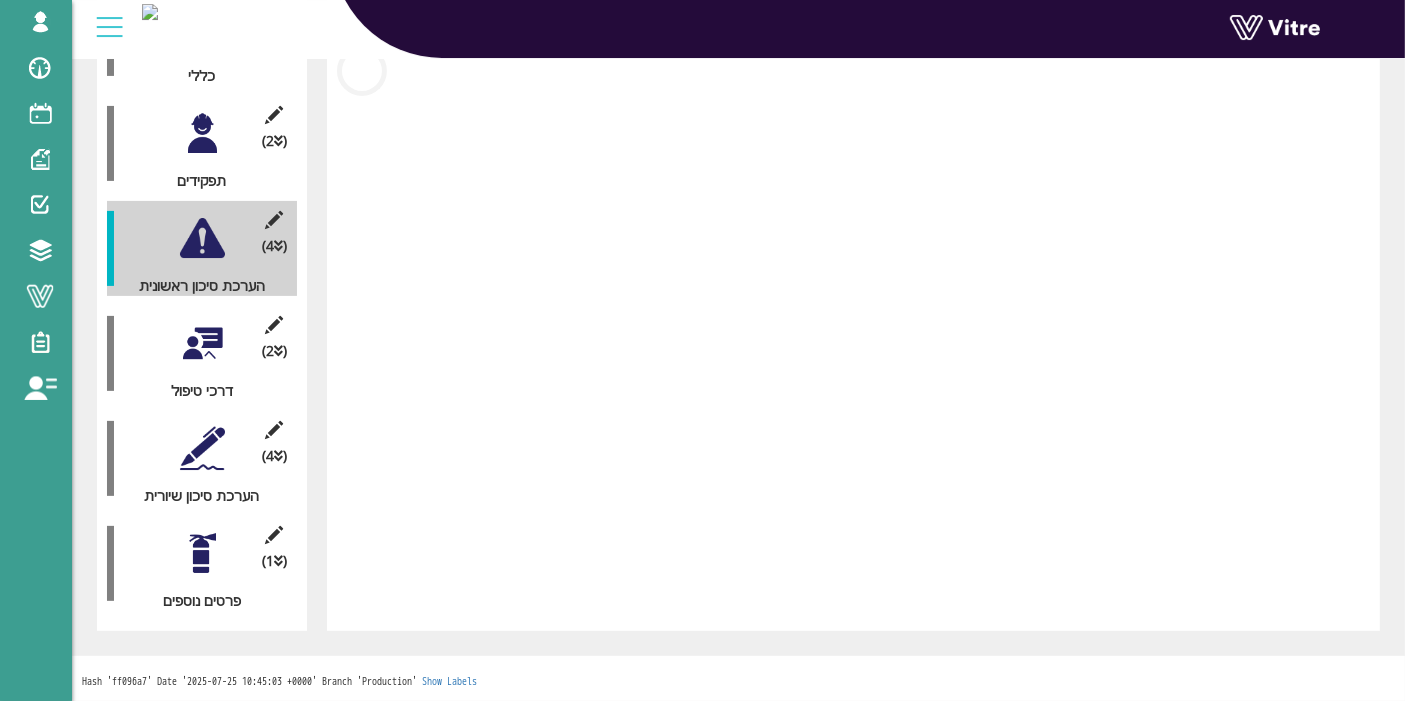 scroll, scrollTop: 498, scrollLeft: 0, axis: vertical 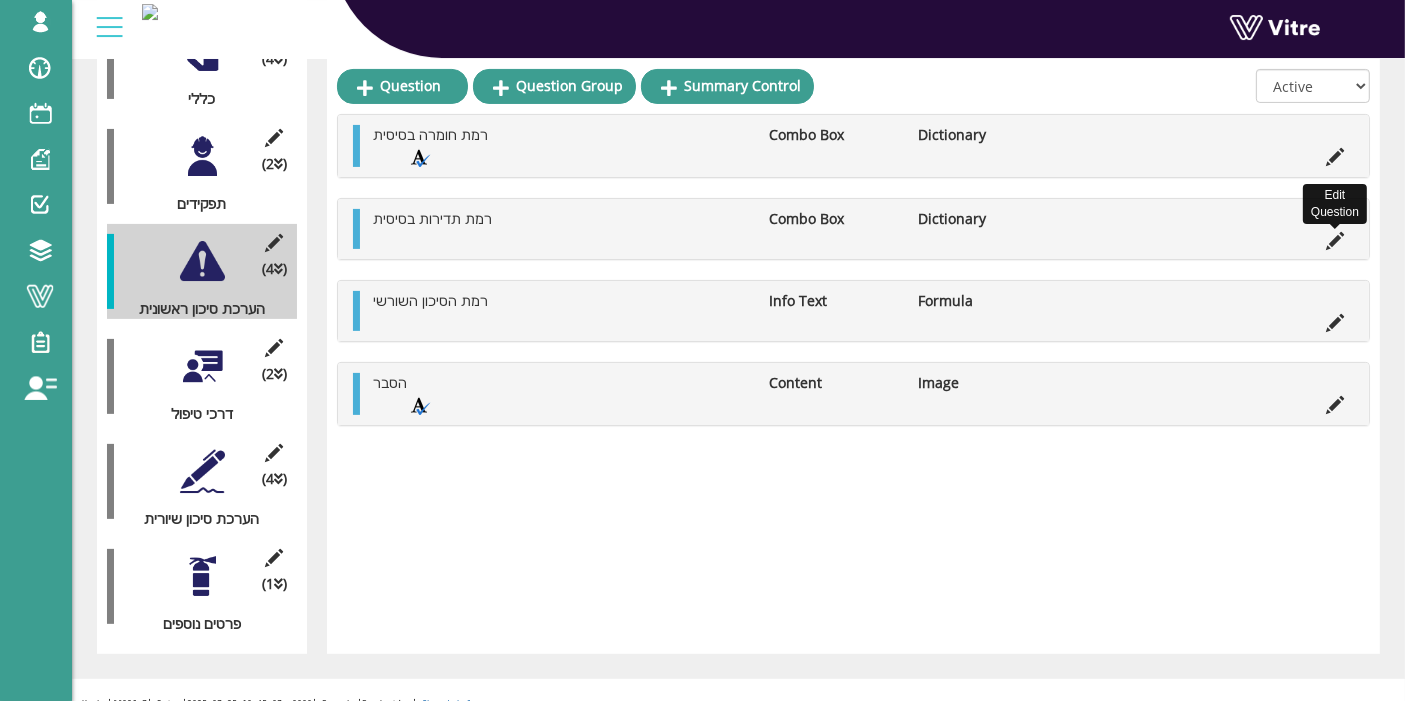 click at bounding box center [1335, 241] 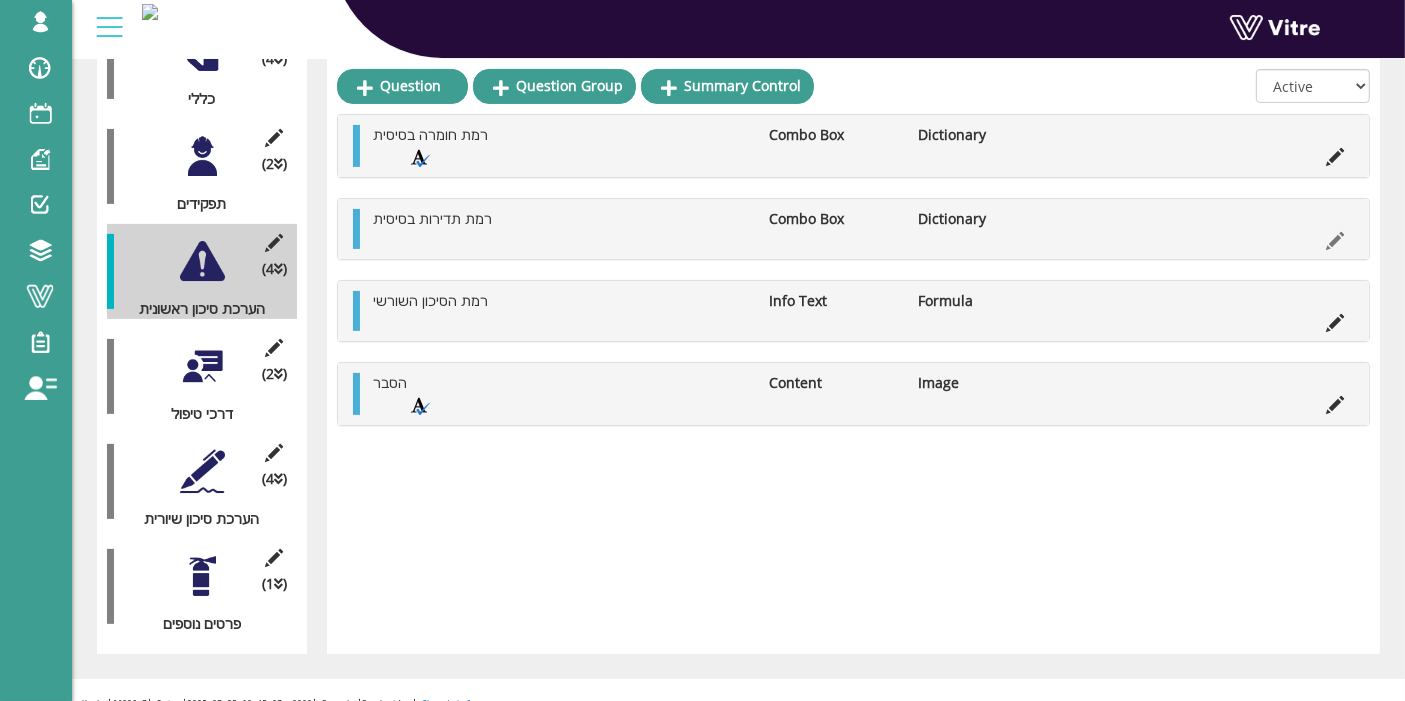 scroll, scrollTop: 666, scrollLeft: 0, axis: vertical 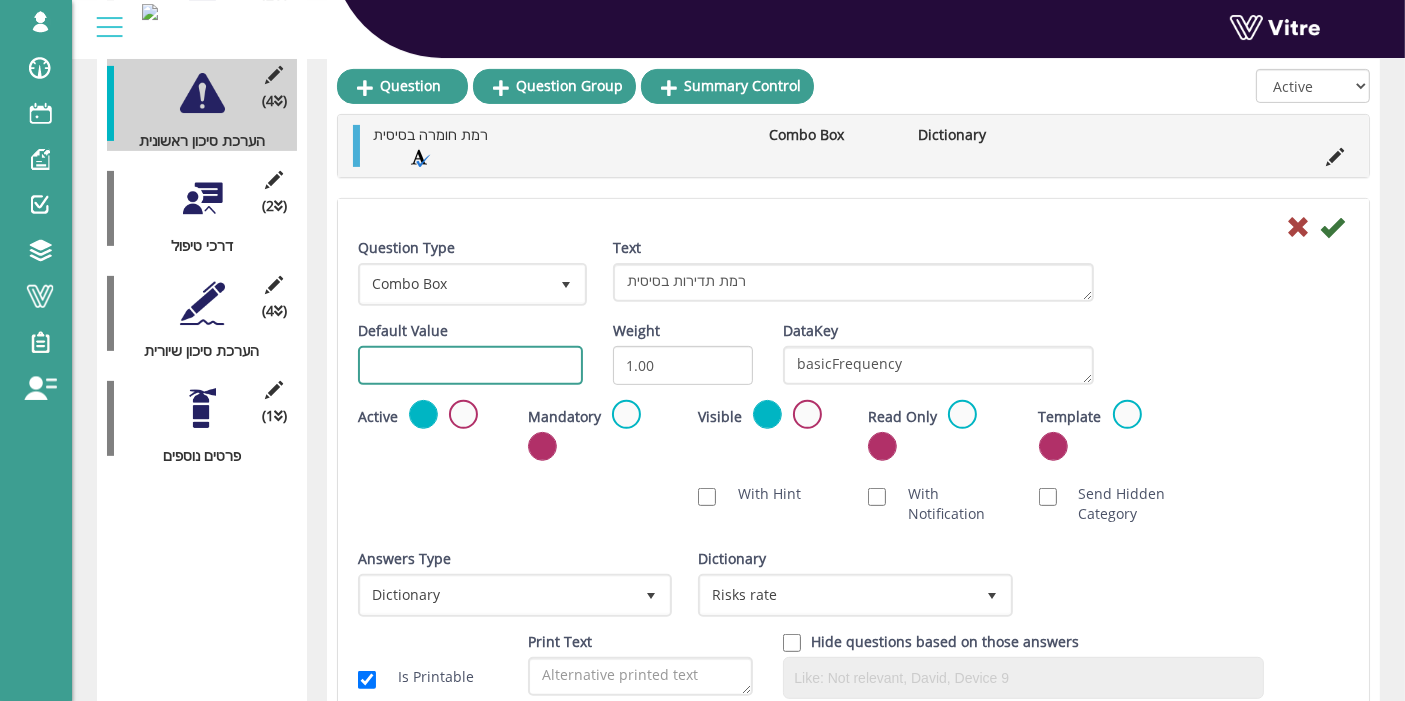 click at bounding box center [470, 365] 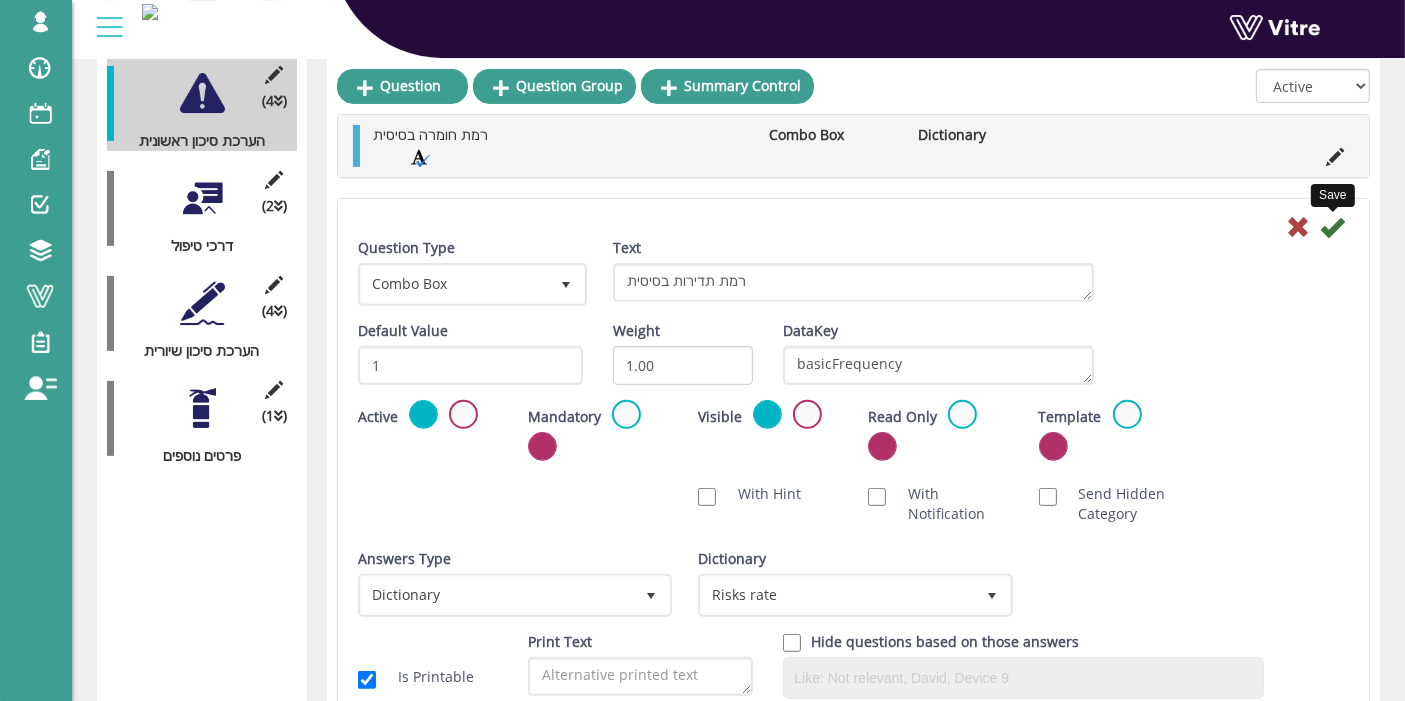 click at bounding box center (1332, 227) 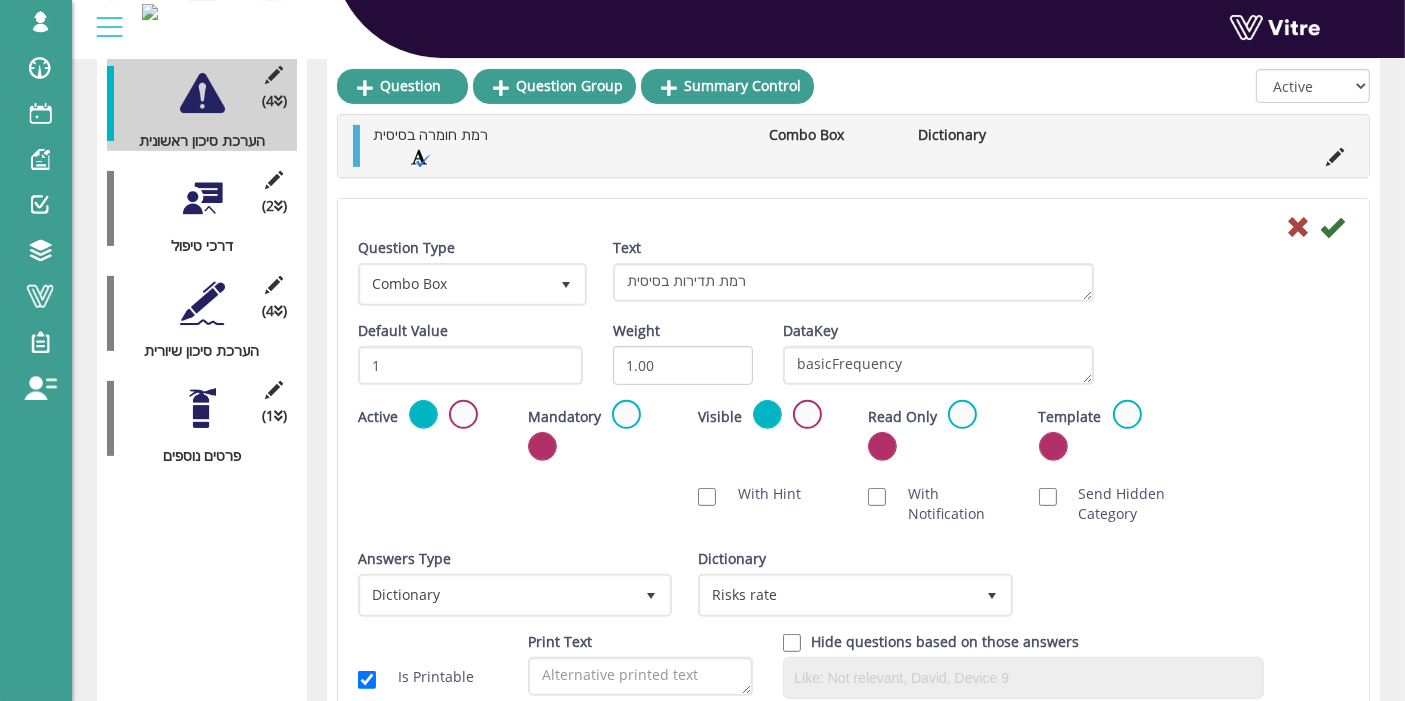 scroll, scrollTop: 498, scrollLeft: 0, axis: vertical 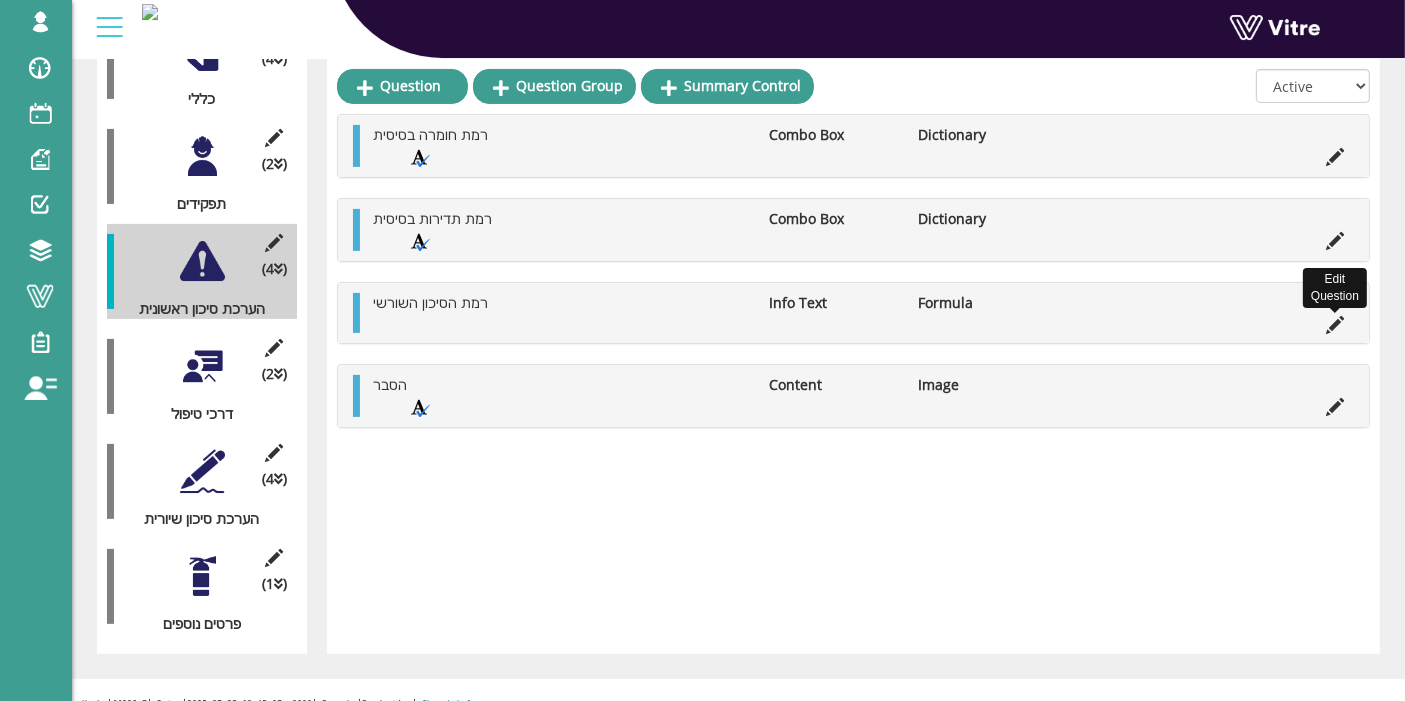 click at bounding box center (1335, 325) 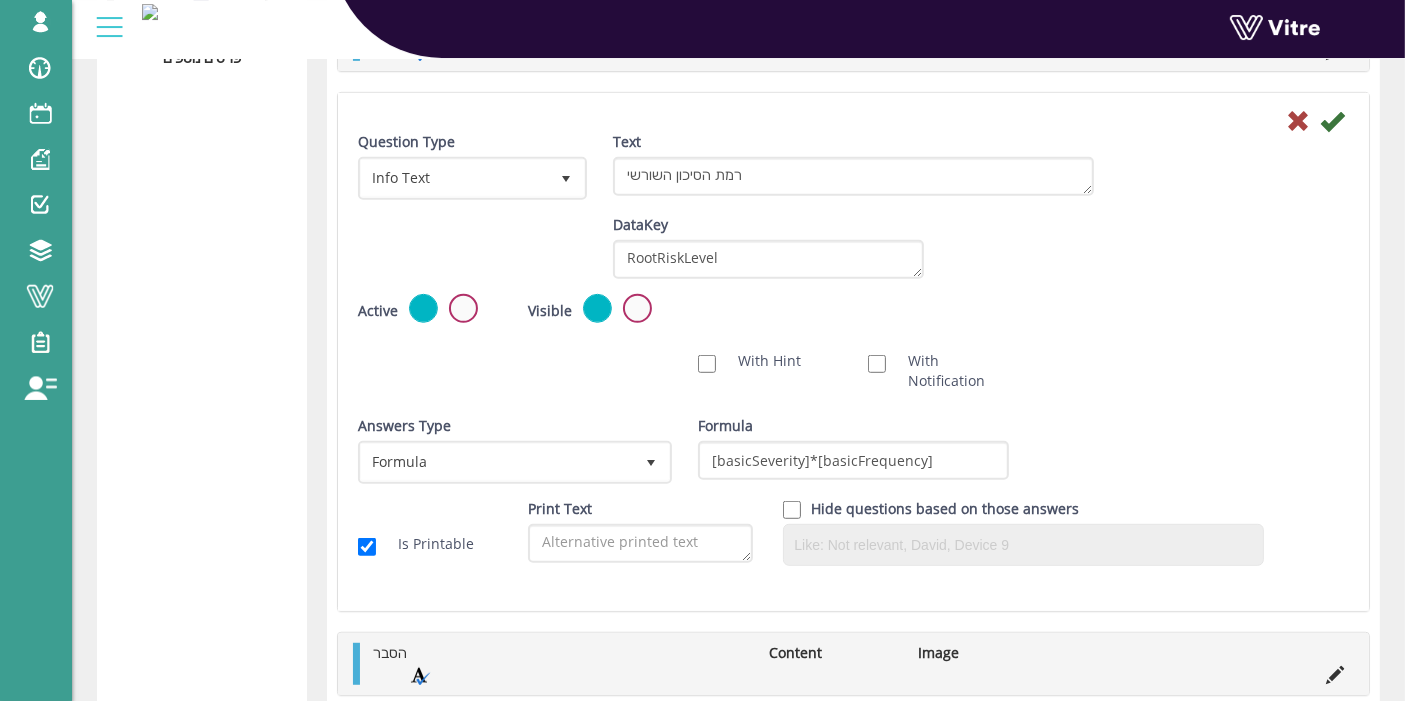 scroll, scrollTop: 1111, scrollLeft: 0, axis: vertical 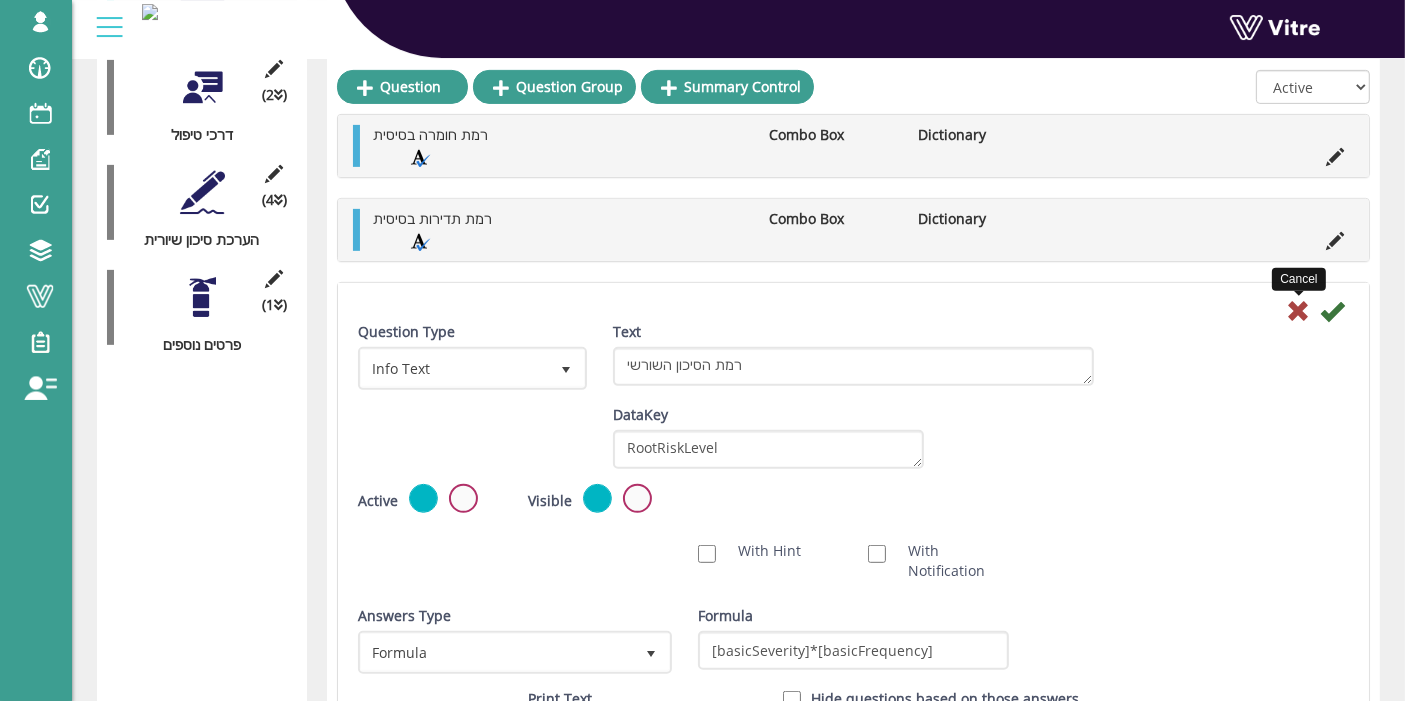 click at bounding box center [1298, 311] 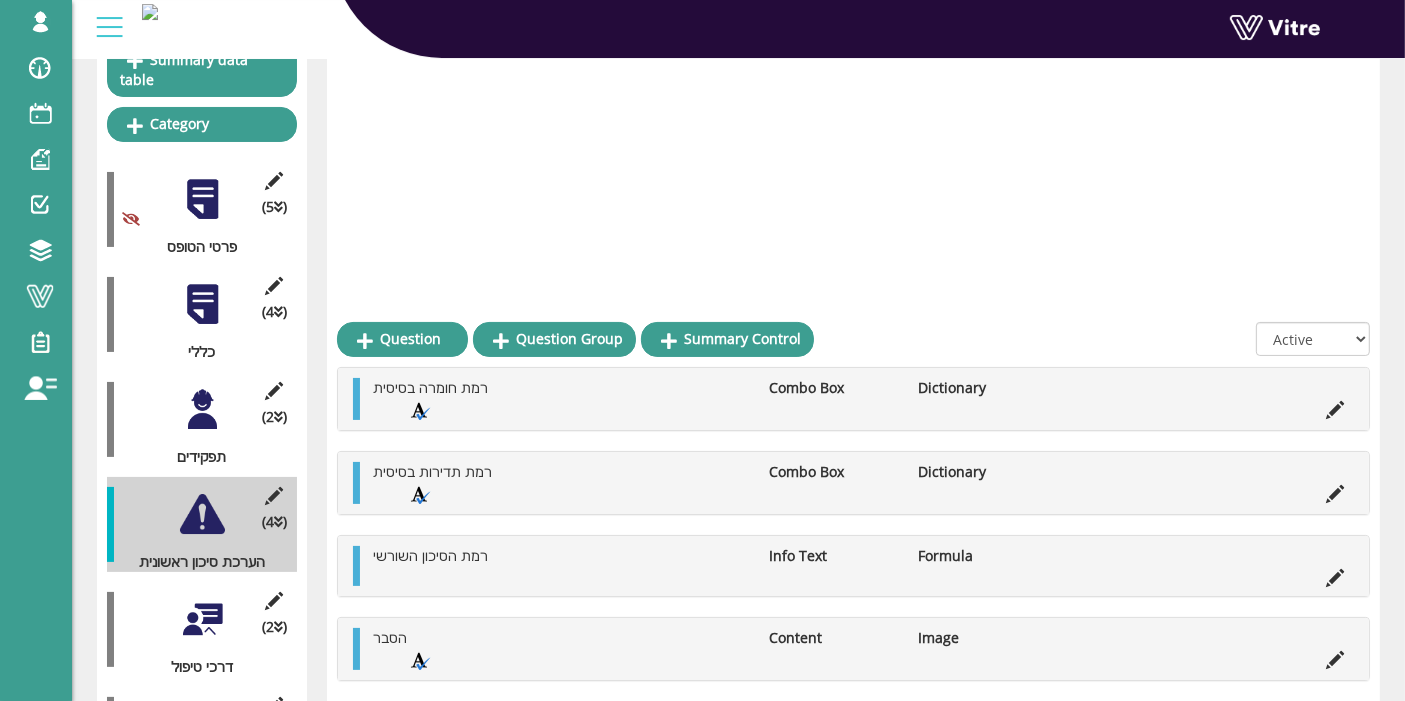 scroll, scrollTop: 0, scrollLeft: 0, axis: both 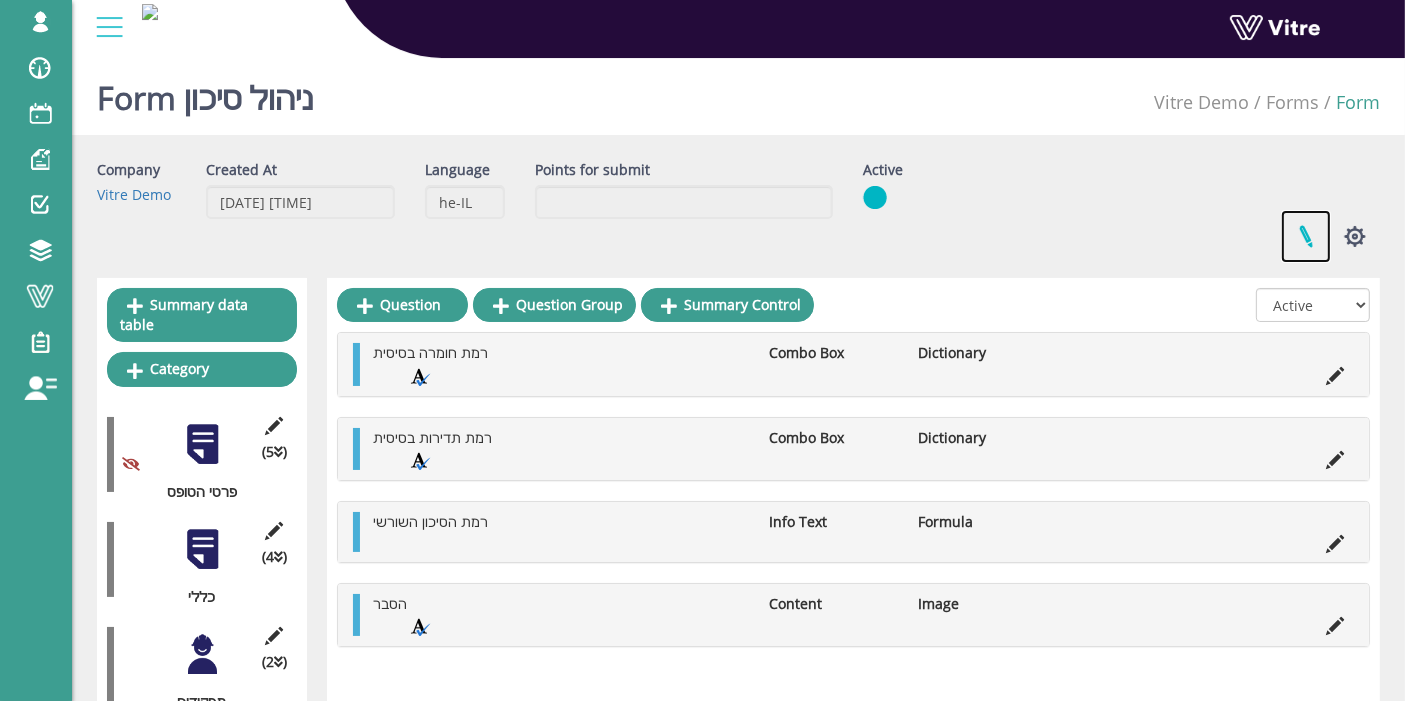 click at bounding box center (1306, 236) 